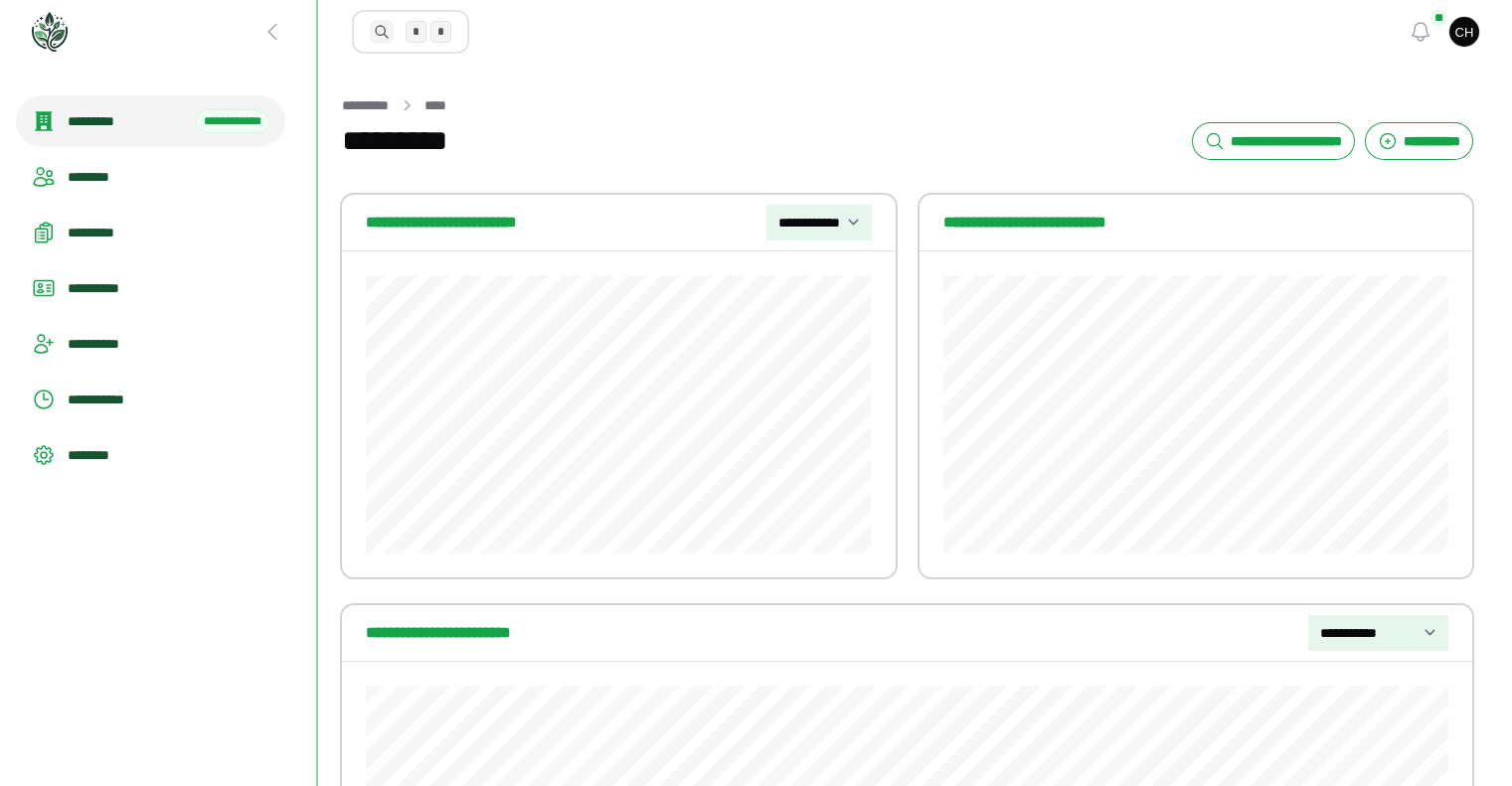 select on "**********" 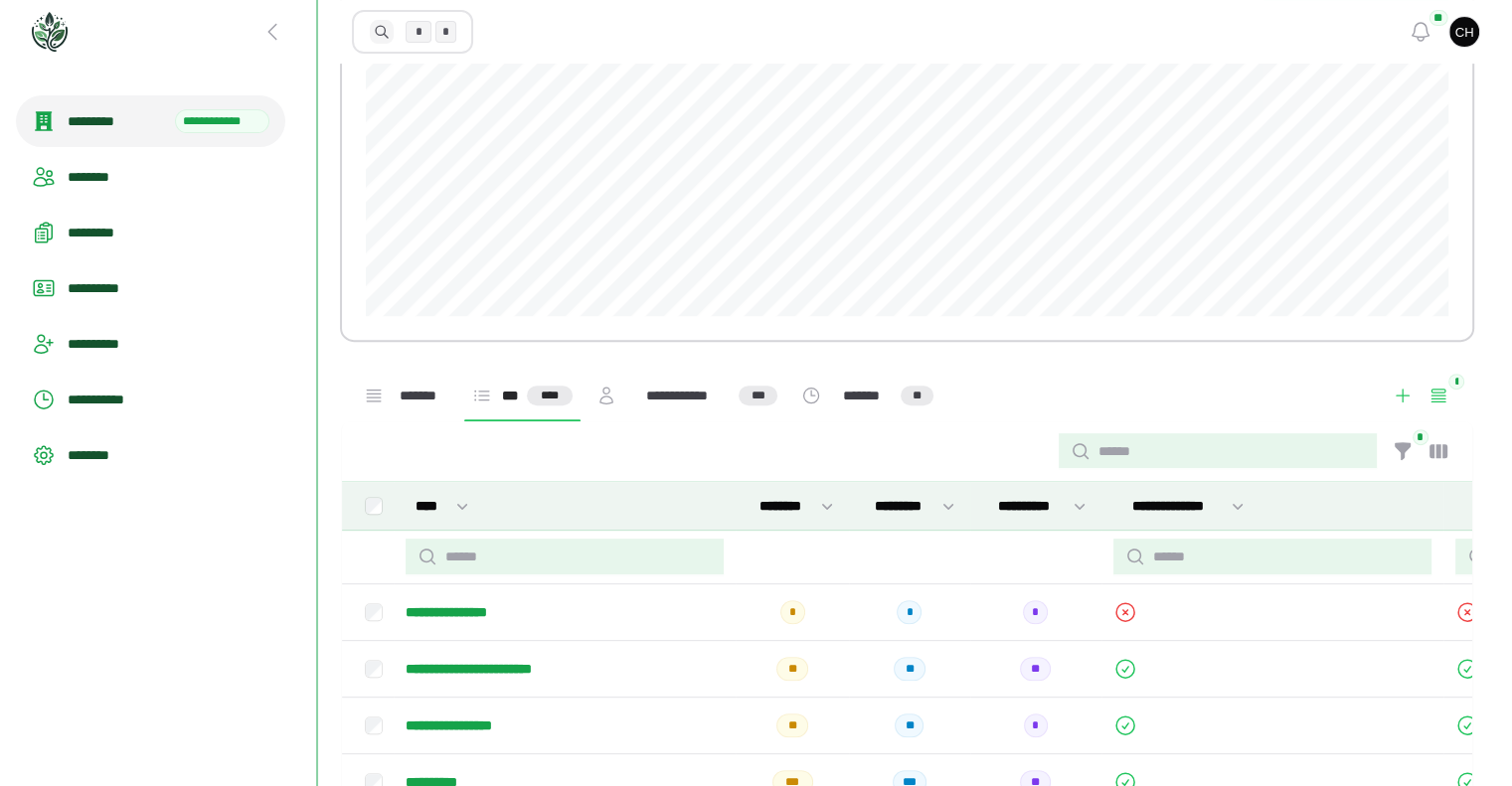 scroll, scrollTop: 648, scrollLeft: 0, axis: vertical 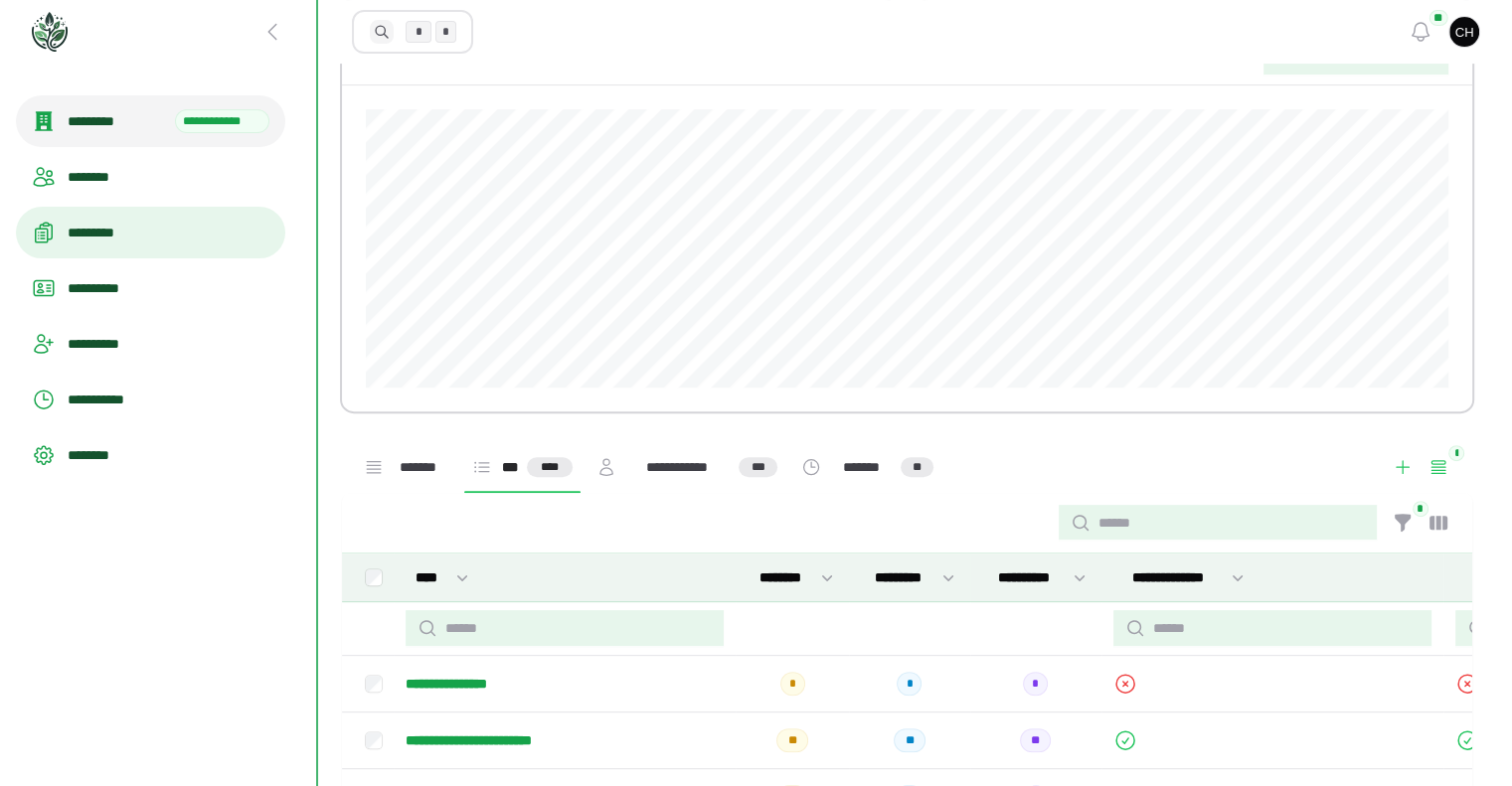 click on "*********" at bounding box center [150, 233] 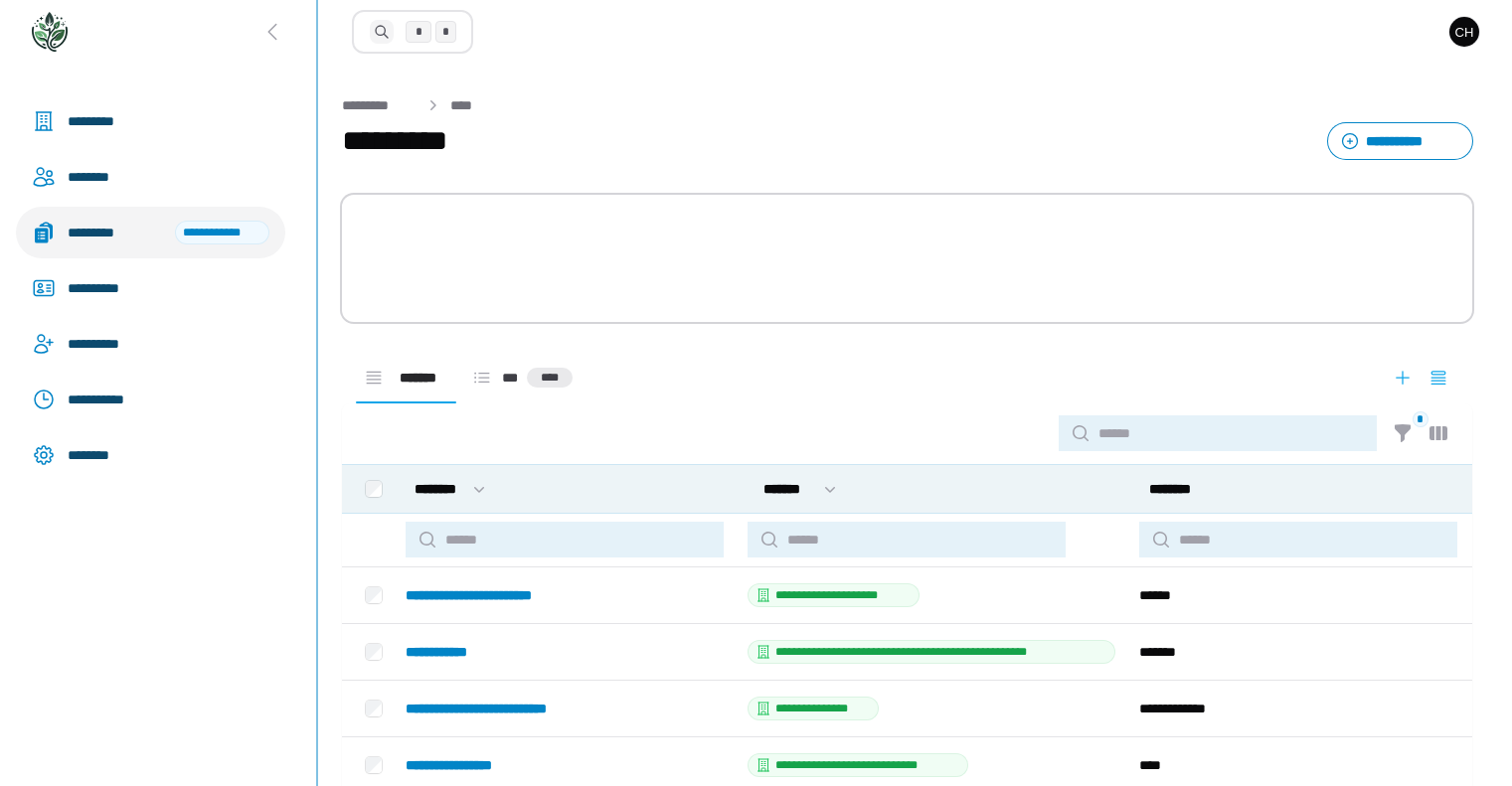 scroll, scrollTop: 0, scrollLeft: 0, axis: both 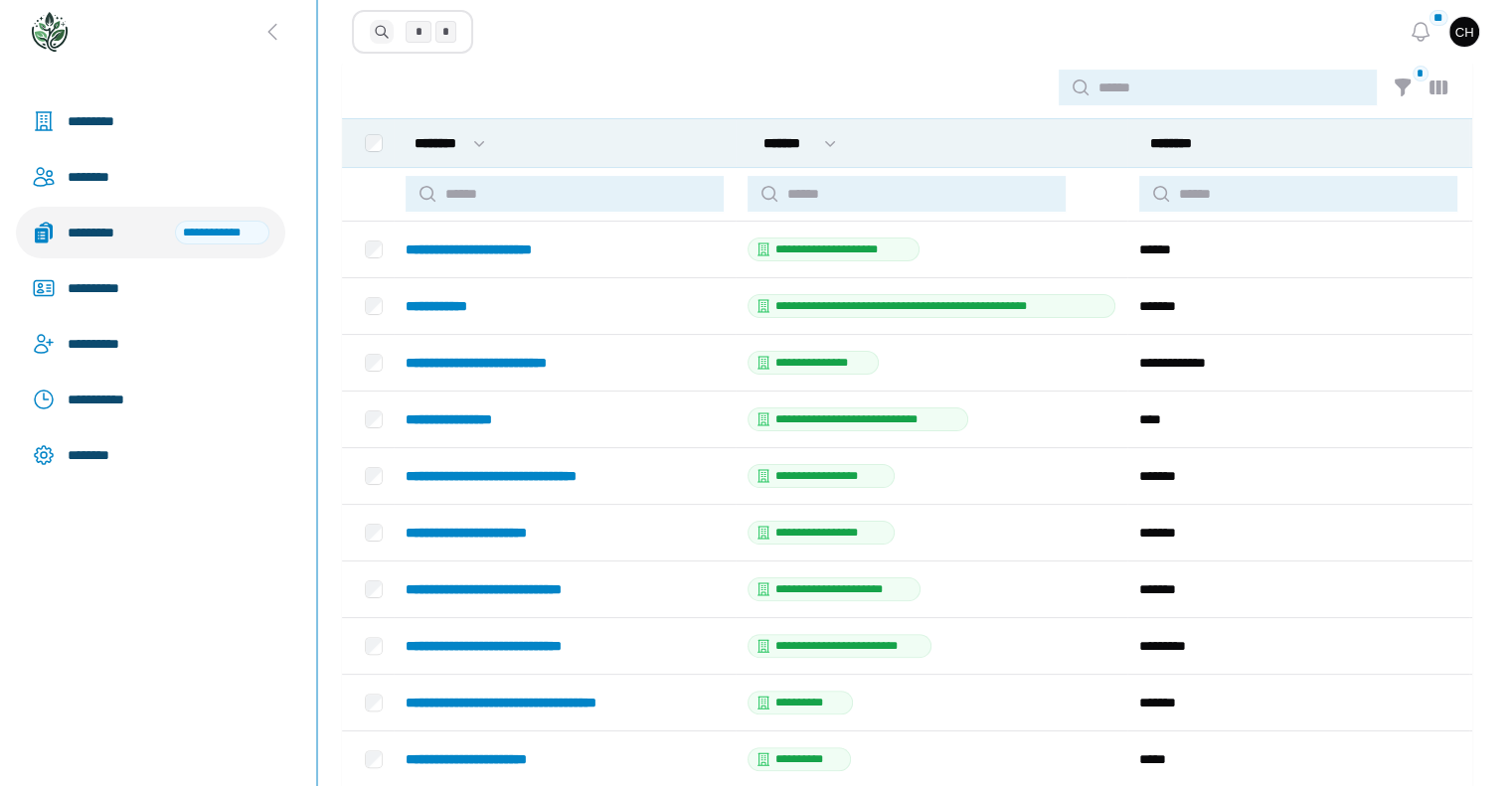 select on "****" 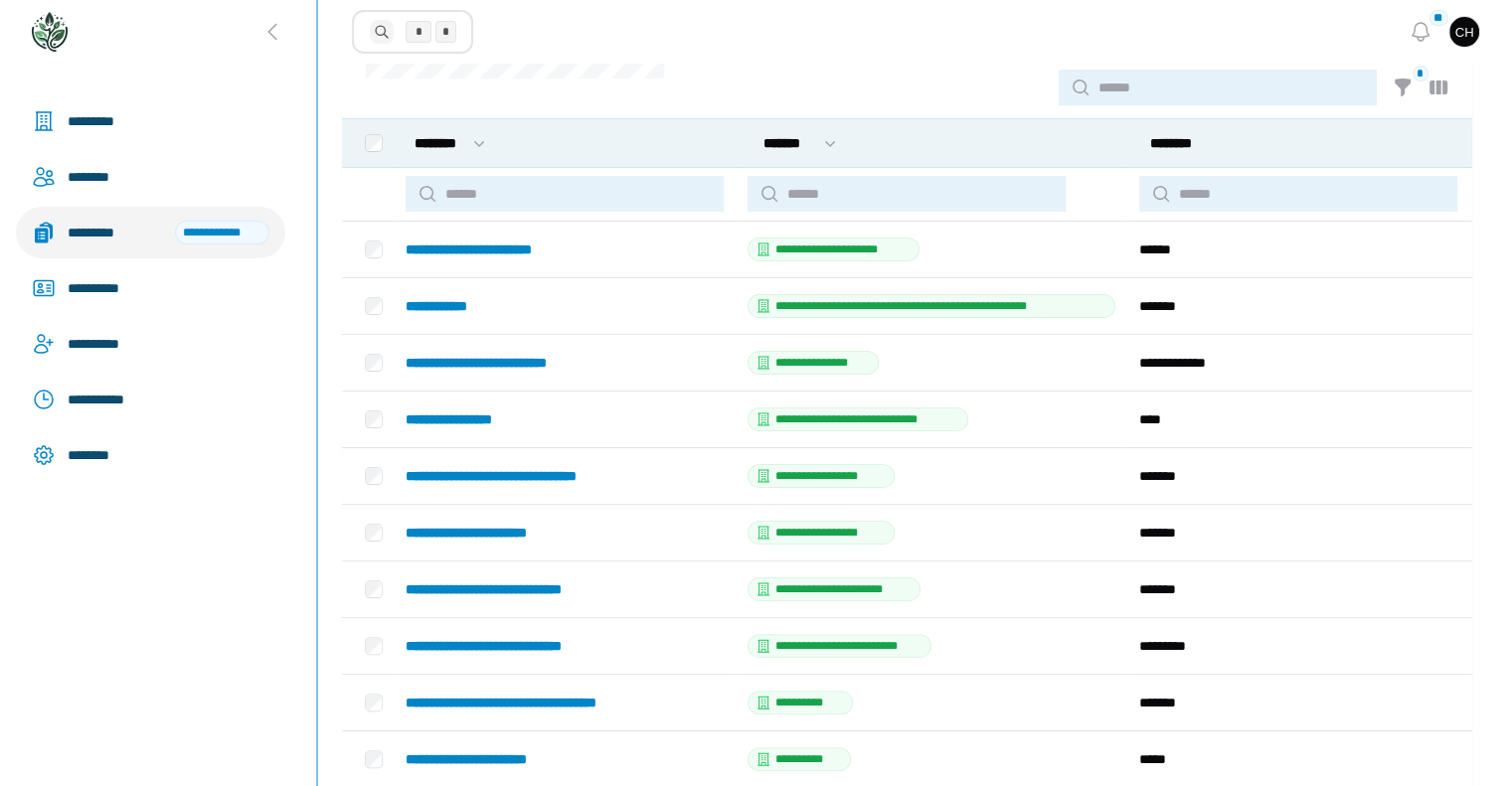 scroll, scrollTop: 473, scrollLeft: 0, axis: vertical 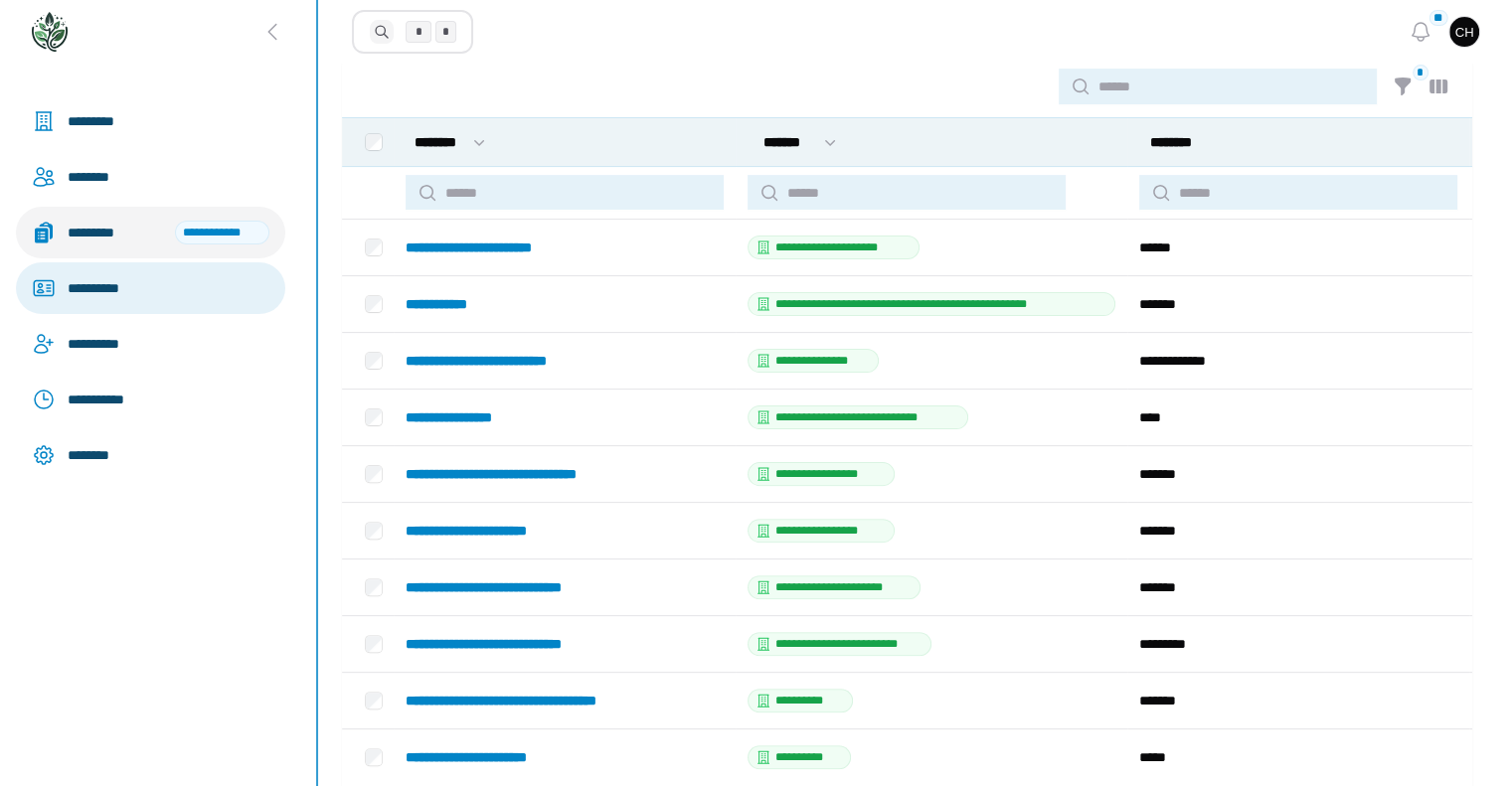 click on "**********" at bounding box center [168, 288] 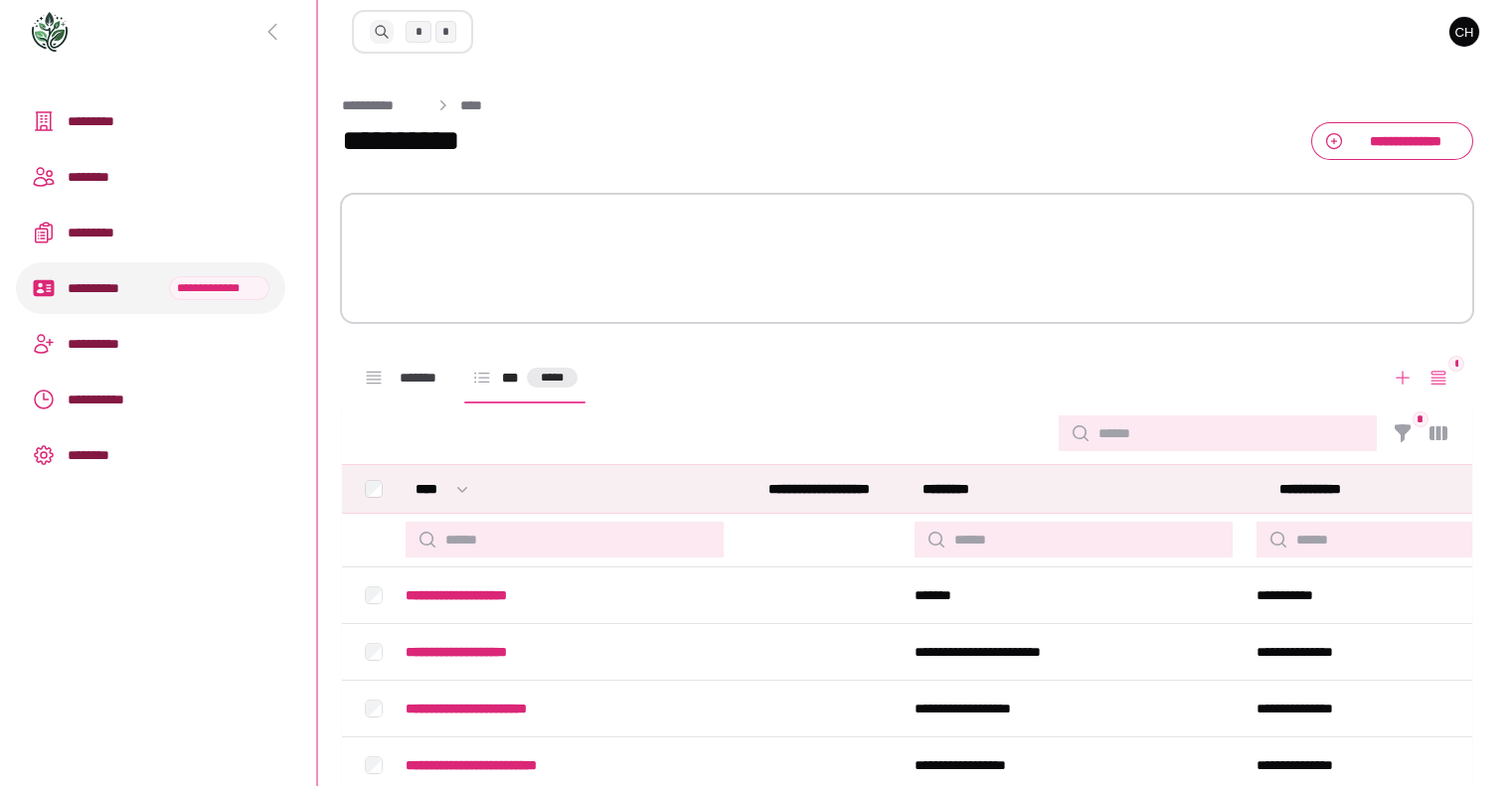 scroll, scrollTop: 0, scrollLeft: 0, axis: both 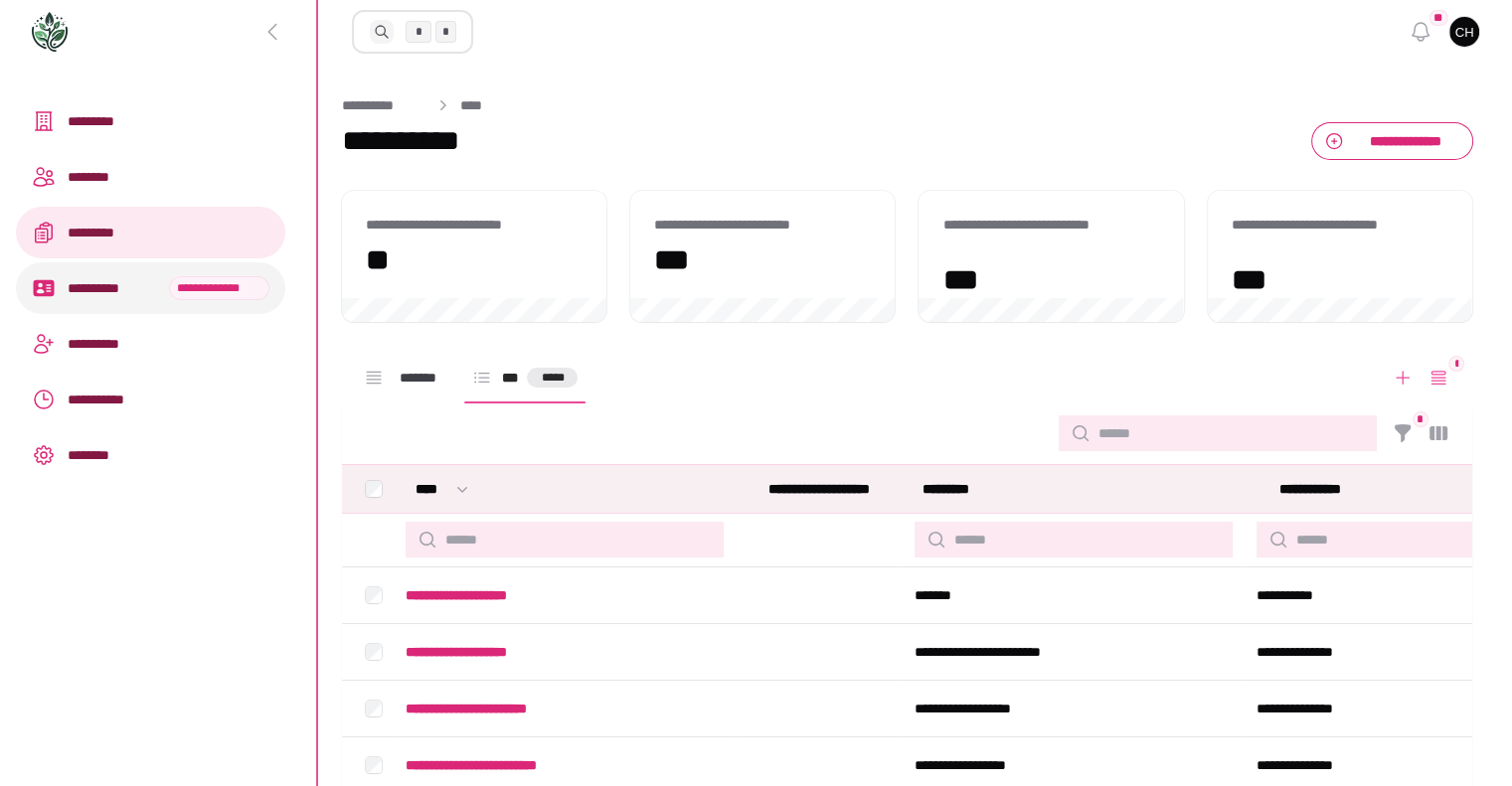 click on "*********" at bounding box center (150, 233) 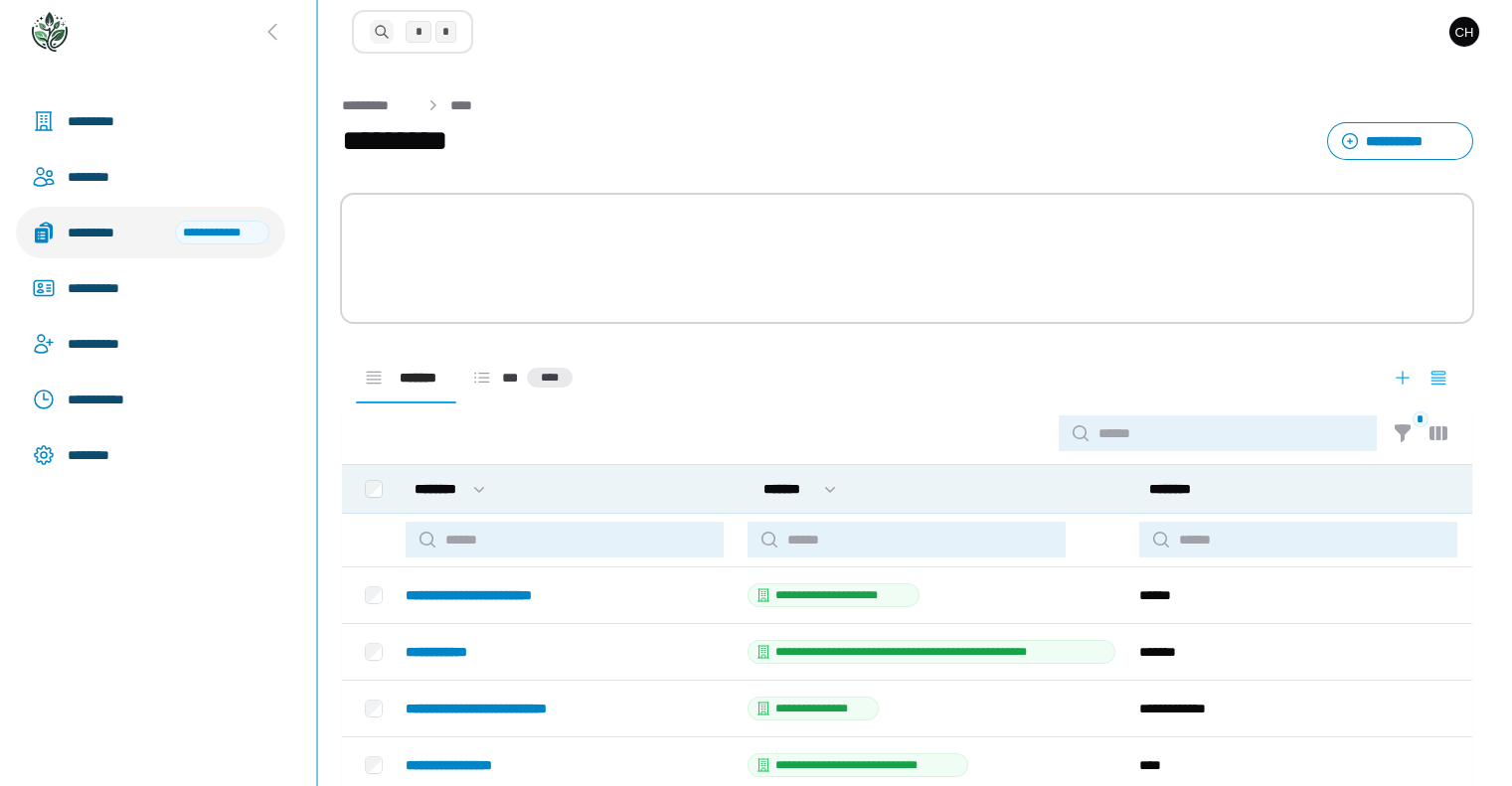 scroll, scrollTop: 0, scrollLeft: 0, axis: both 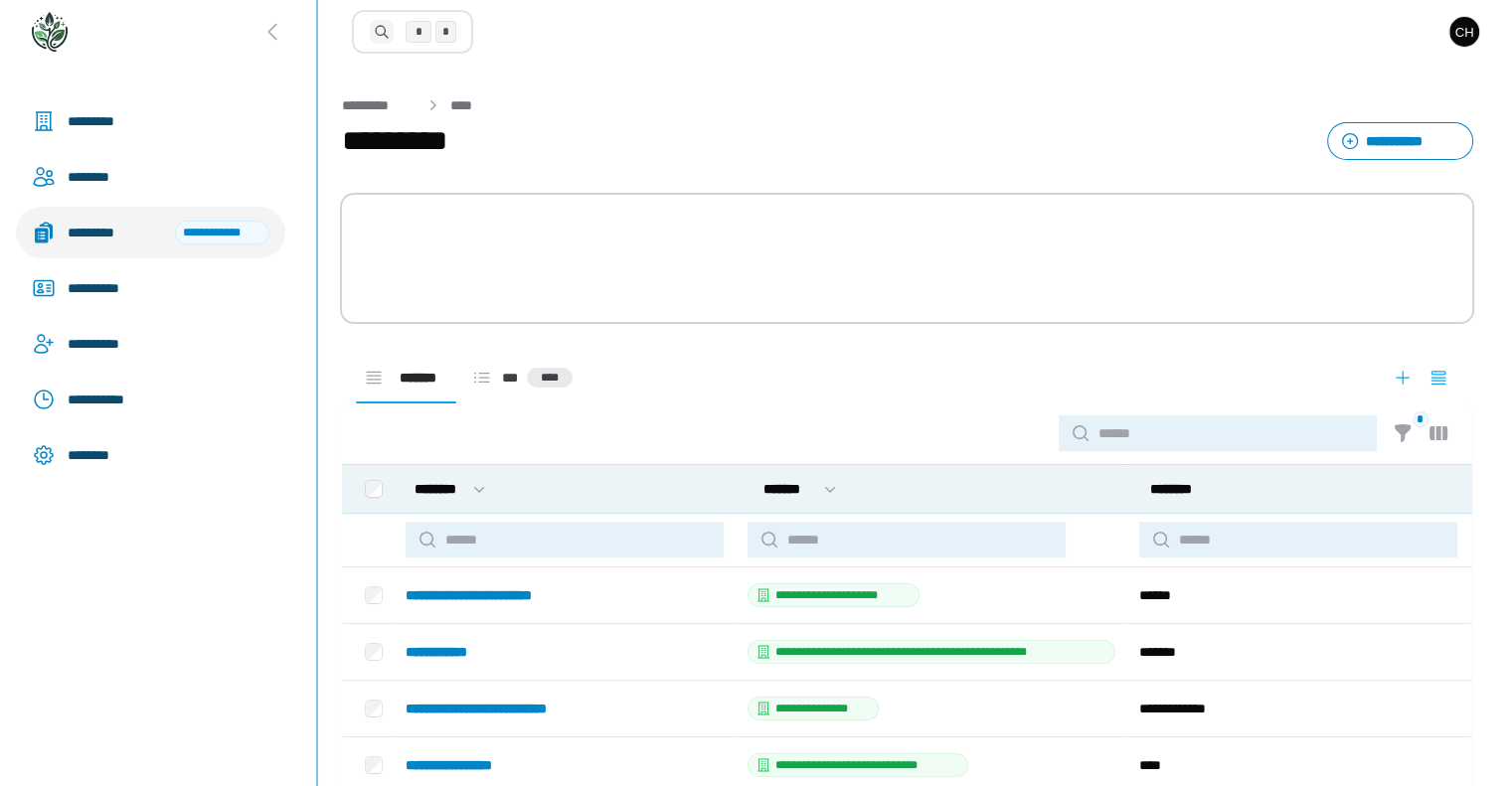 select on "****" 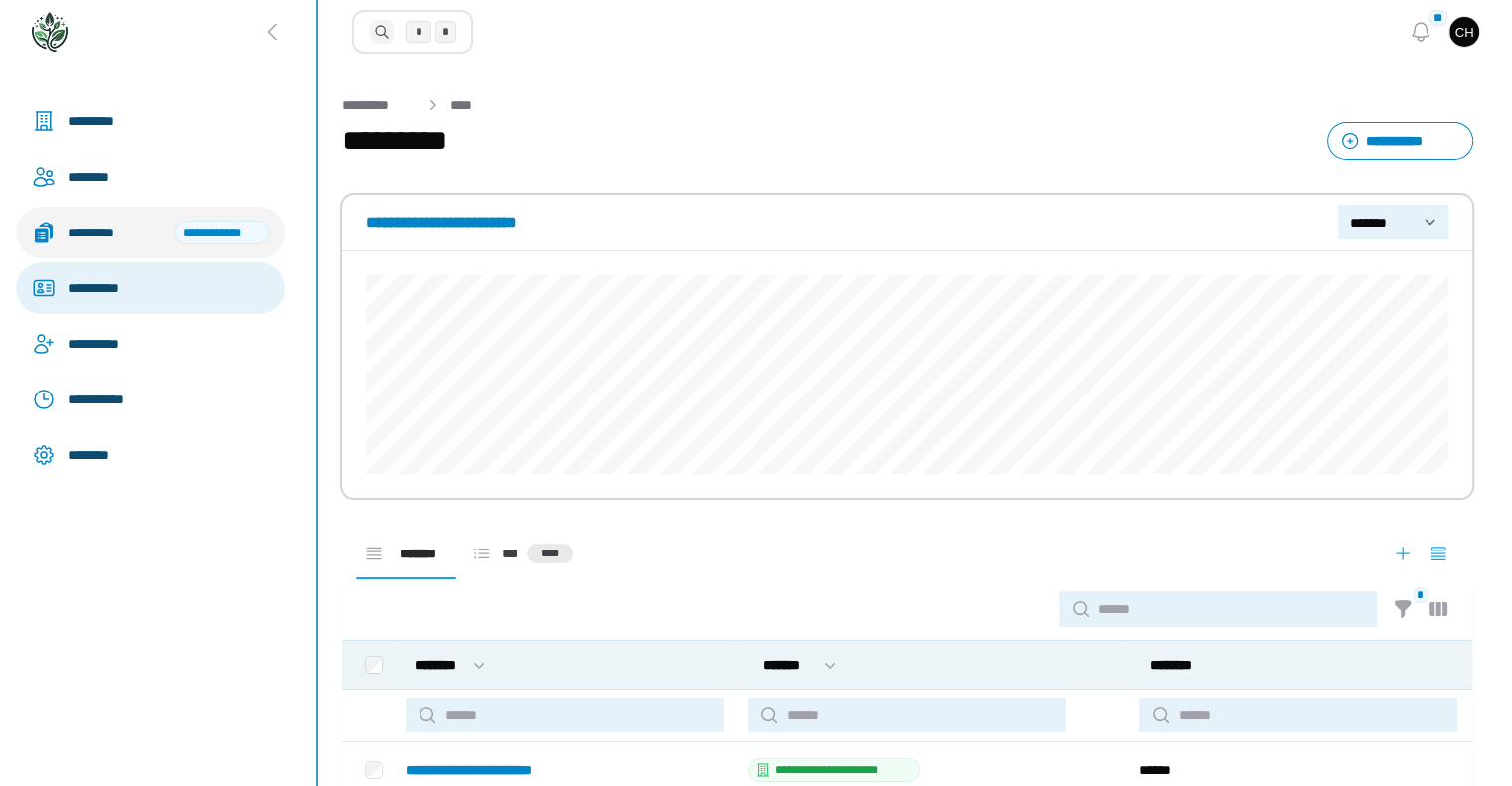 click on "**********" at bounding box center [150, 288] 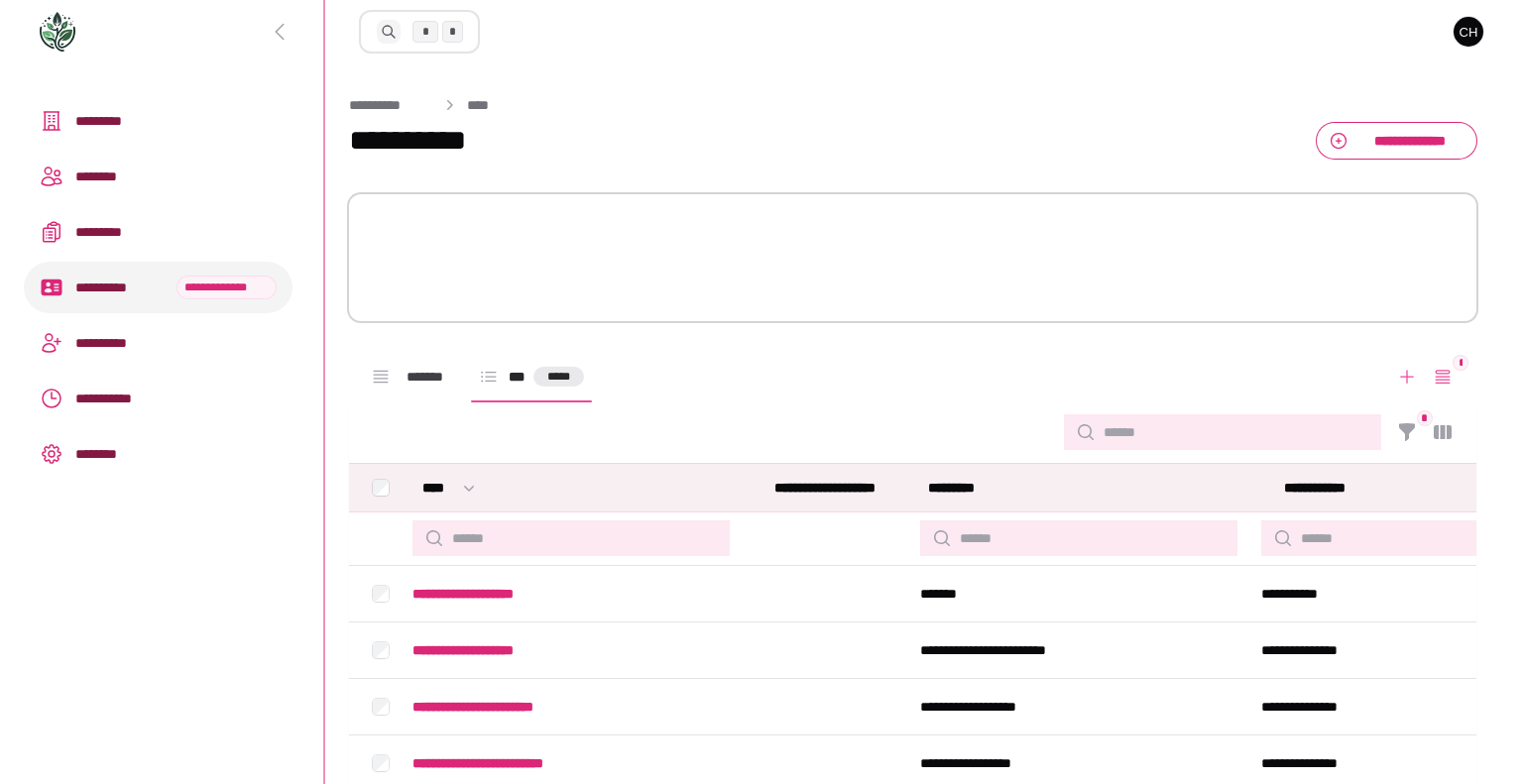 scroll, scrollTop: 0, scrollLeft: 0, axis: both 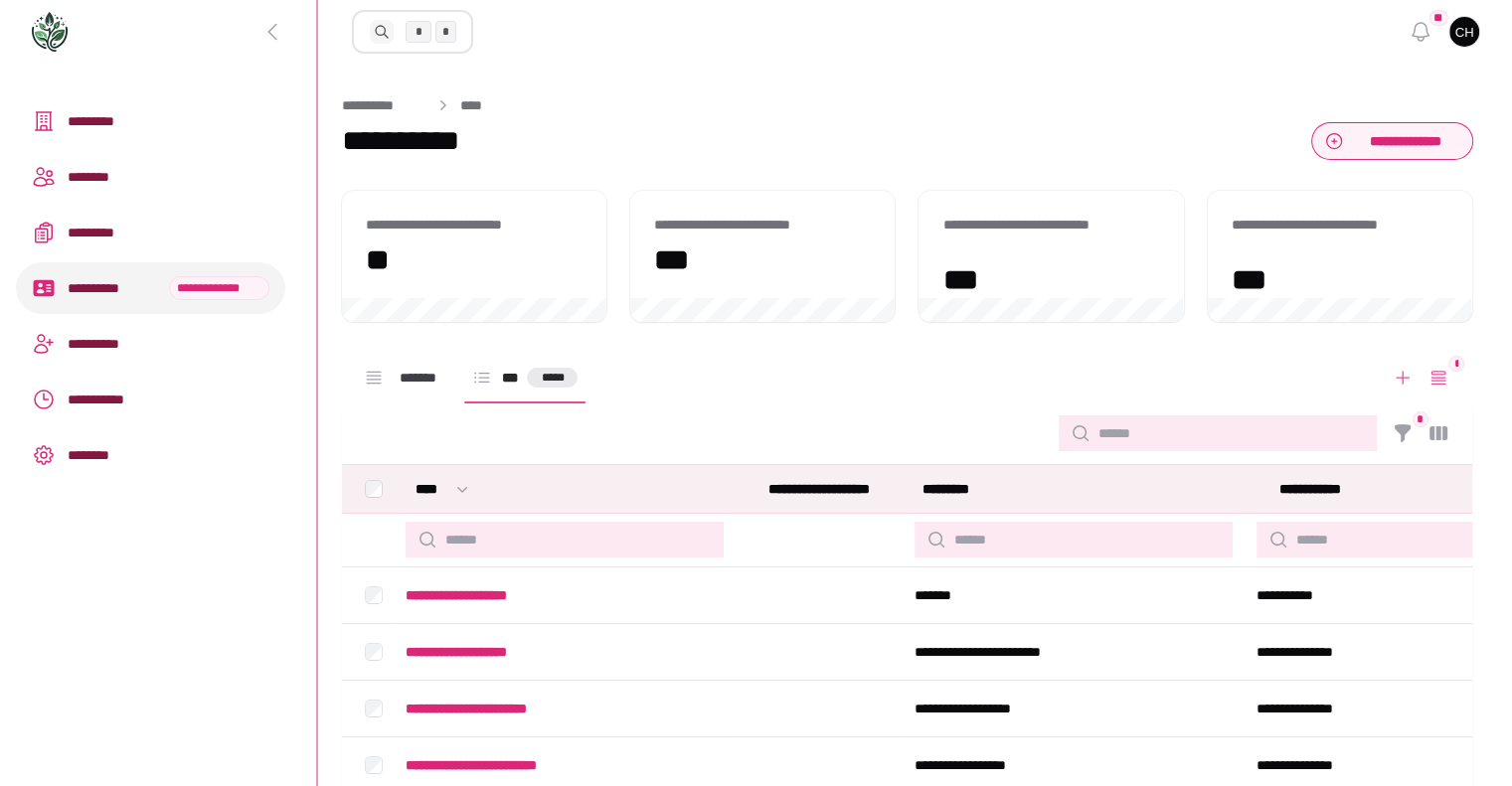 click on "**********" at bounding box center [1405, 141] 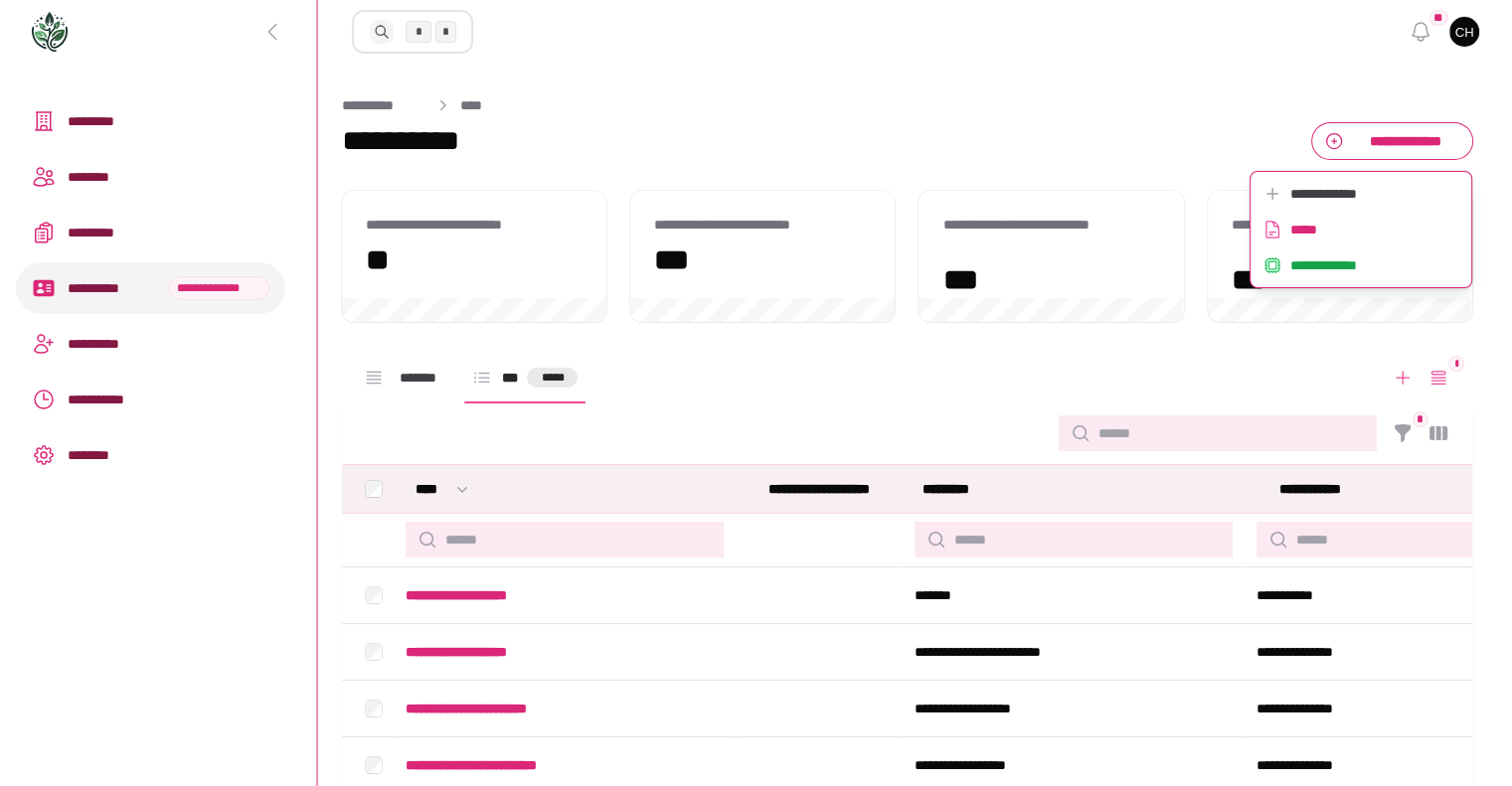 click on "**********" at bounding box center [907, 651] 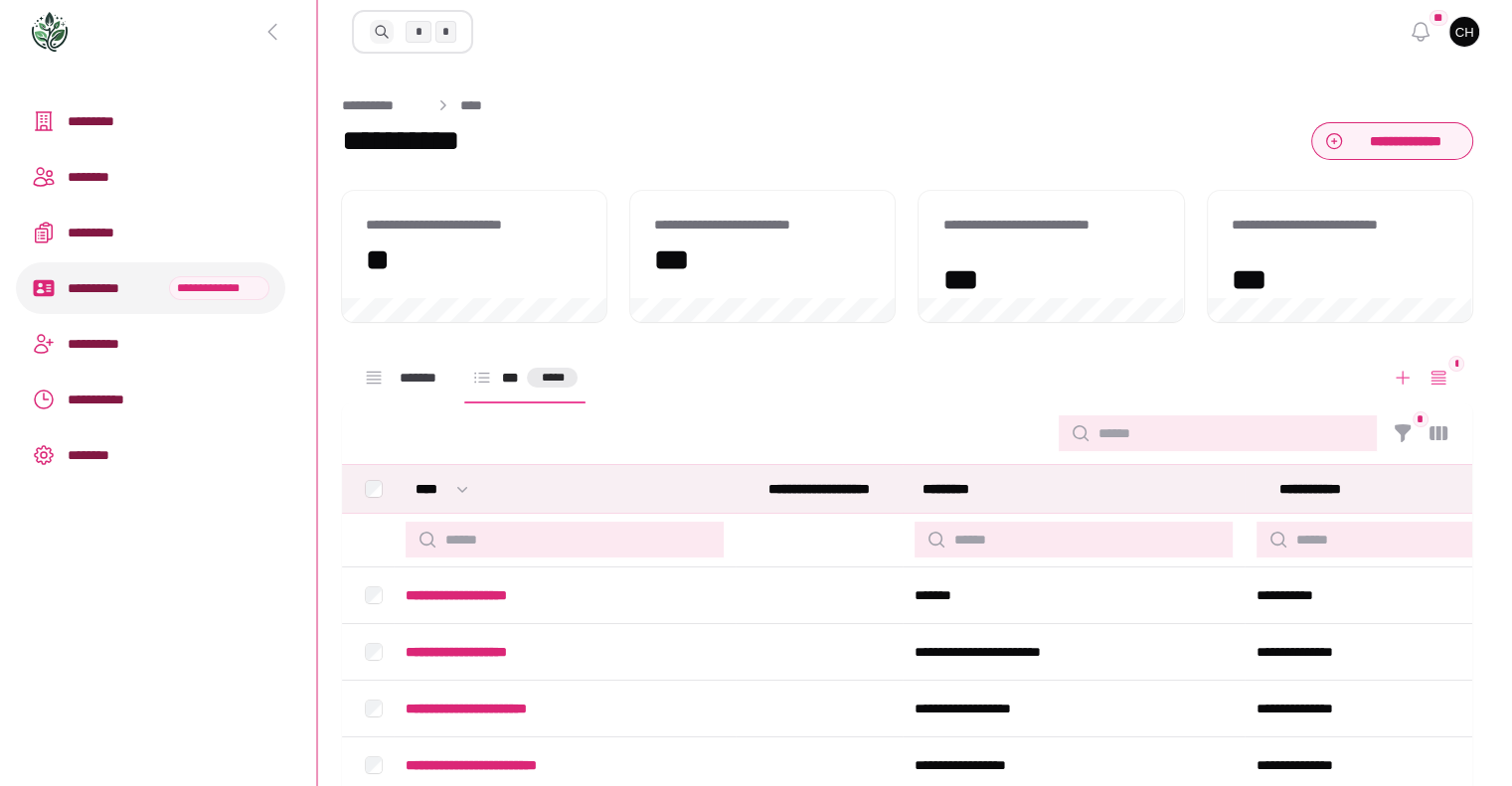 click on "**********" at bounding box center [1392, 141] 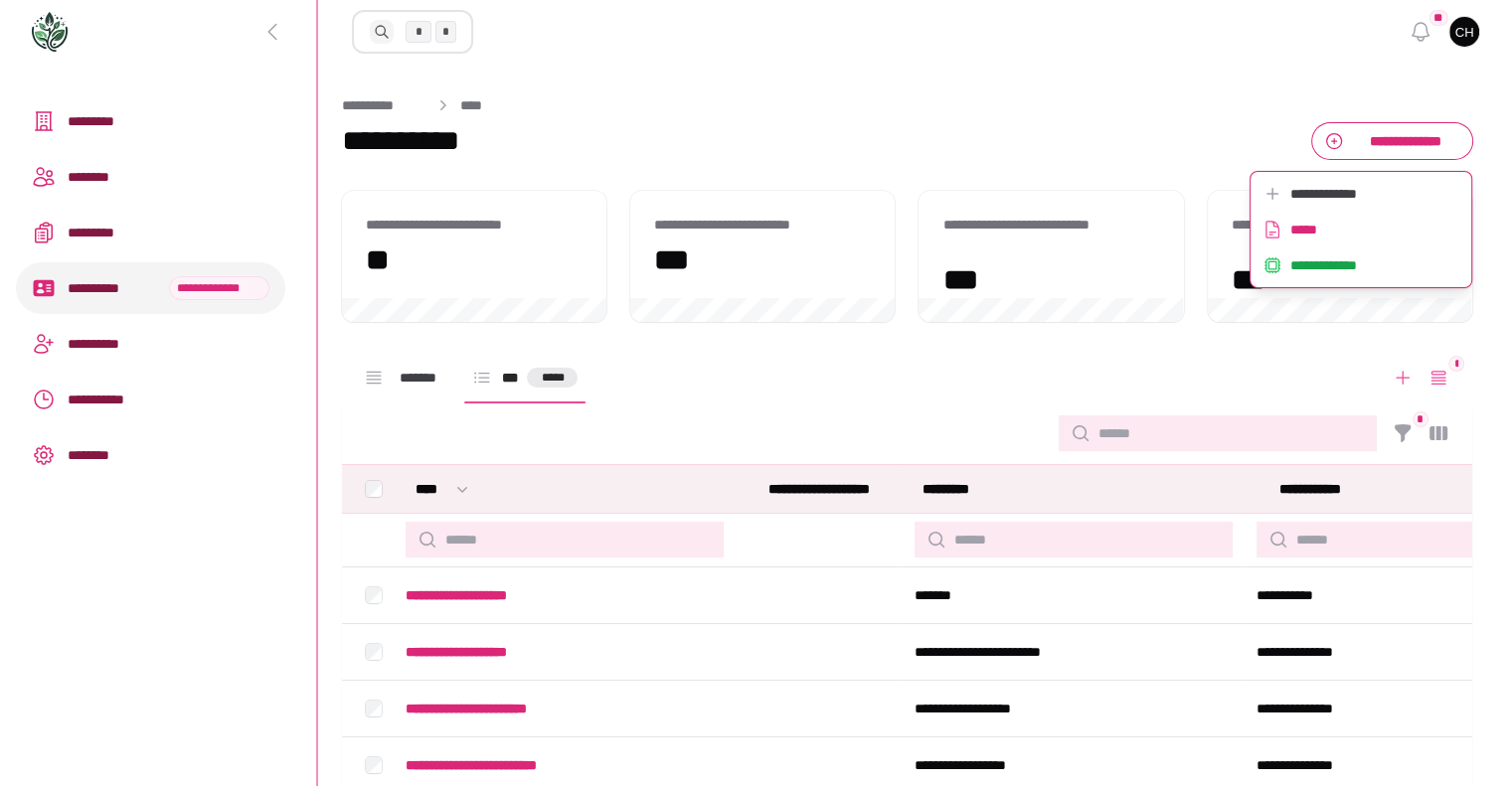 click on "**********" at bounding box center (916, 32) 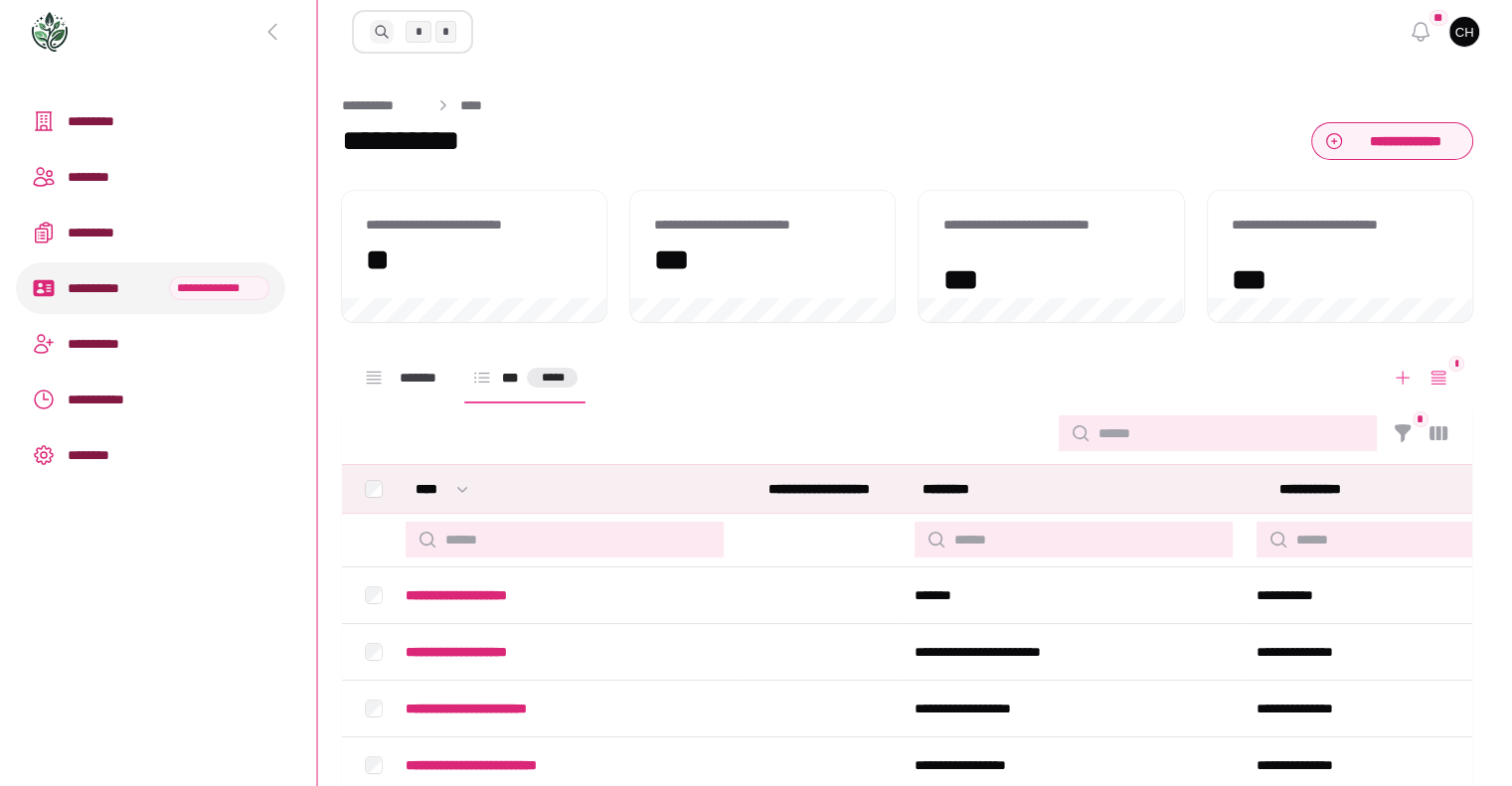 click 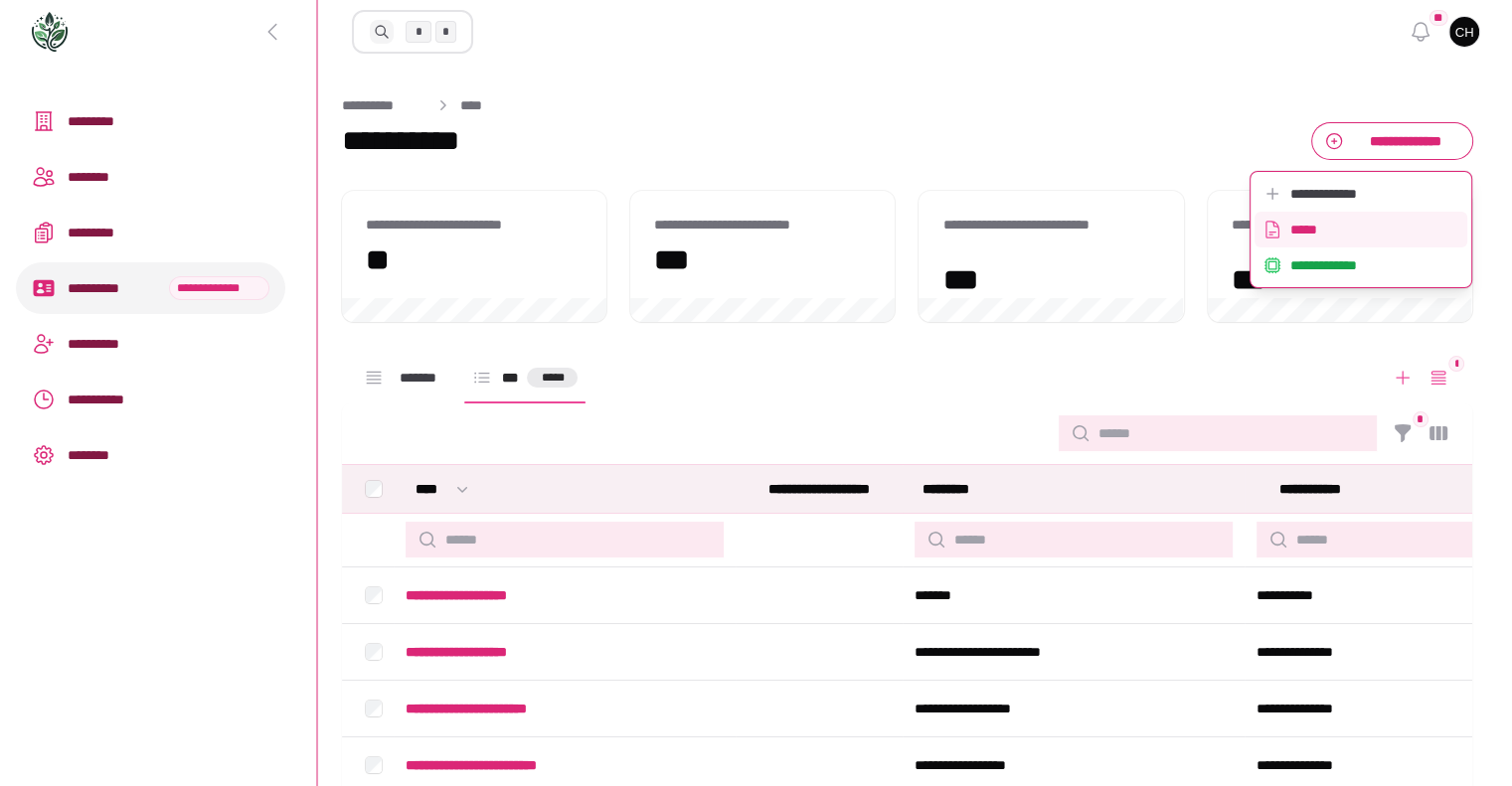 click on "*****" at bounding box center (1375, 230) 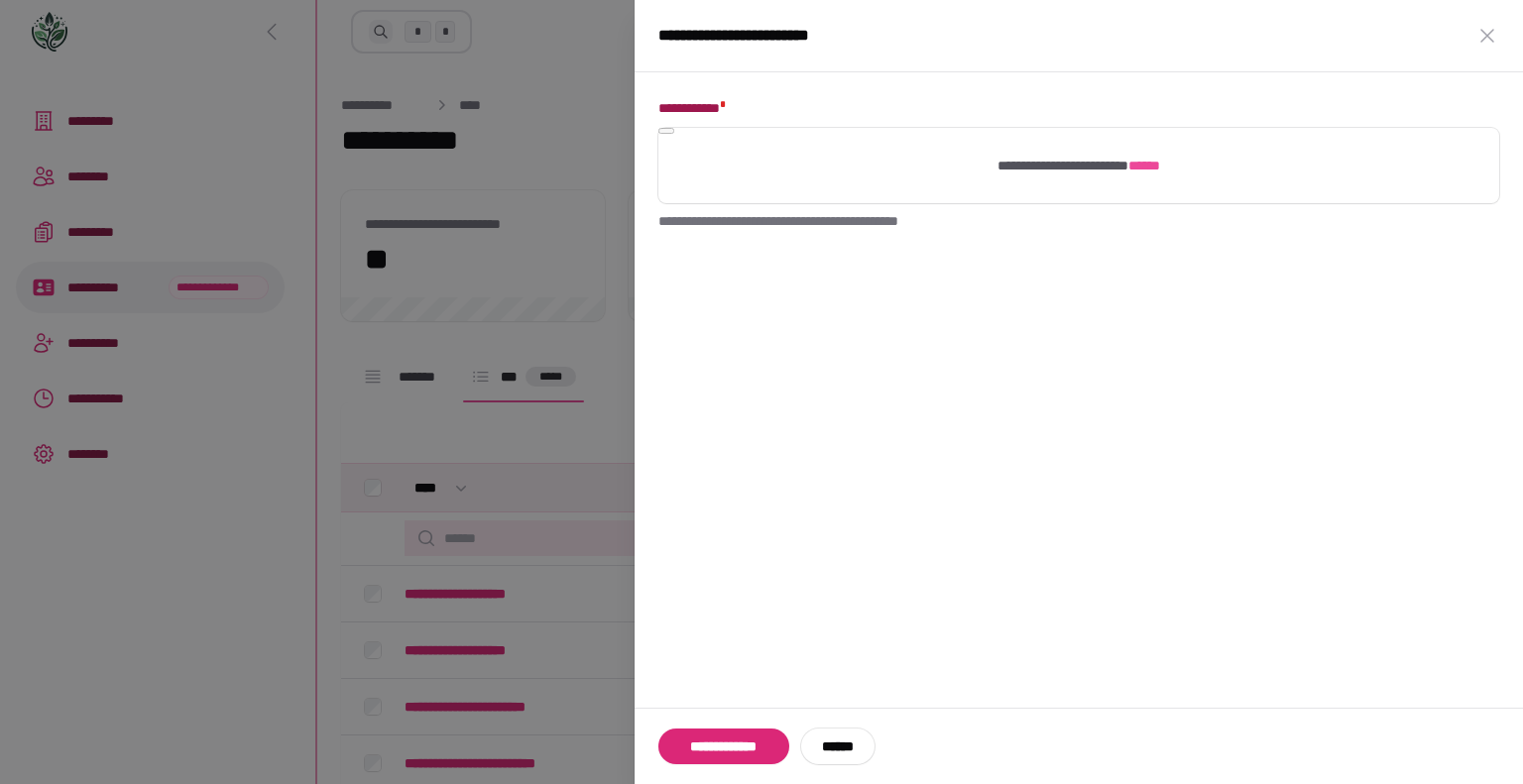 click on "******" at bounding box center [1144, 166] 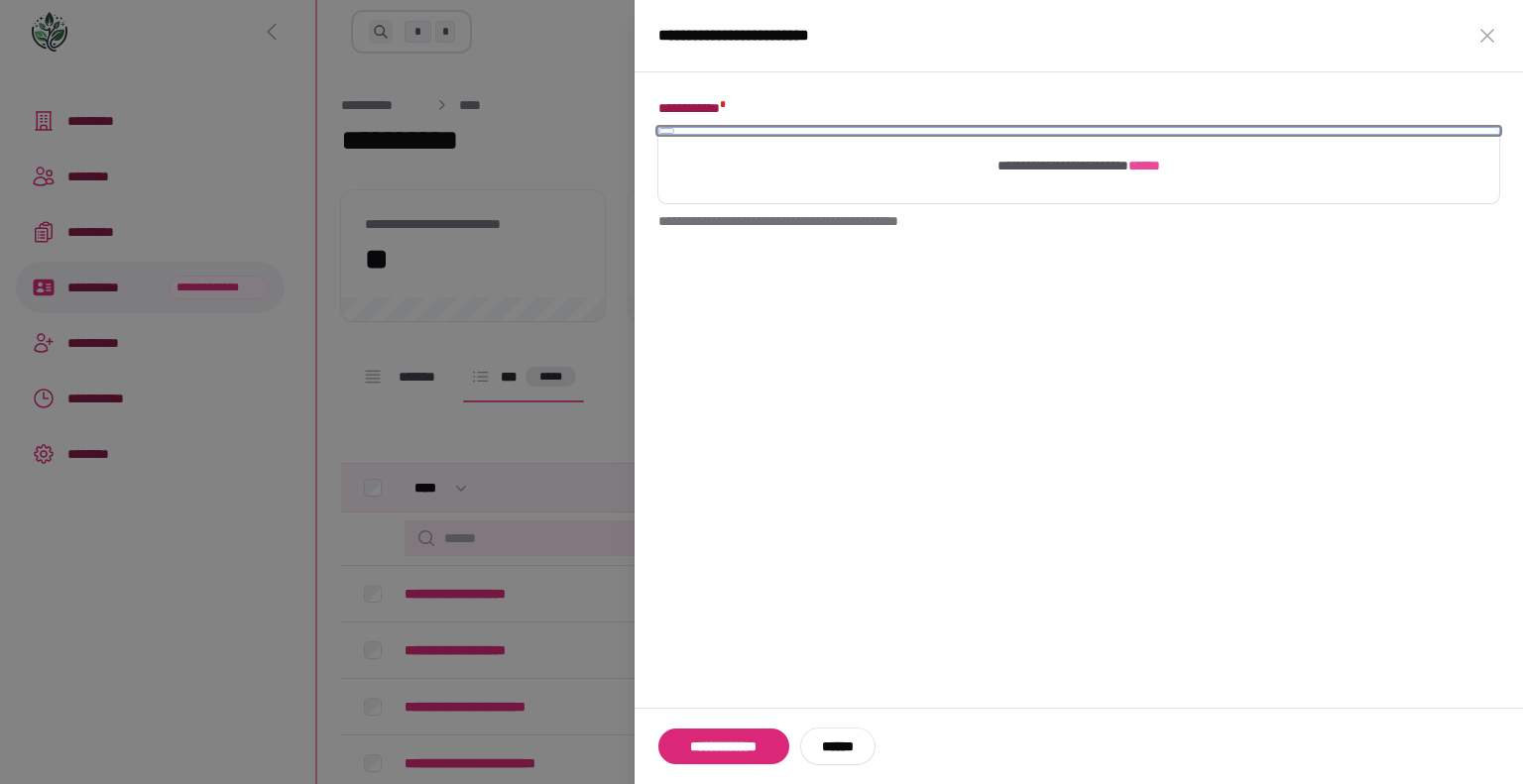 click on "**********" at bounding box center [1079, 131] 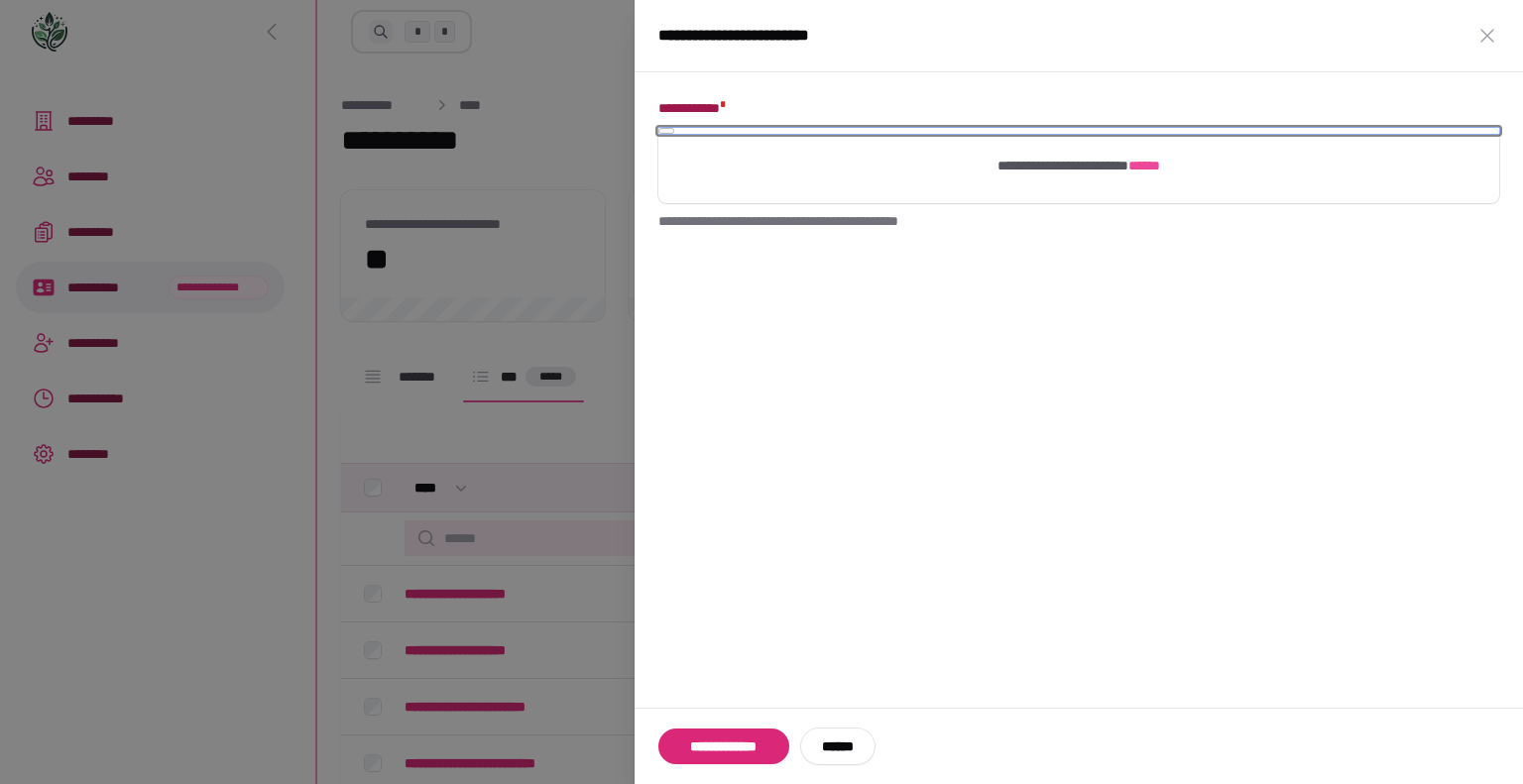 type on "**********" 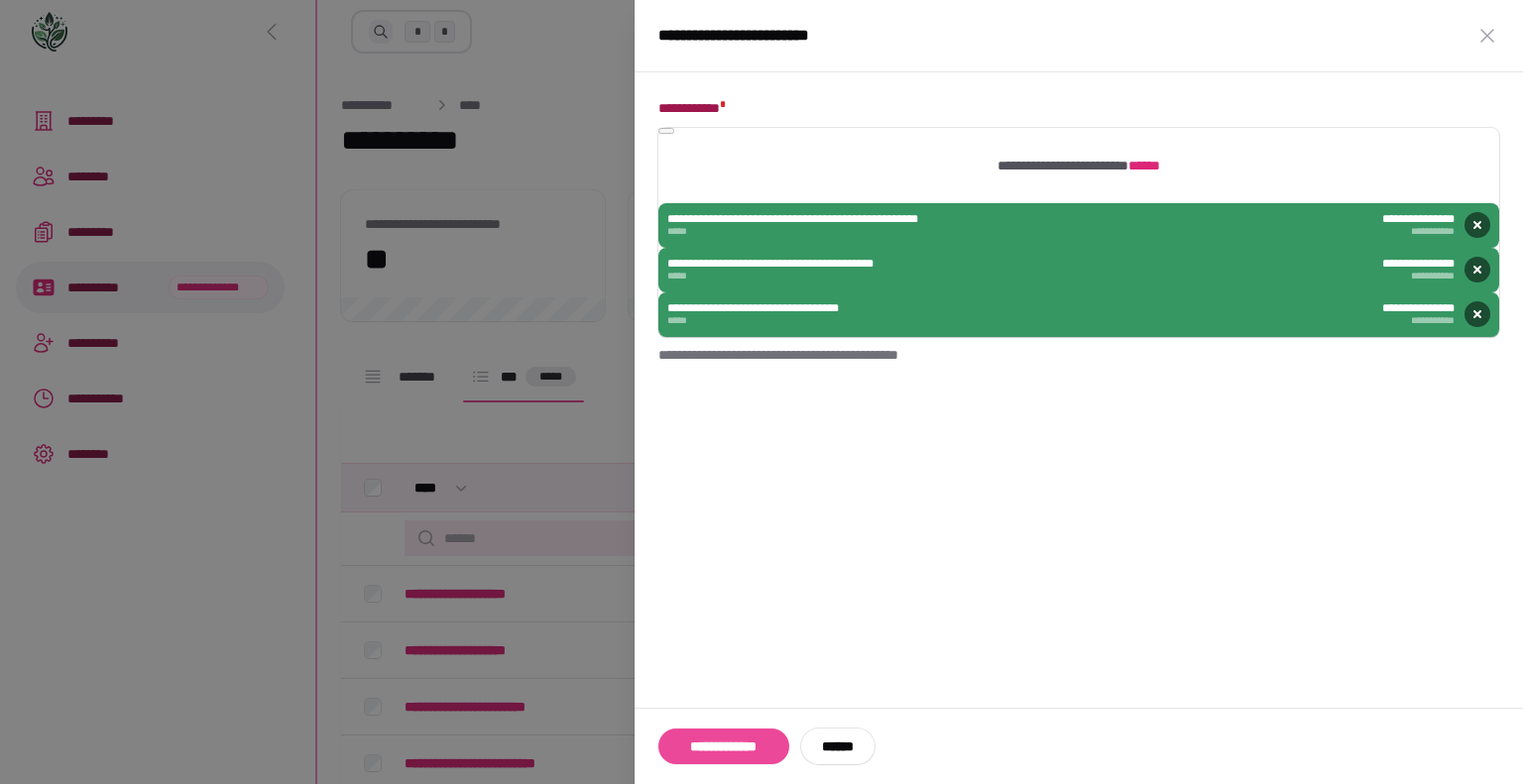 click on "**********" at bounding box center [724, 746] 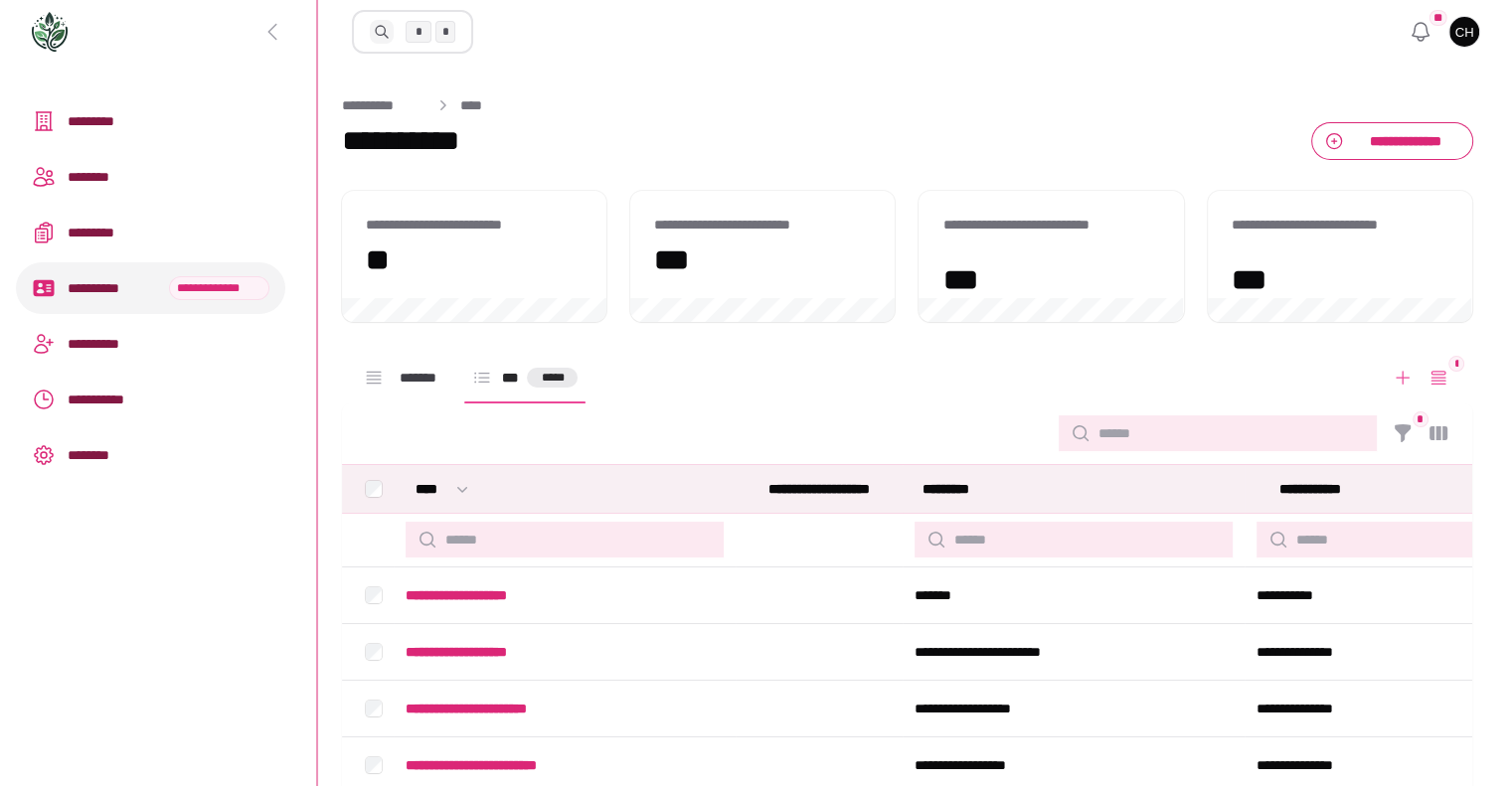 click 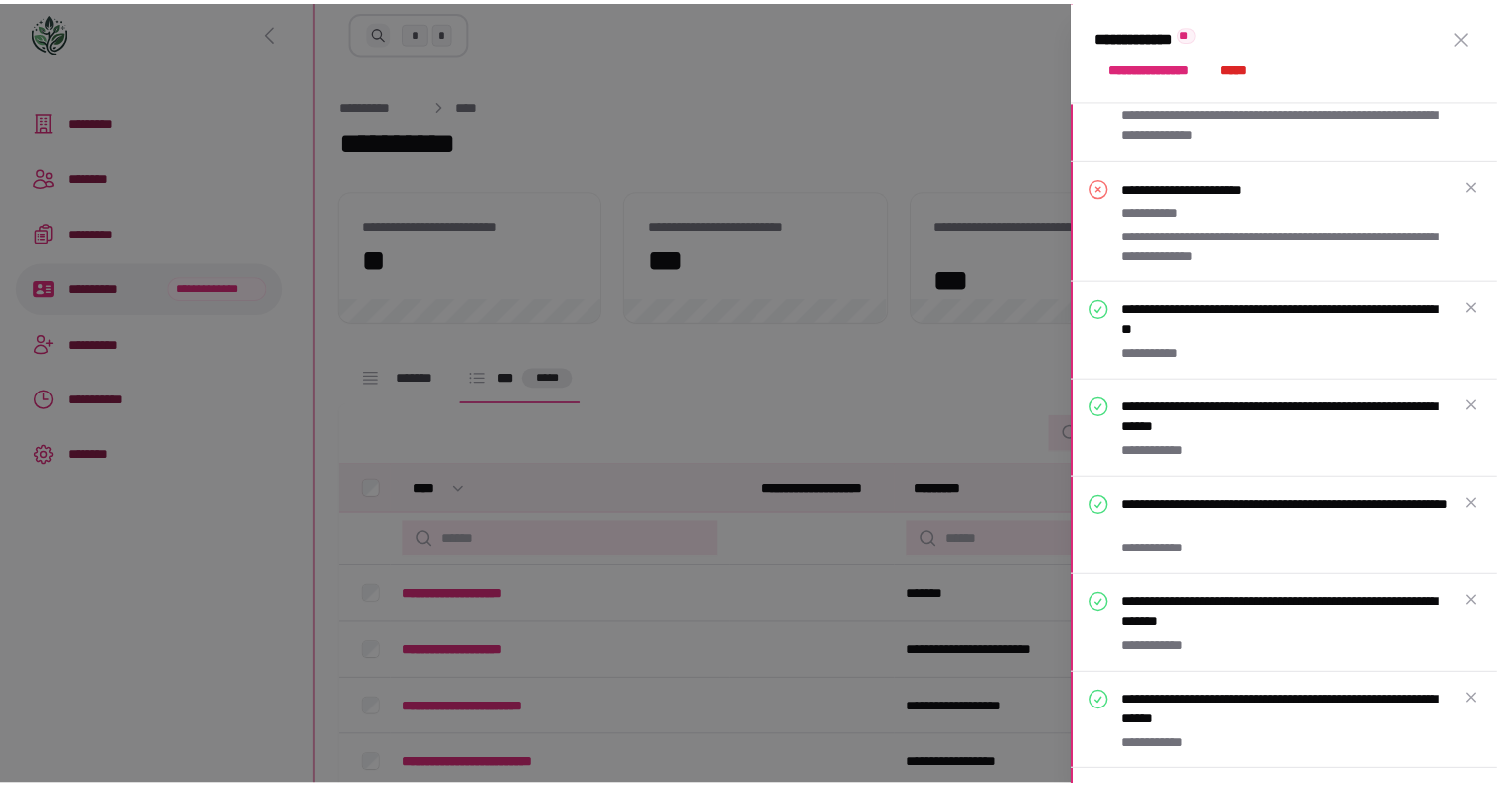 scroll, scrollTop: 0, scrollLeft: 0, axis: both 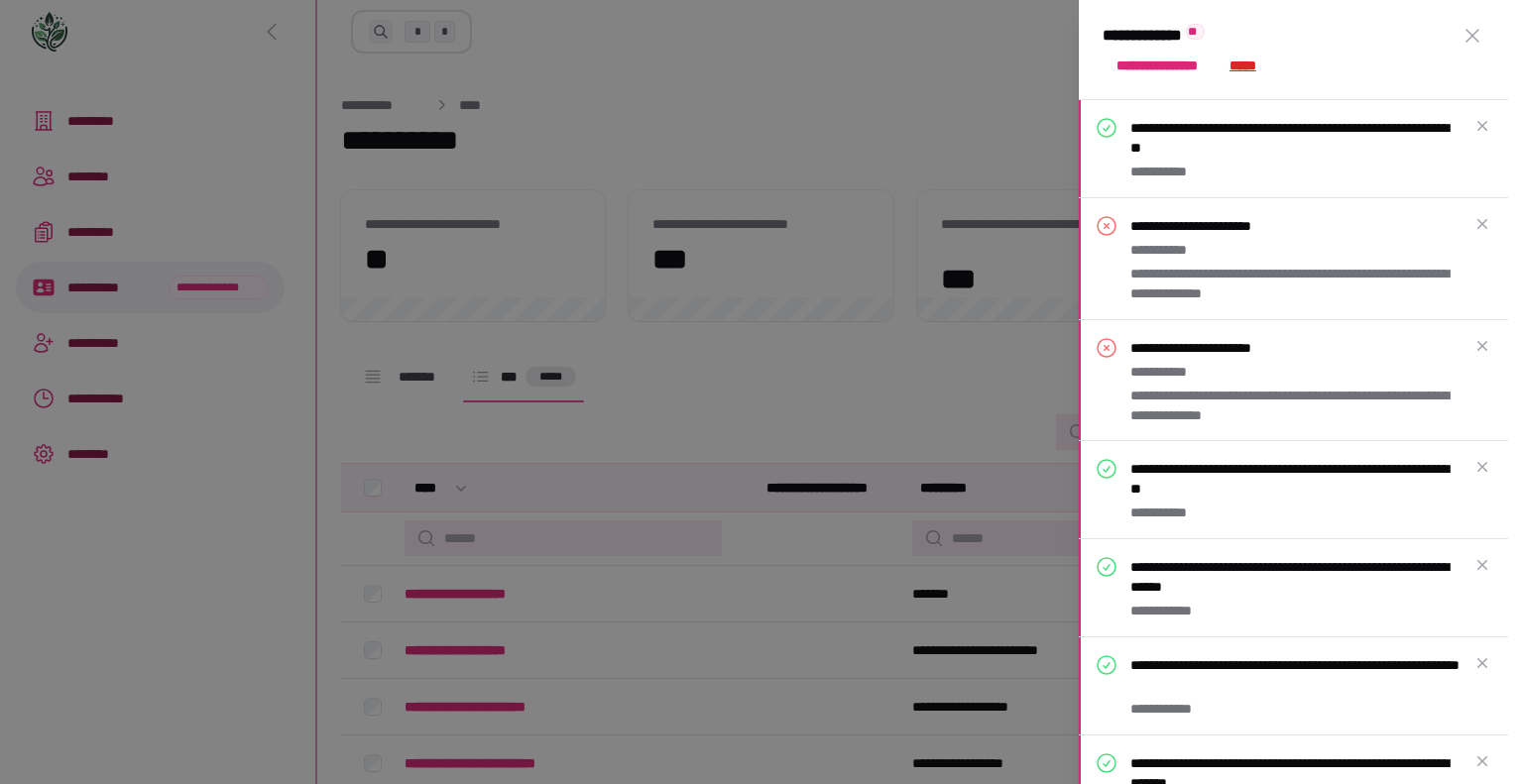 click on "*****" at bounding box center (1242, 65) 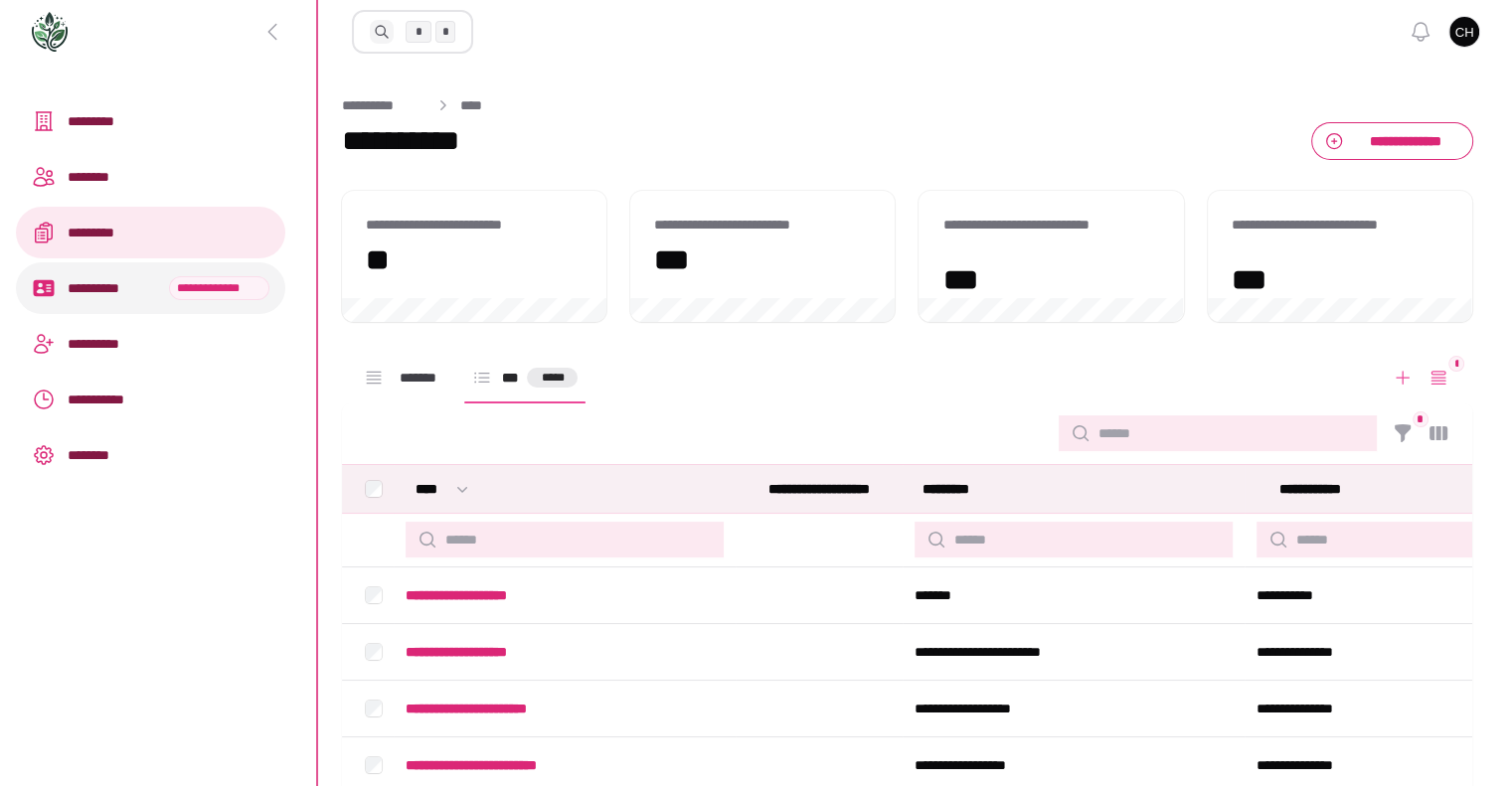 click on "*********" at bounding box center [168, 233] 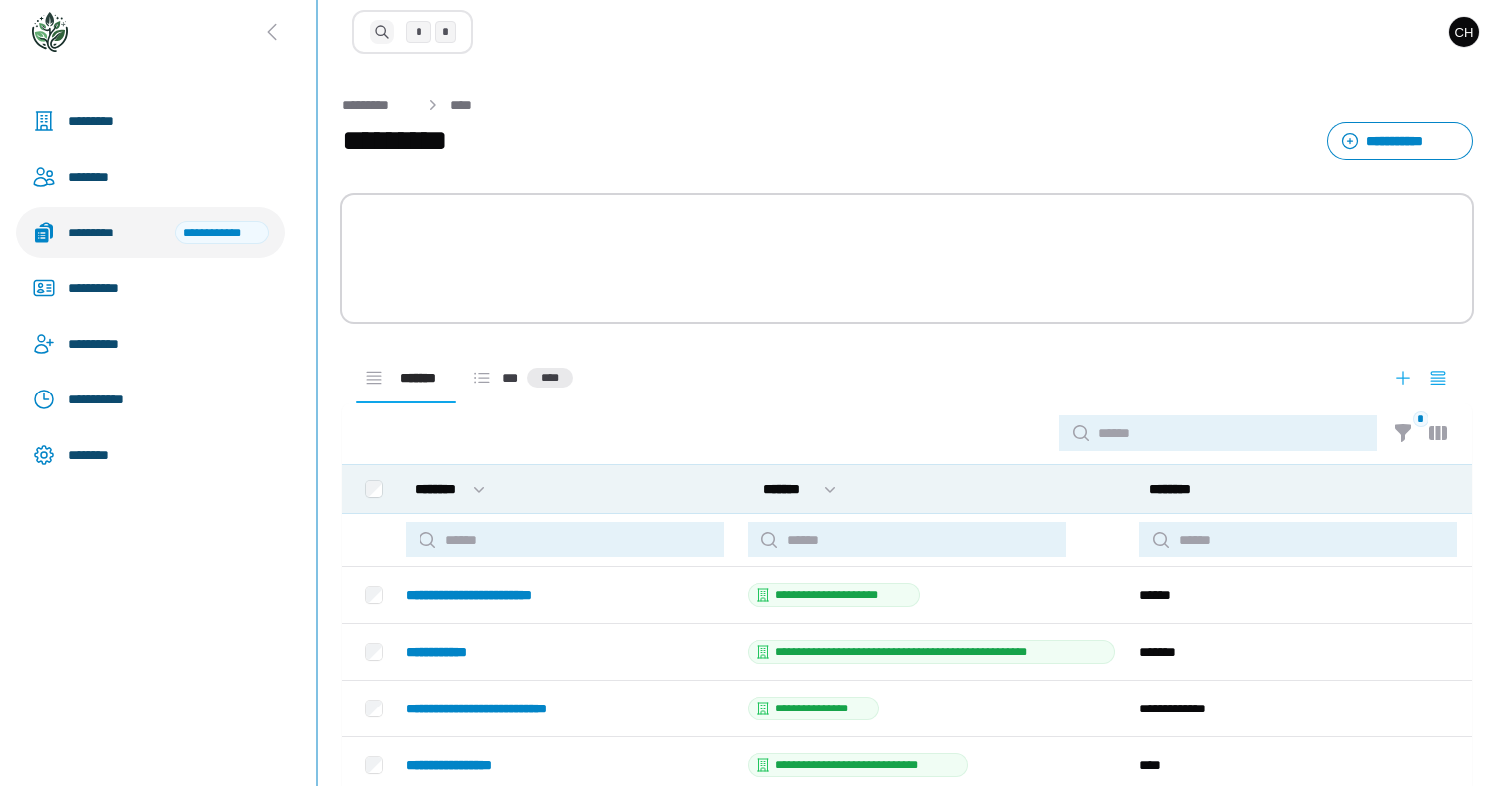 scroll, scrollTop: 0, scrollLeft: 0, axis: both 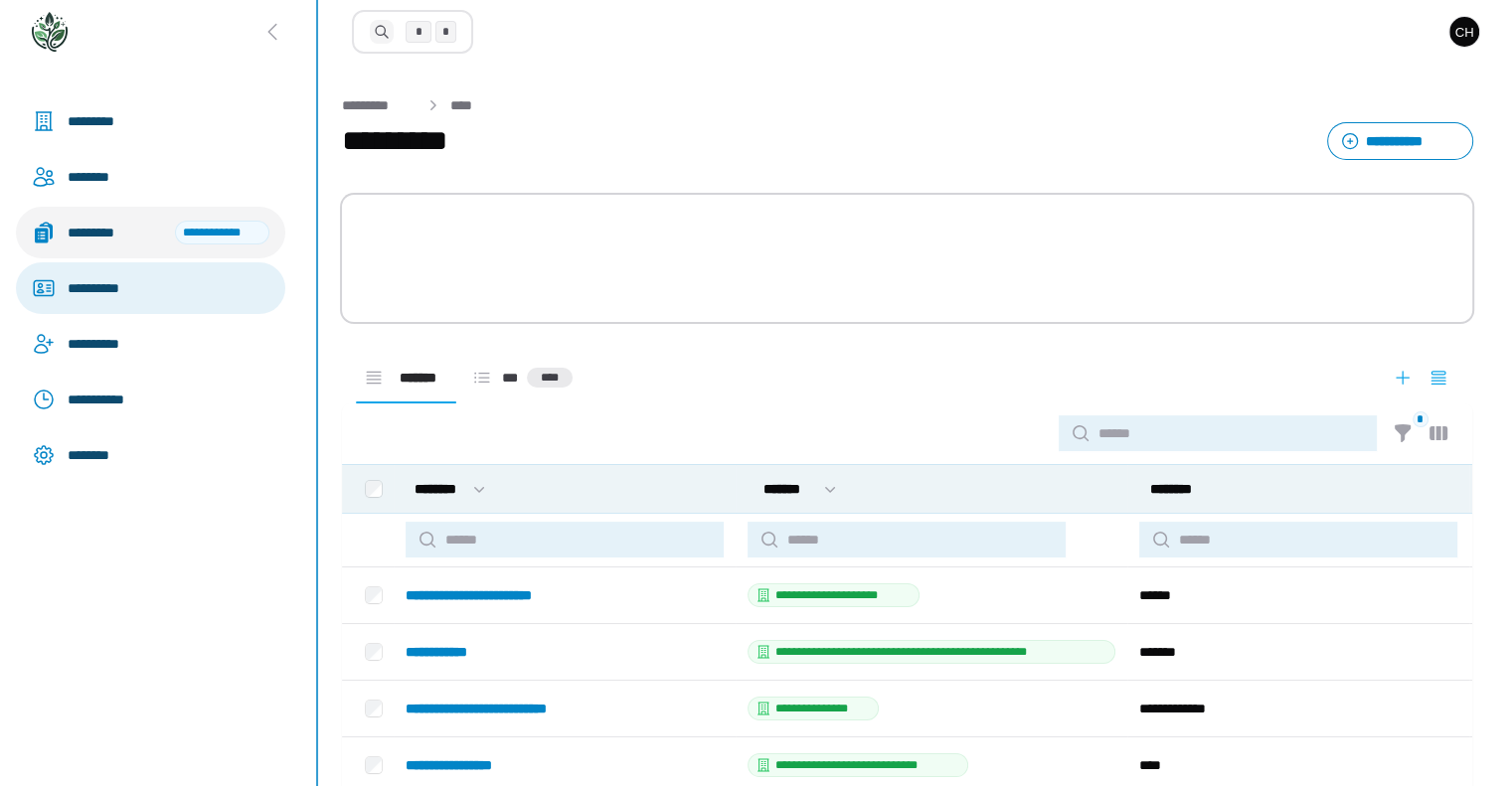 select on "****" 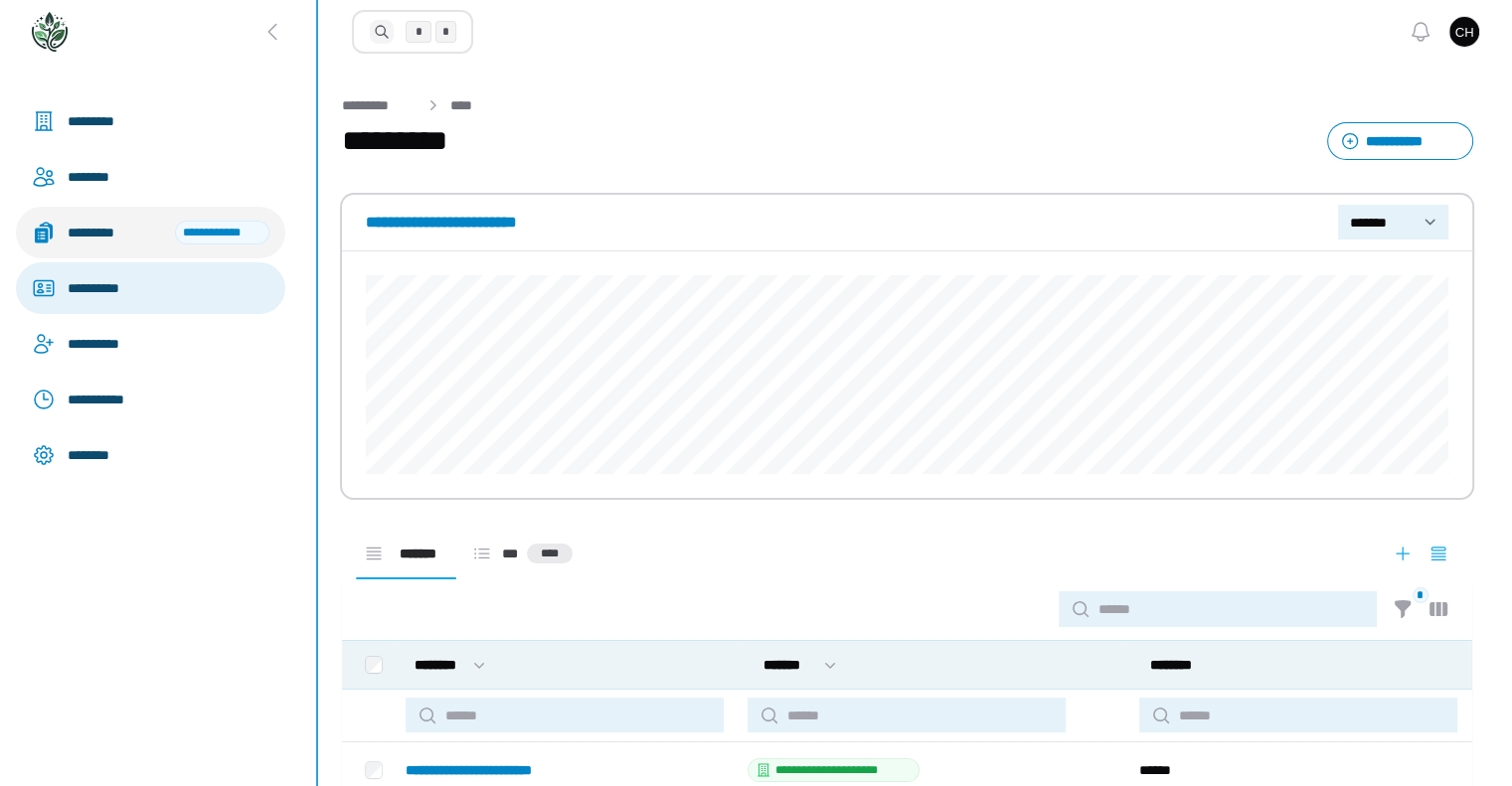 click on "**********" at bounding box center [168, 288] 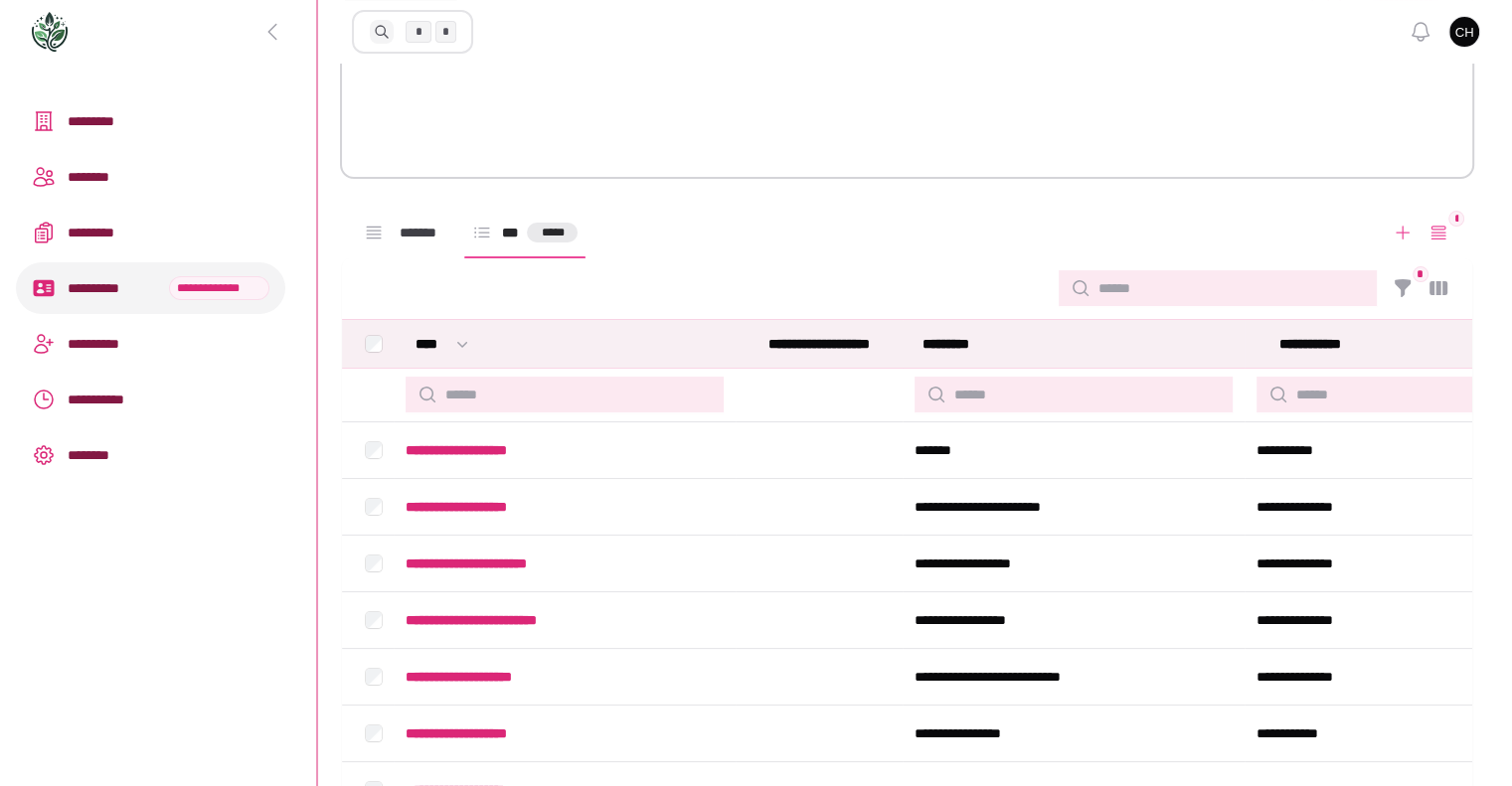 scroll, scrollTop: 0, scrollLeft: 0, axis: both 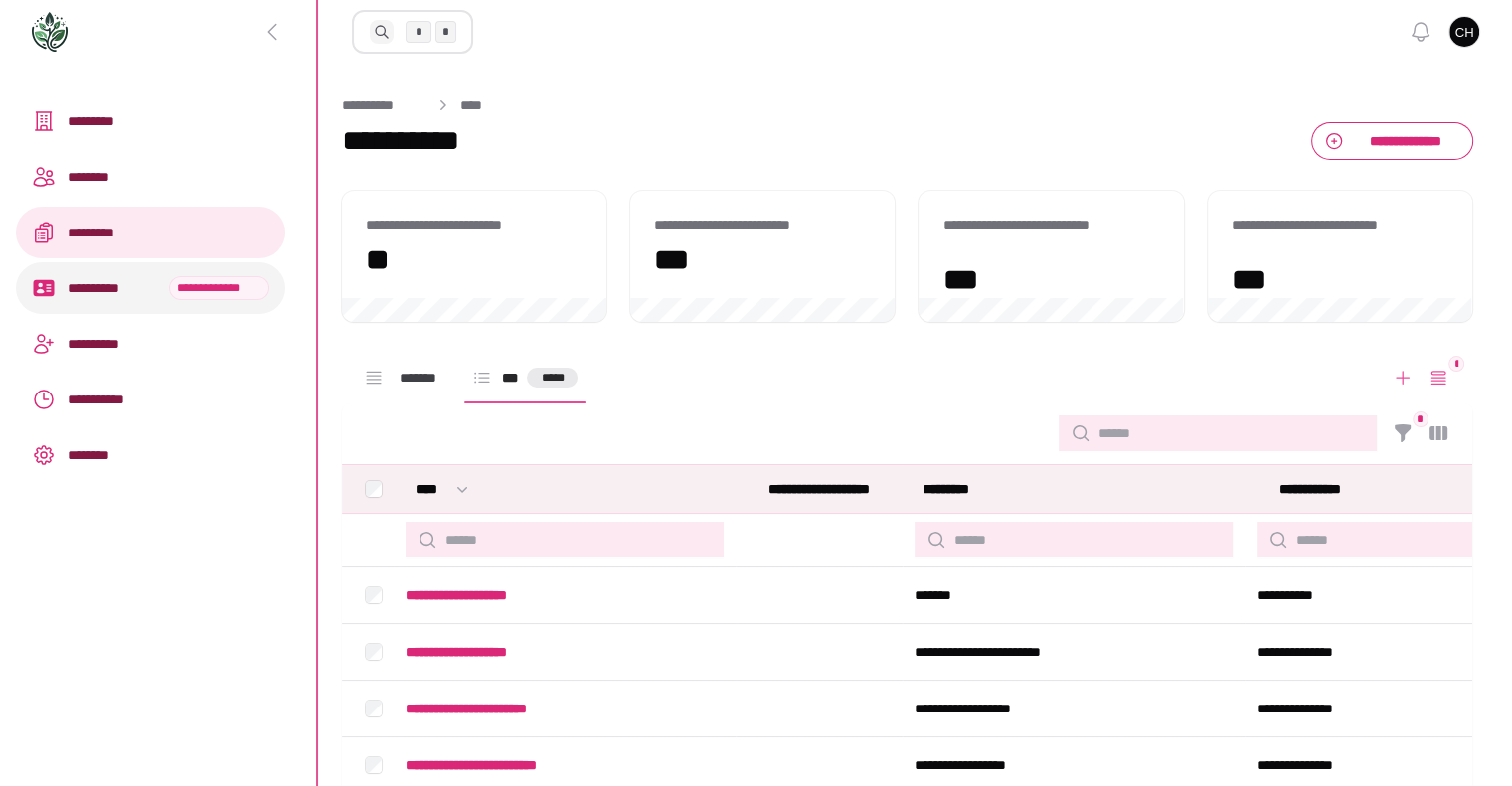 drag, startPoint x: 71, startPoint y: 210, endPoint x: 49, endPoint y: 233, distance: 31.827661 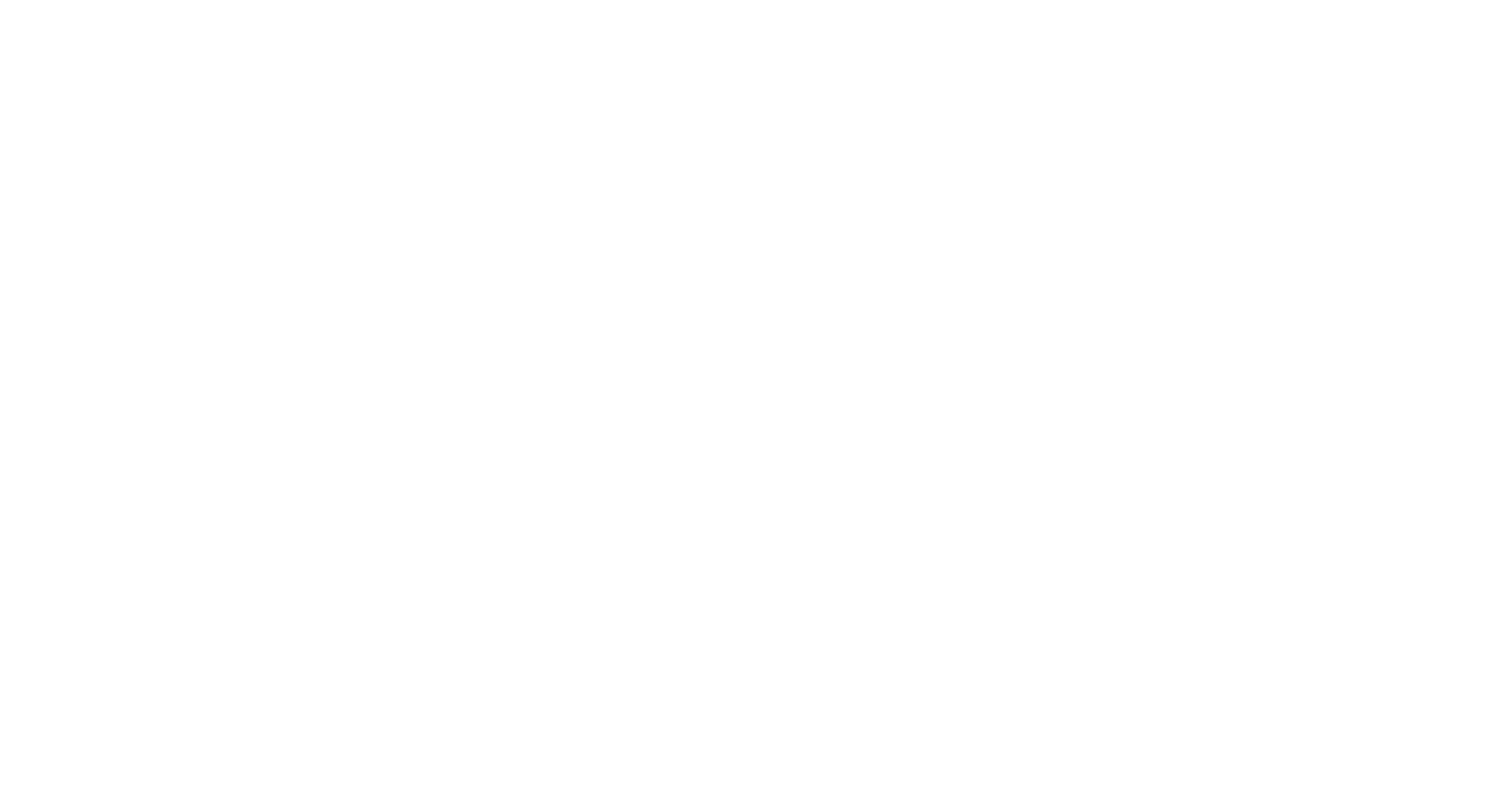 scroll, scrollTop: 0, scrollLeft: 0, axis: both 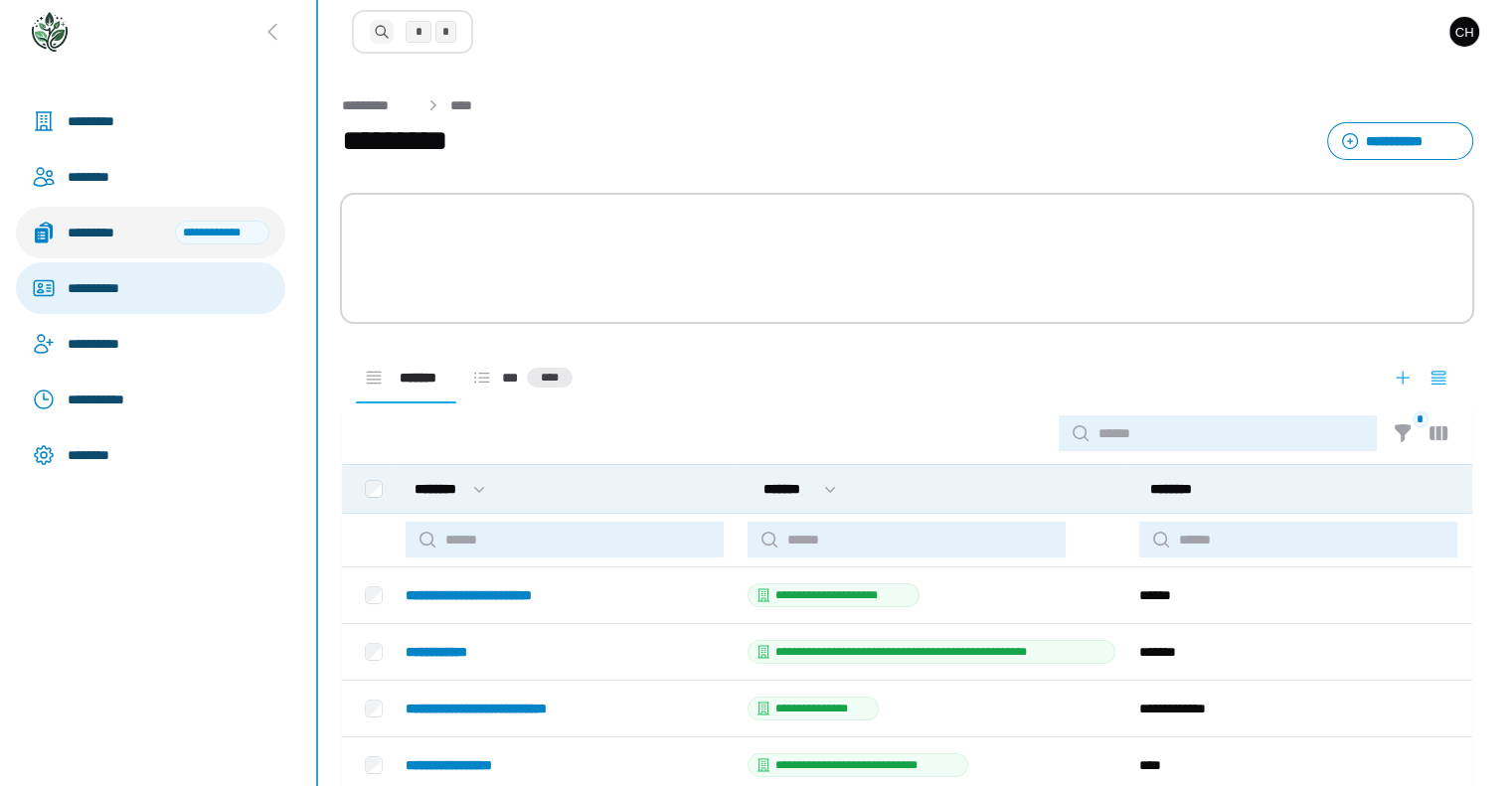 select on "****" 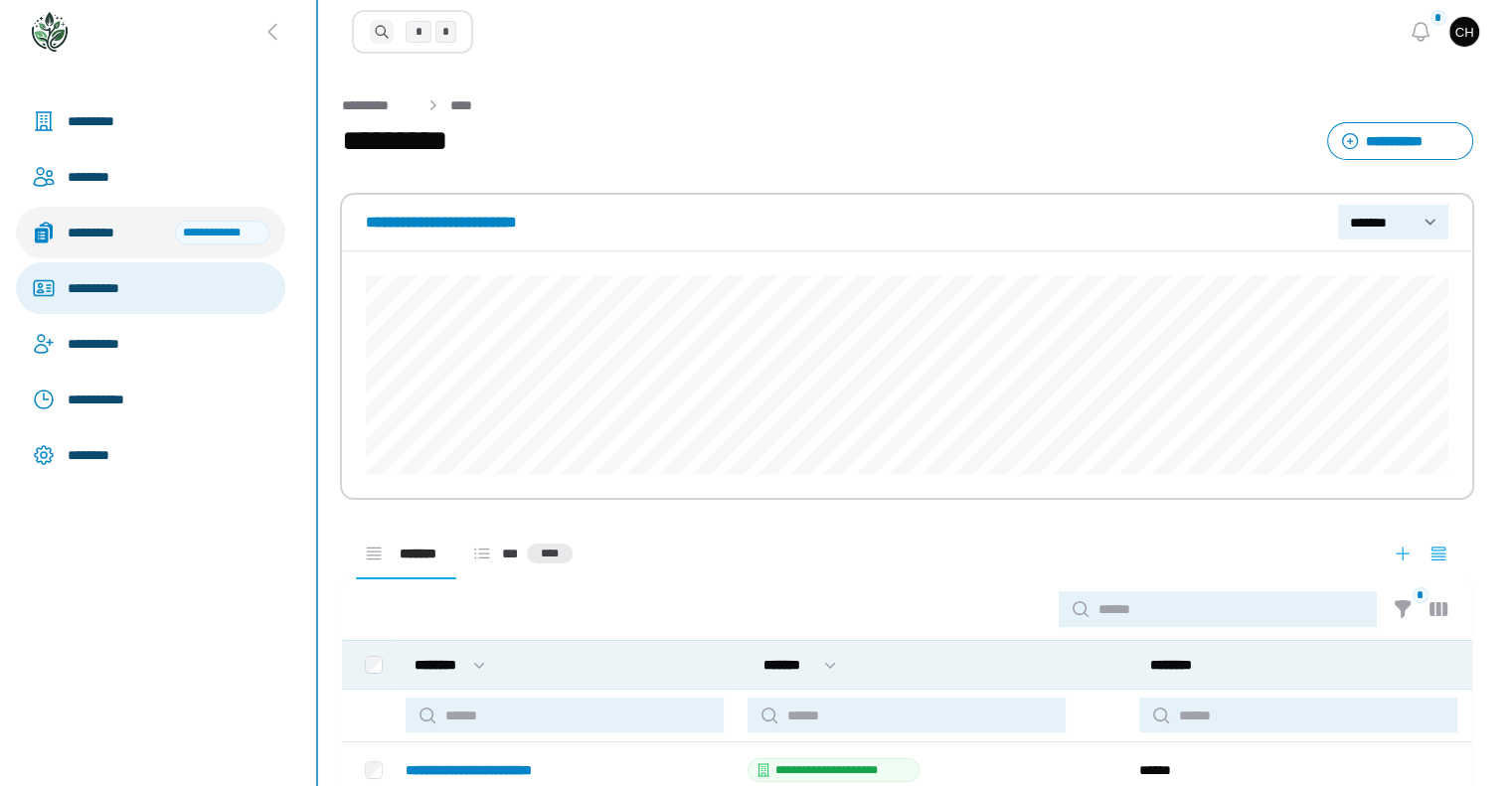 click on "**********" at bounding box center [168, 288] 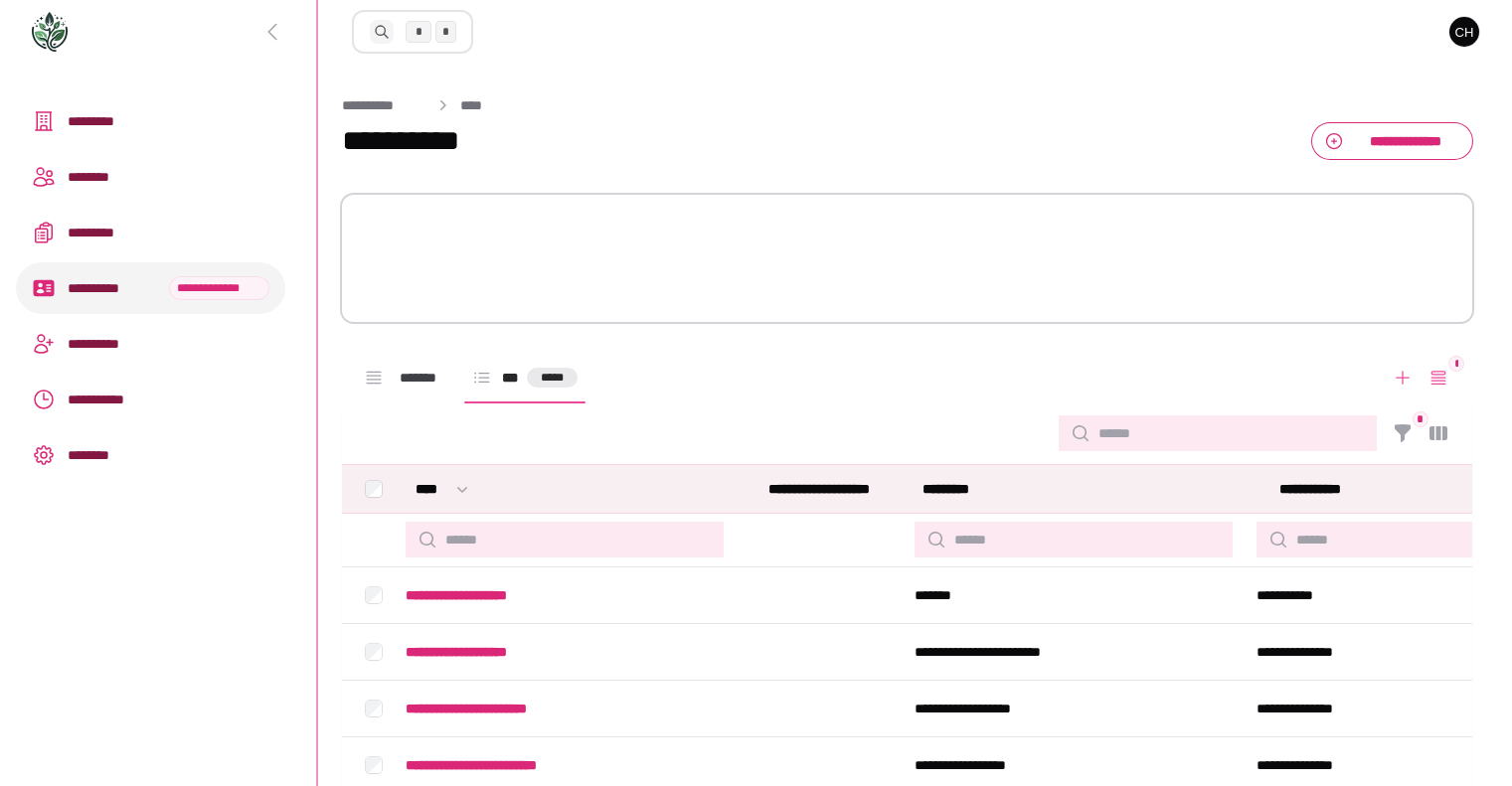 scroll, scrollTop: 0, scrollLeft: 0, axis: both 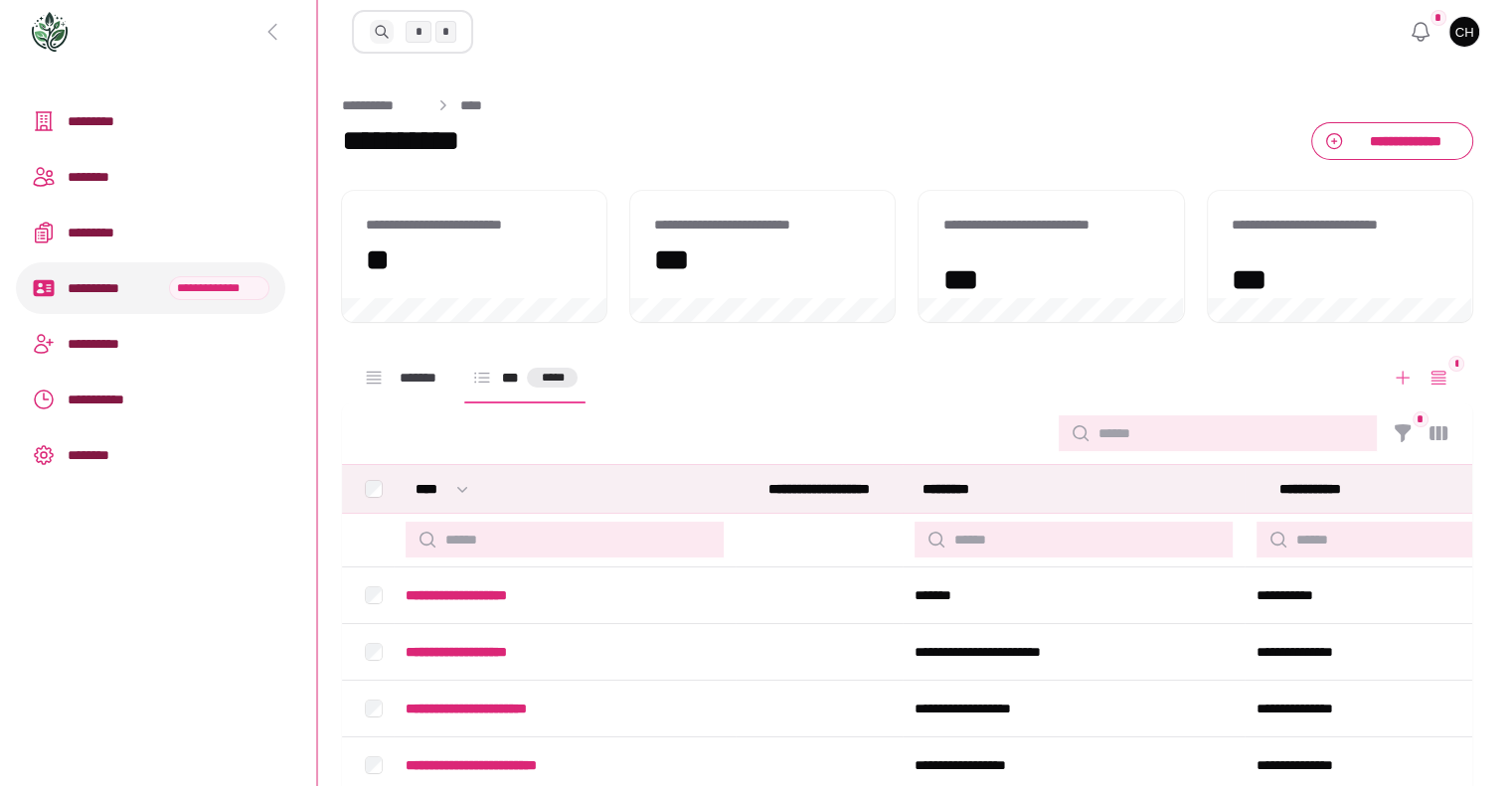click 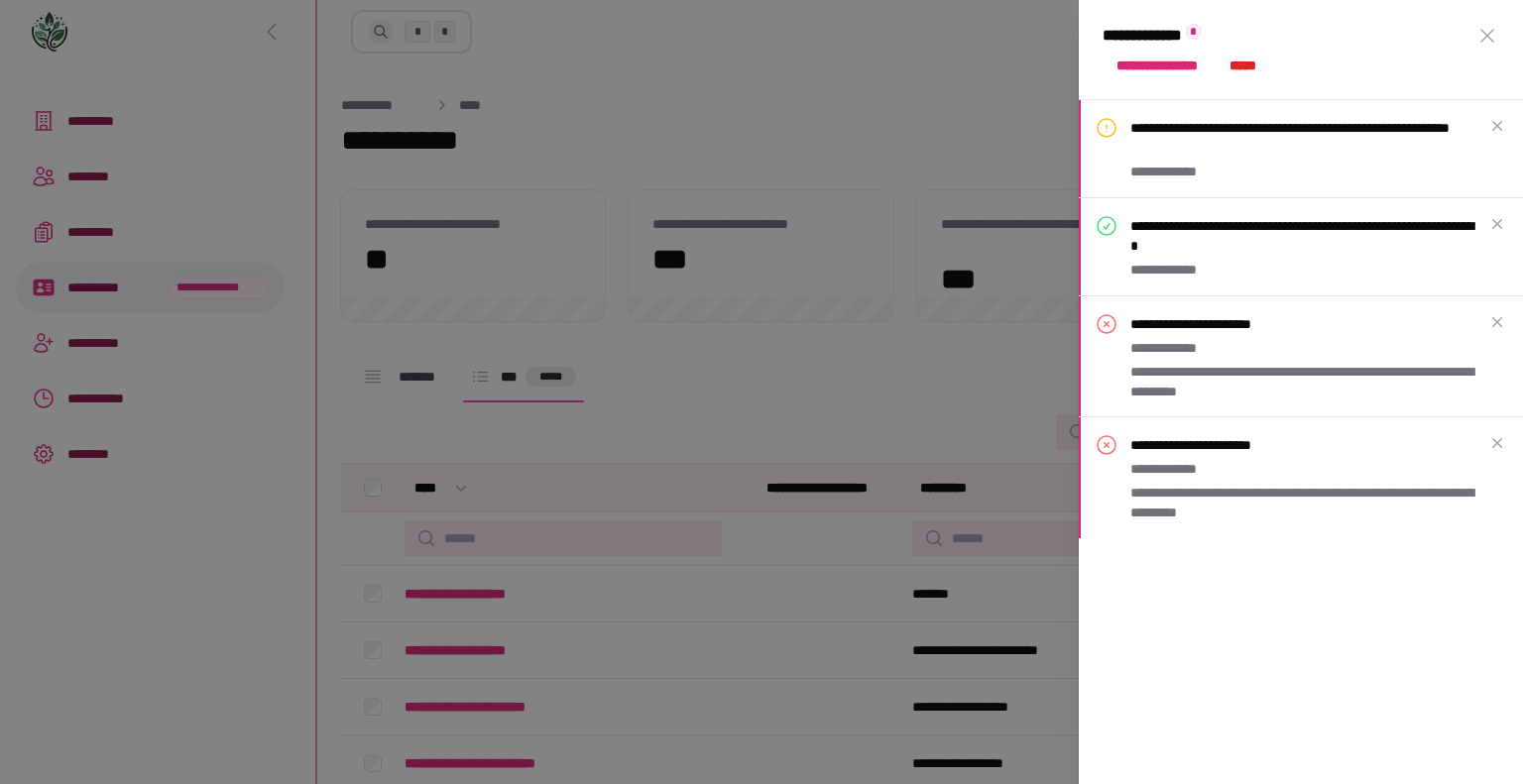 drag, startPoint x: 907, startPoint y: 140, endPoint x: 123, endPoint y: 285, distance: 797.29606 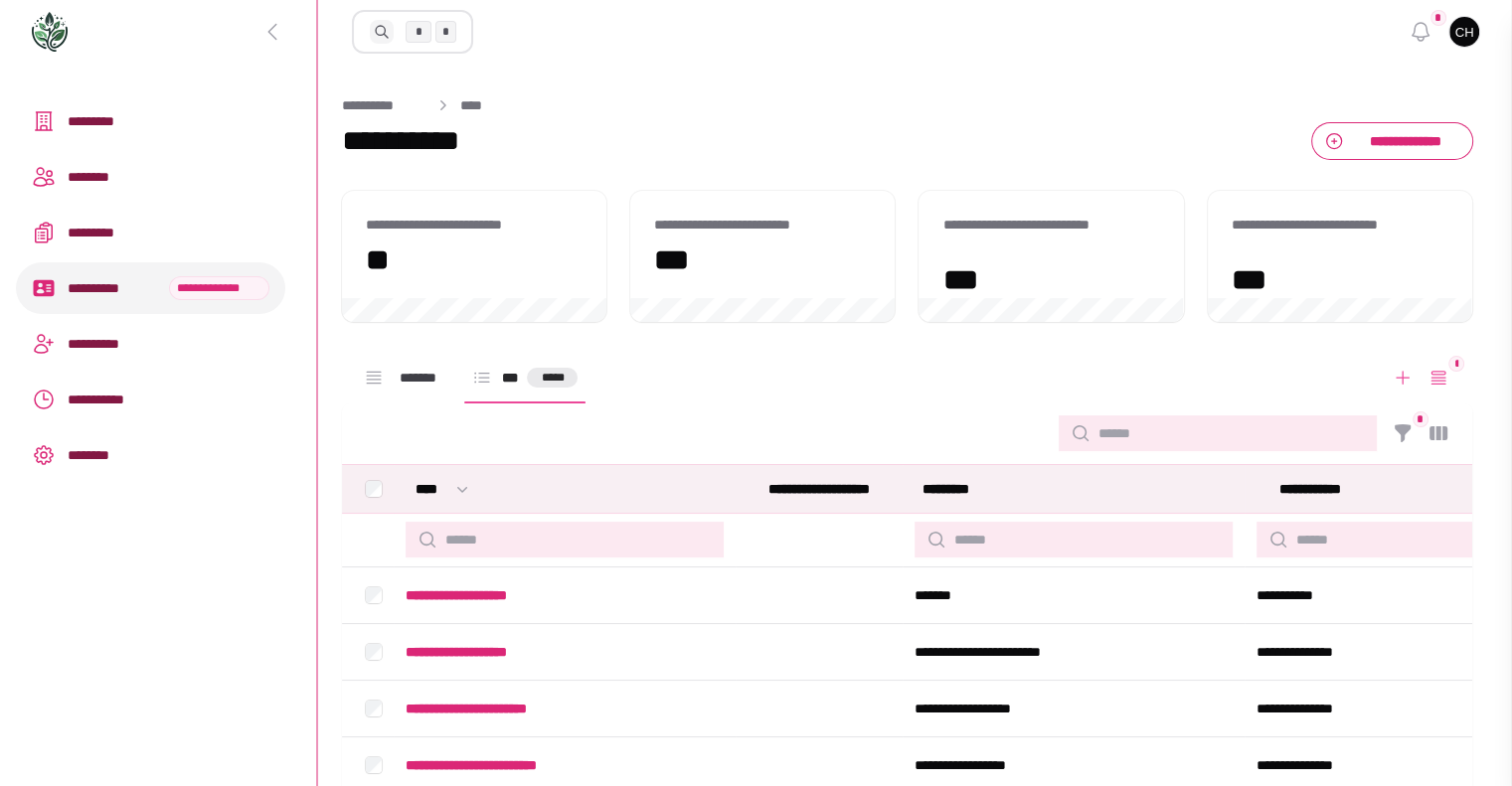 click on "**********" at bounding box center [756, 393] 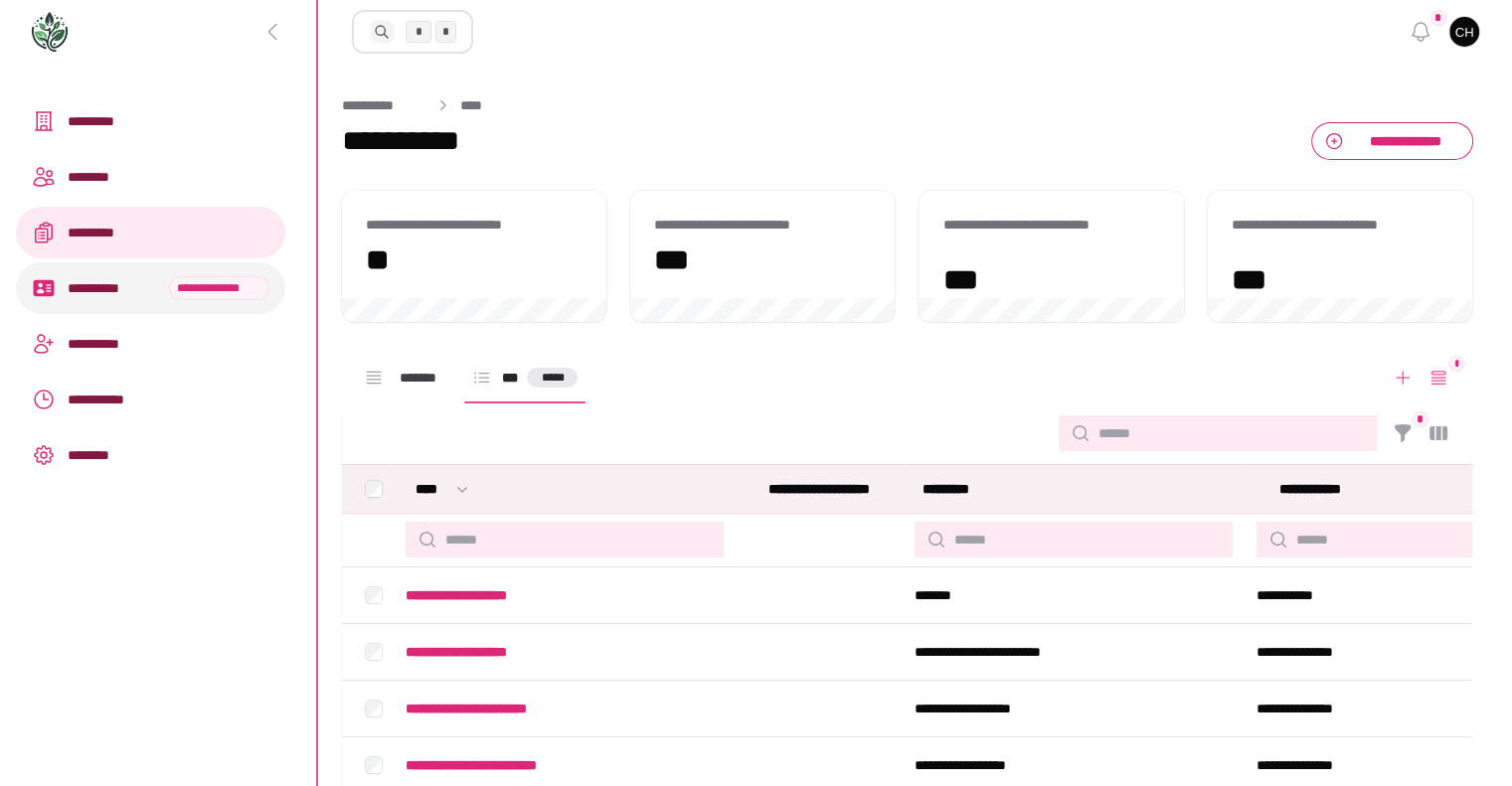 click on "*********" at bounding box center (168, 233) 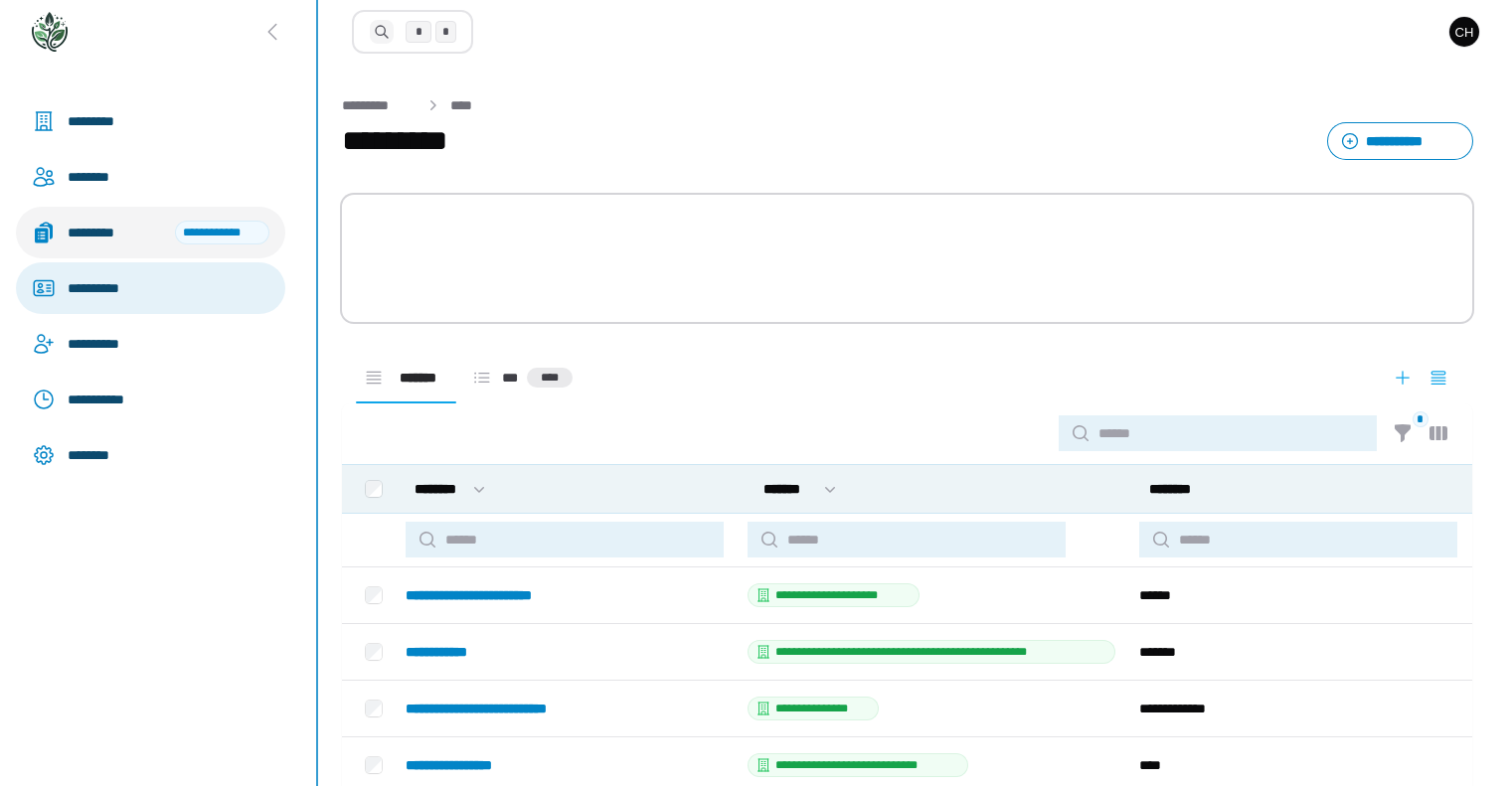 scroll, scrollTop: 0, scrollLeft: 0, axis: both 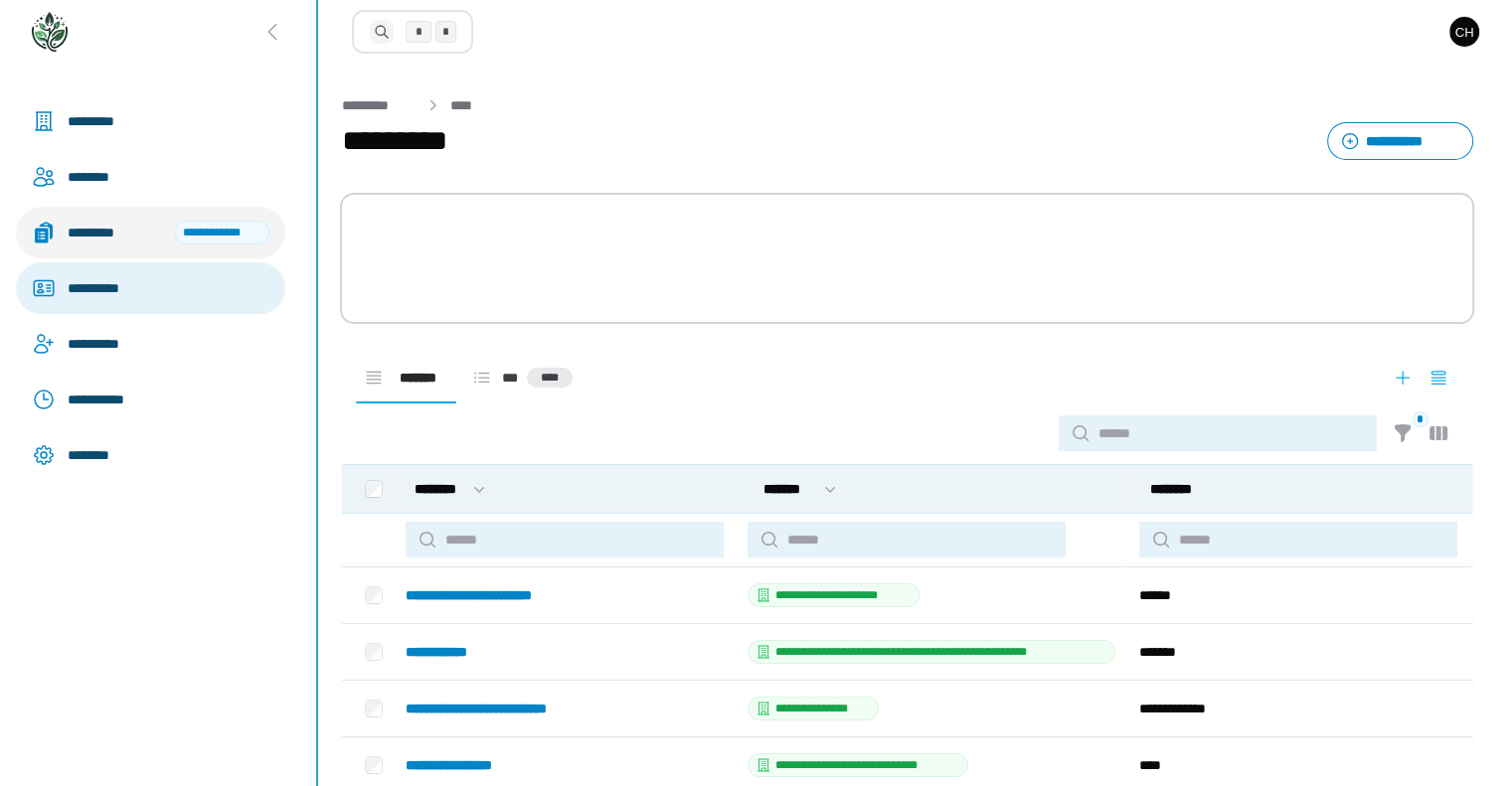 select on "****" 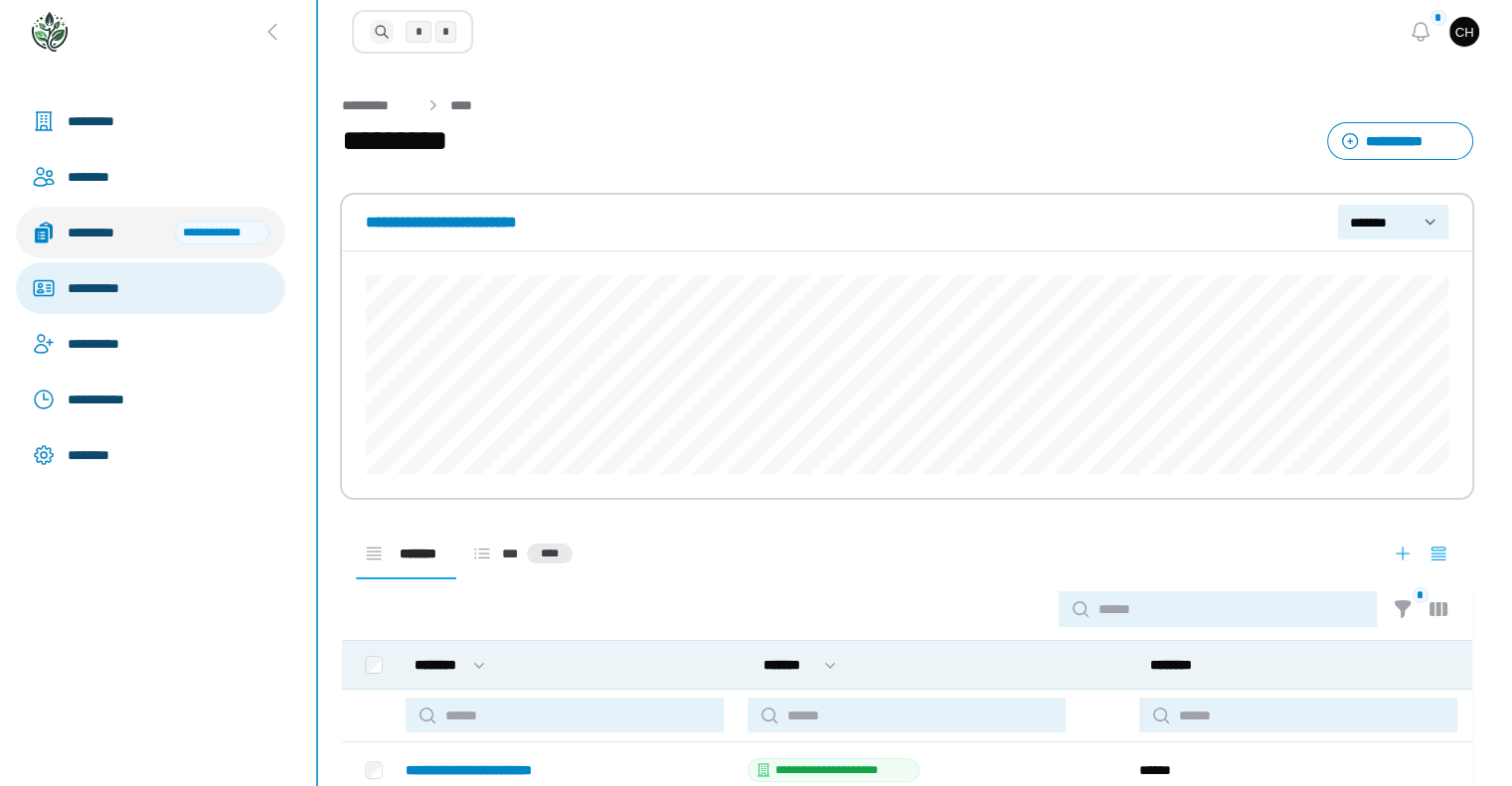 click on "**********" at bounding box center [168, 288] 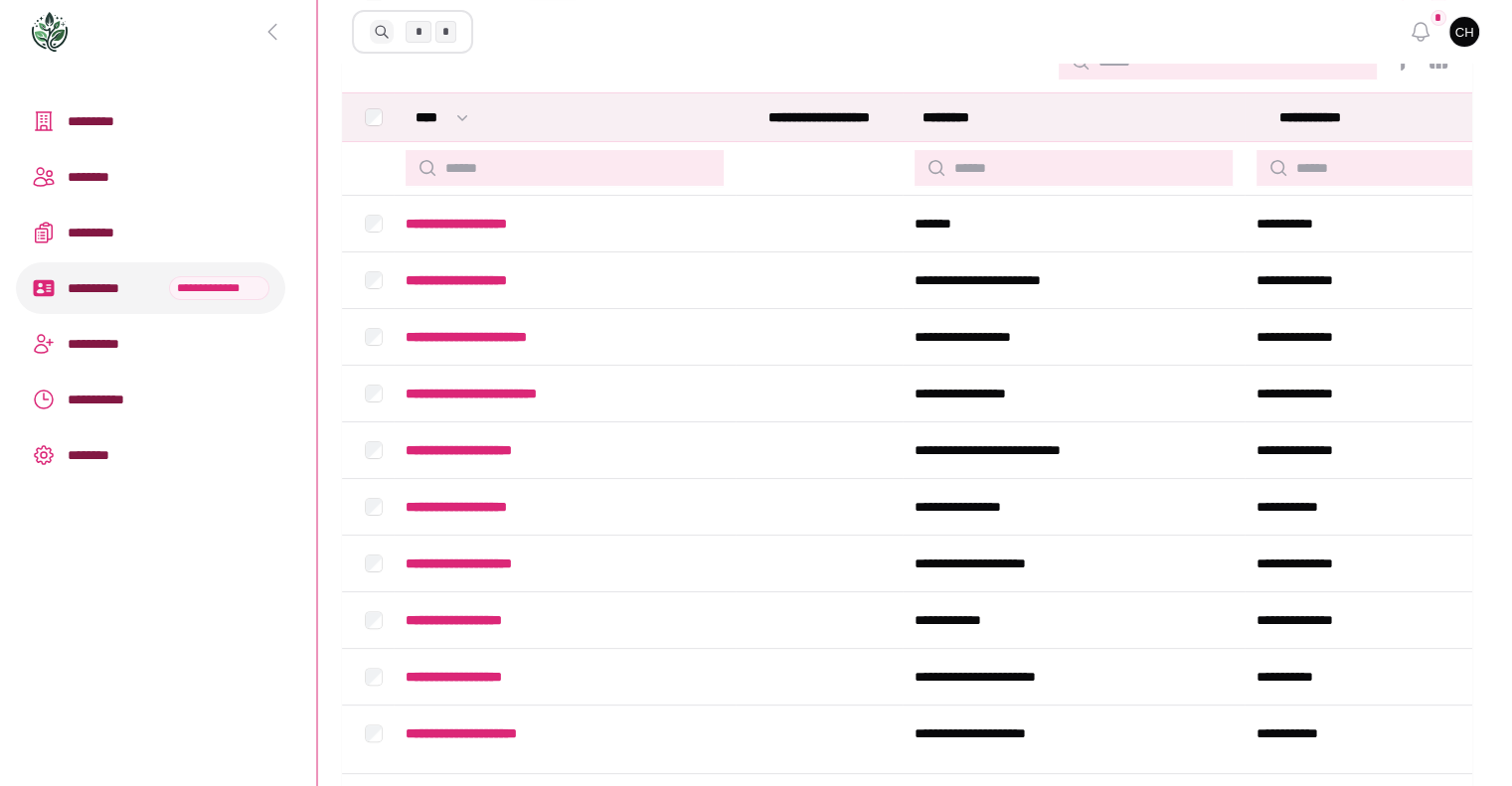 scroll, scrollTop: 0, scrollLeft: 0, axis: both 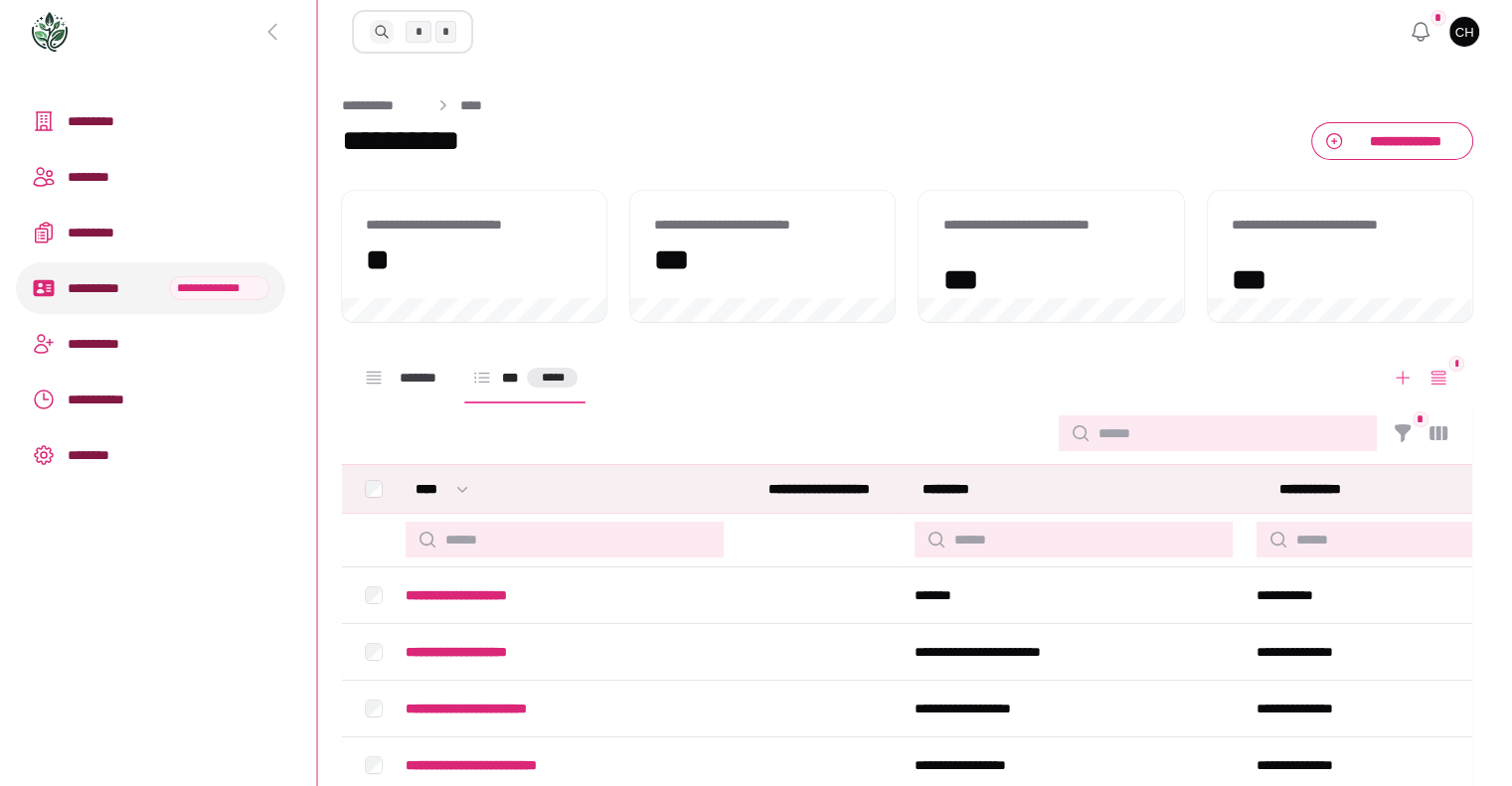 click on "**********" at bounding box center [1421, 32] 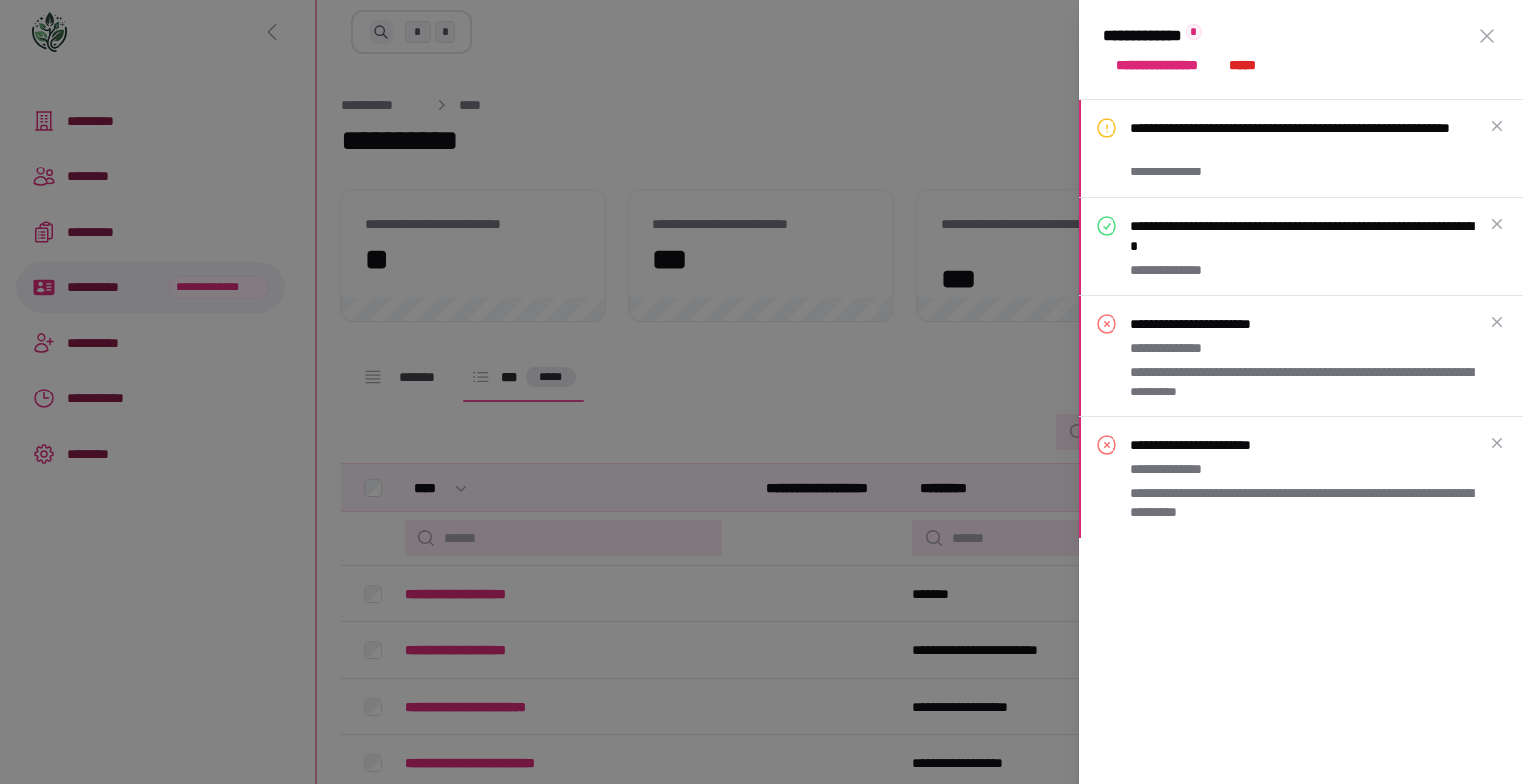 click on "**********" at bounding box center (1303, 236) 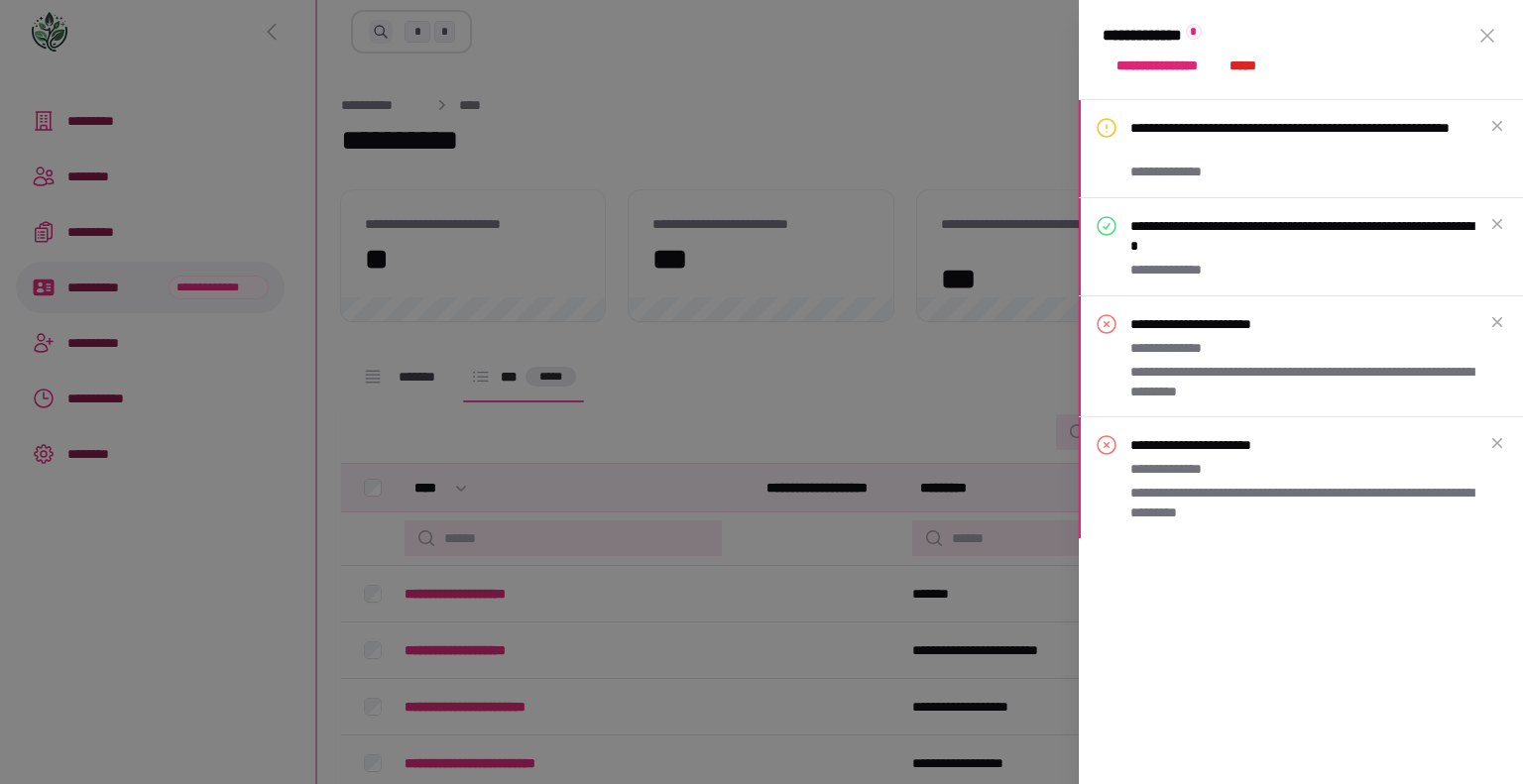 click on "**********" at bounding box center [762, 392] 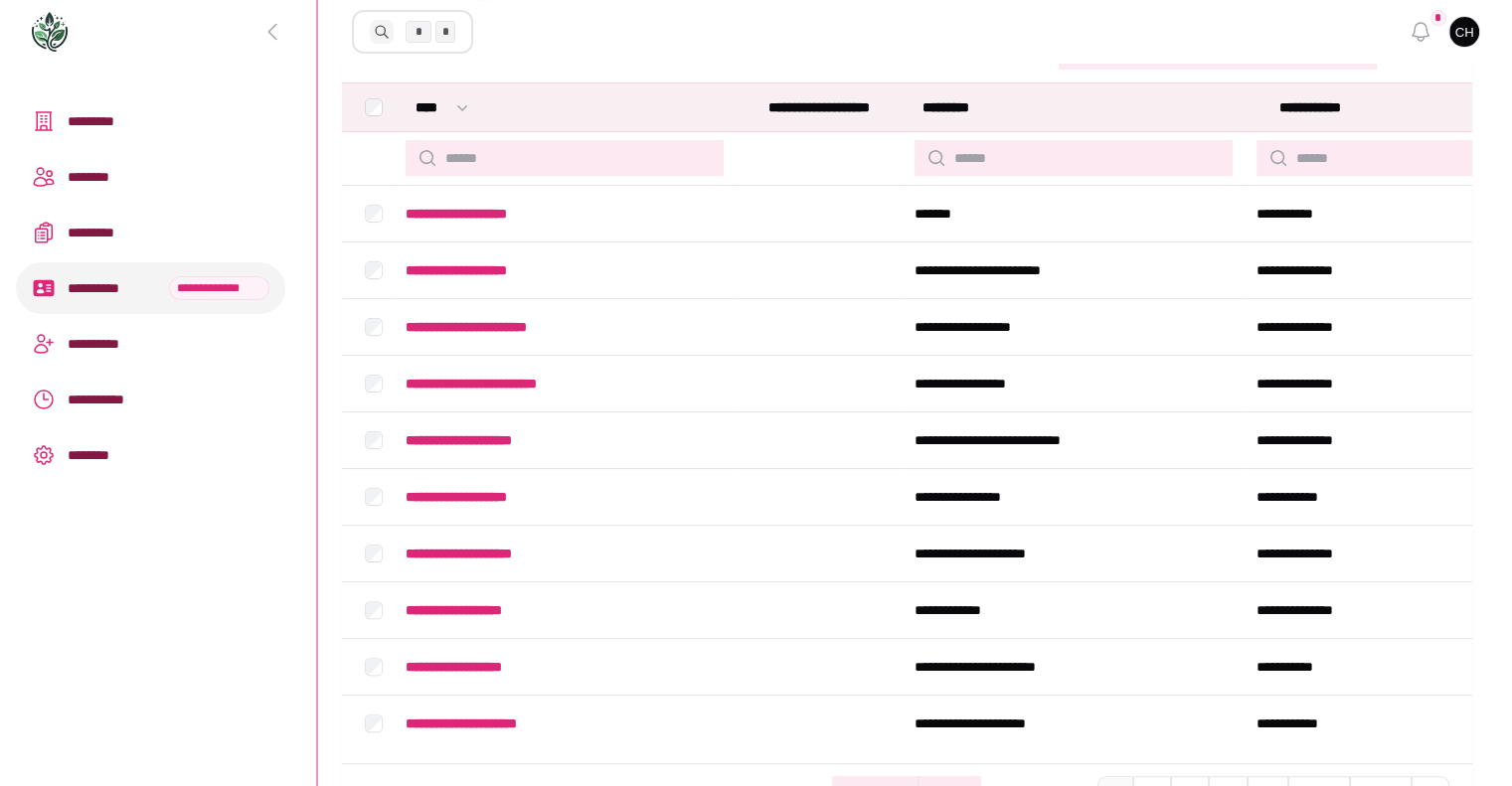 scroll, scrollTop: 390, scrollLeft: 0, axis: vertical 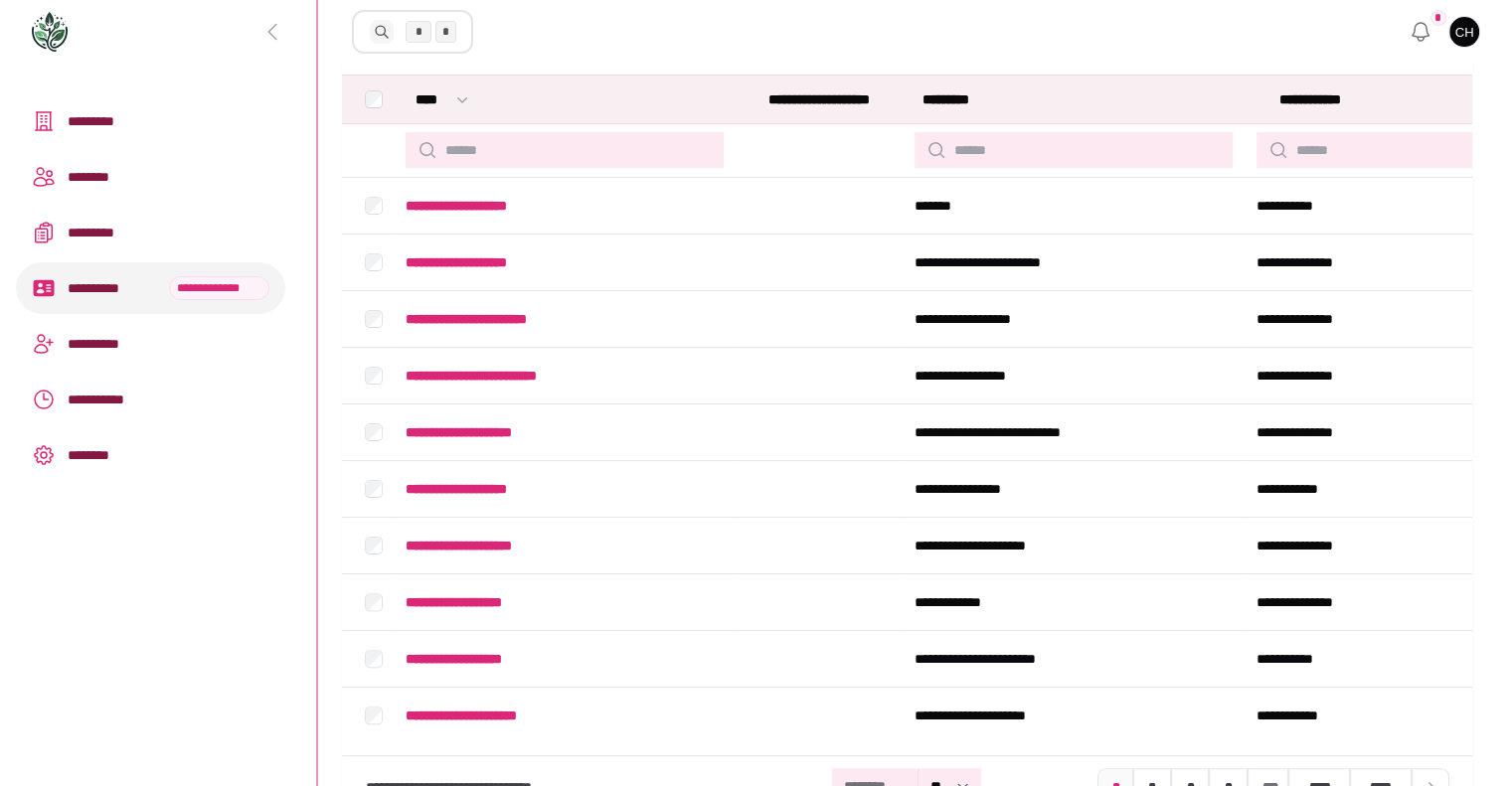 click 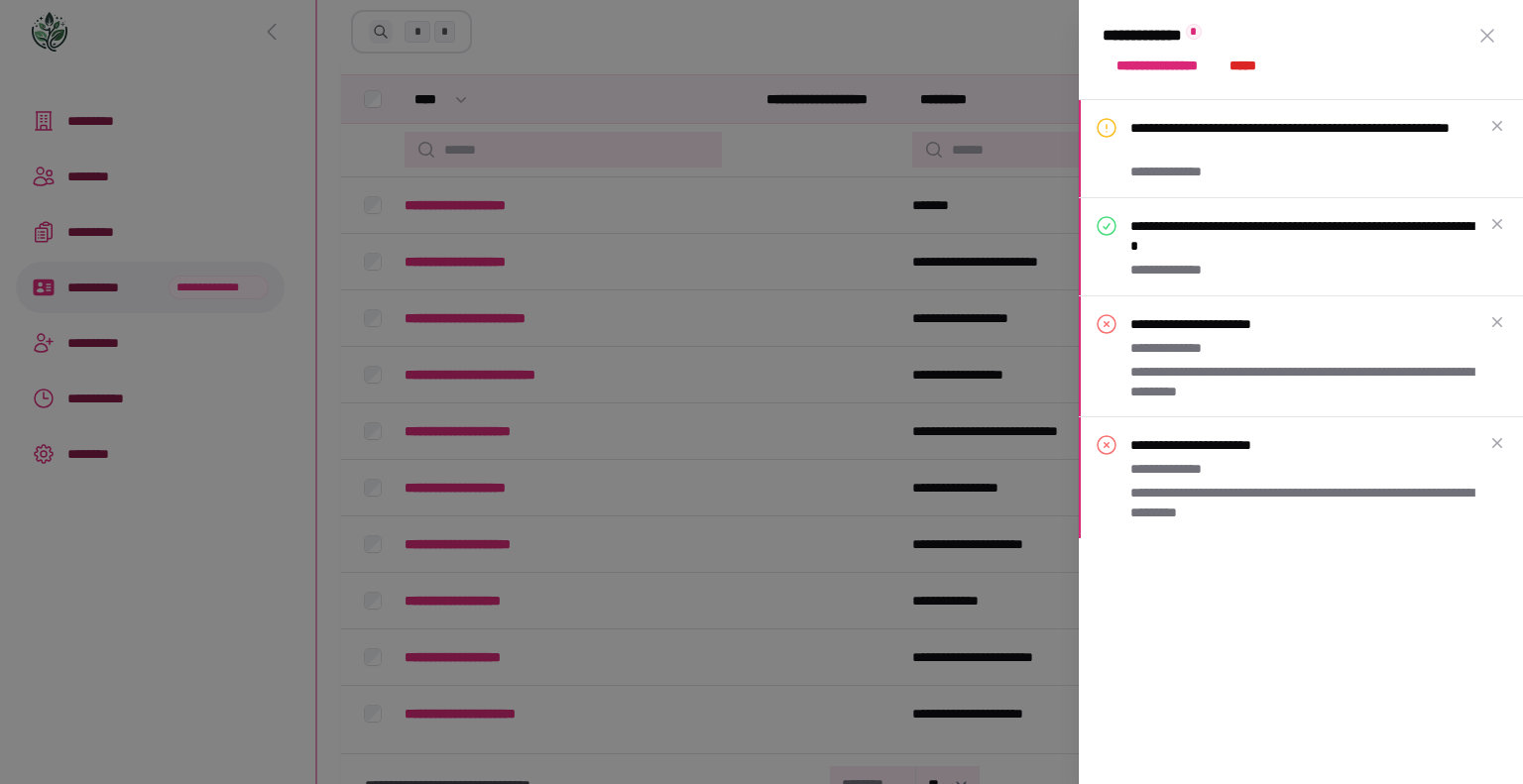 type 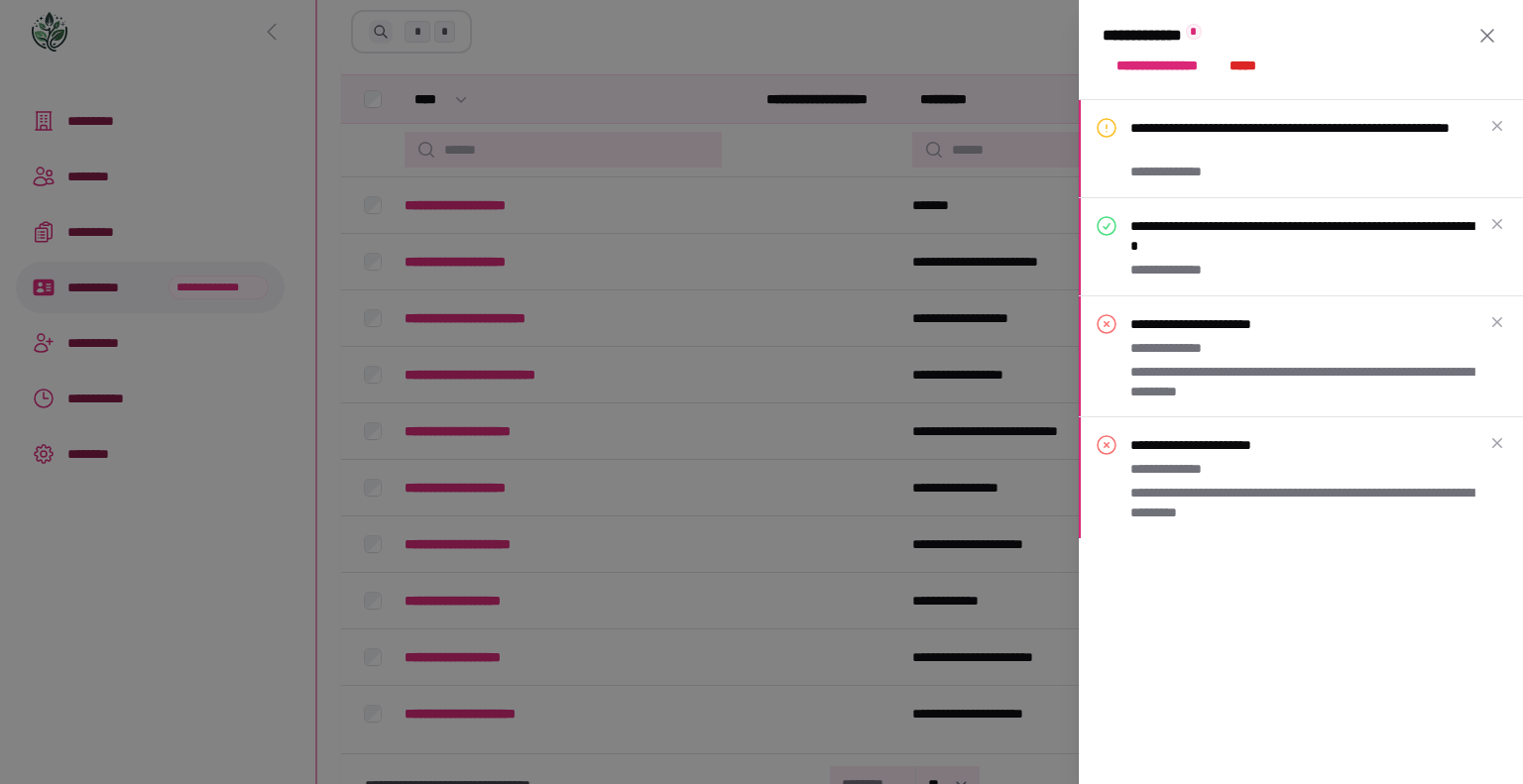 click 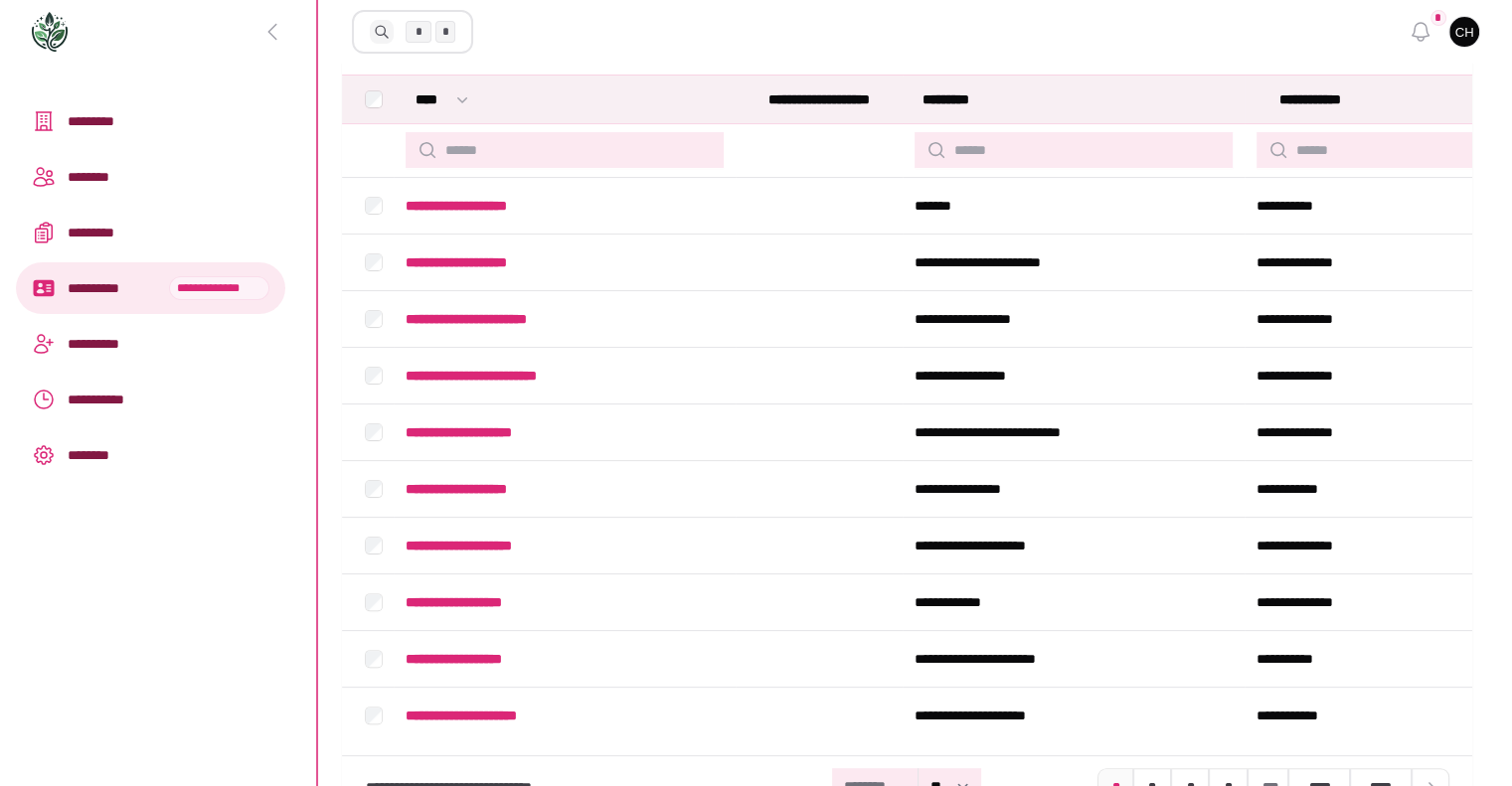 click on "**********" at bounding box center [150, 288] 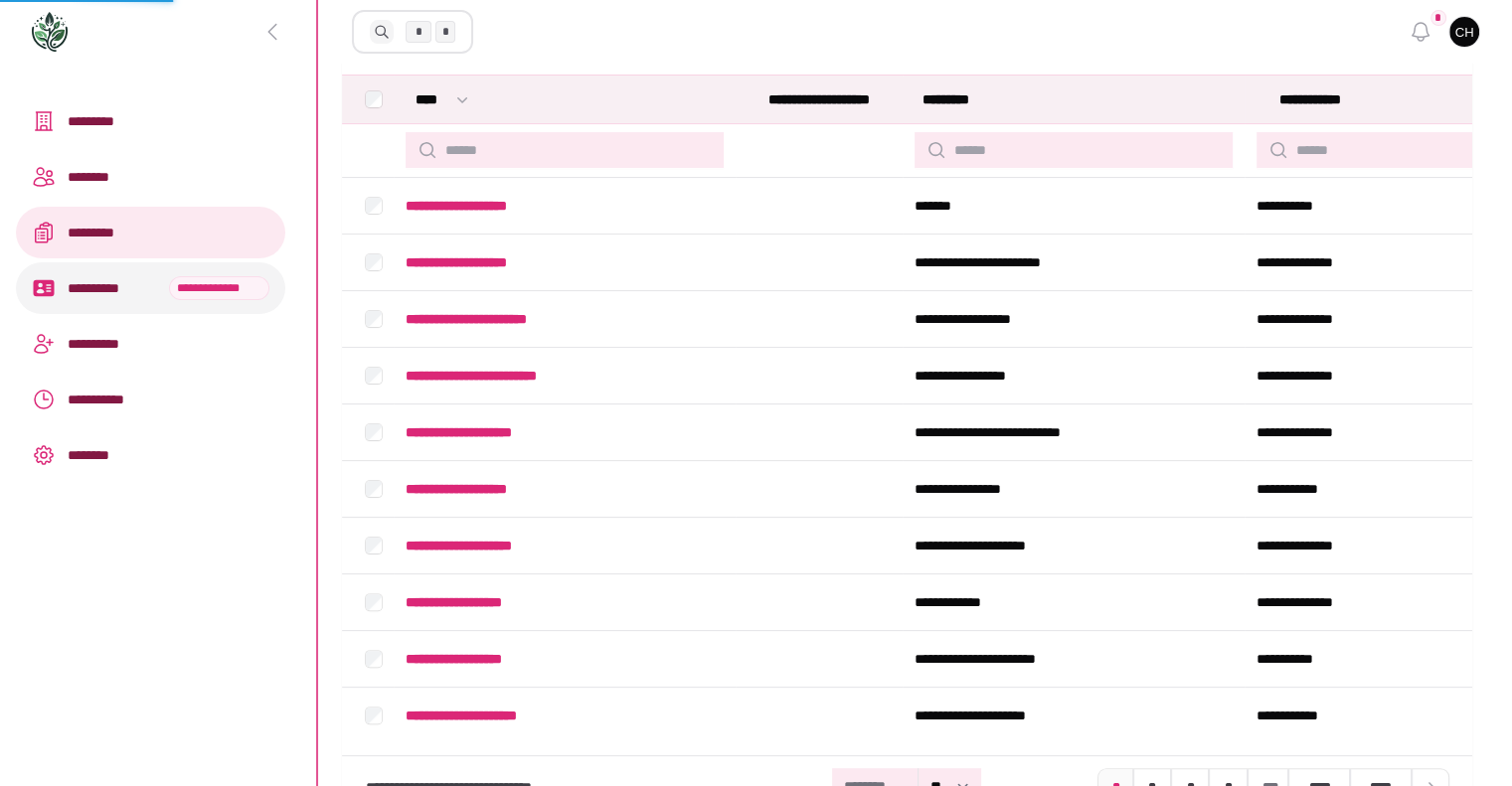 scroll, scrollTop: 0, scrollLeft: 0, axis: both 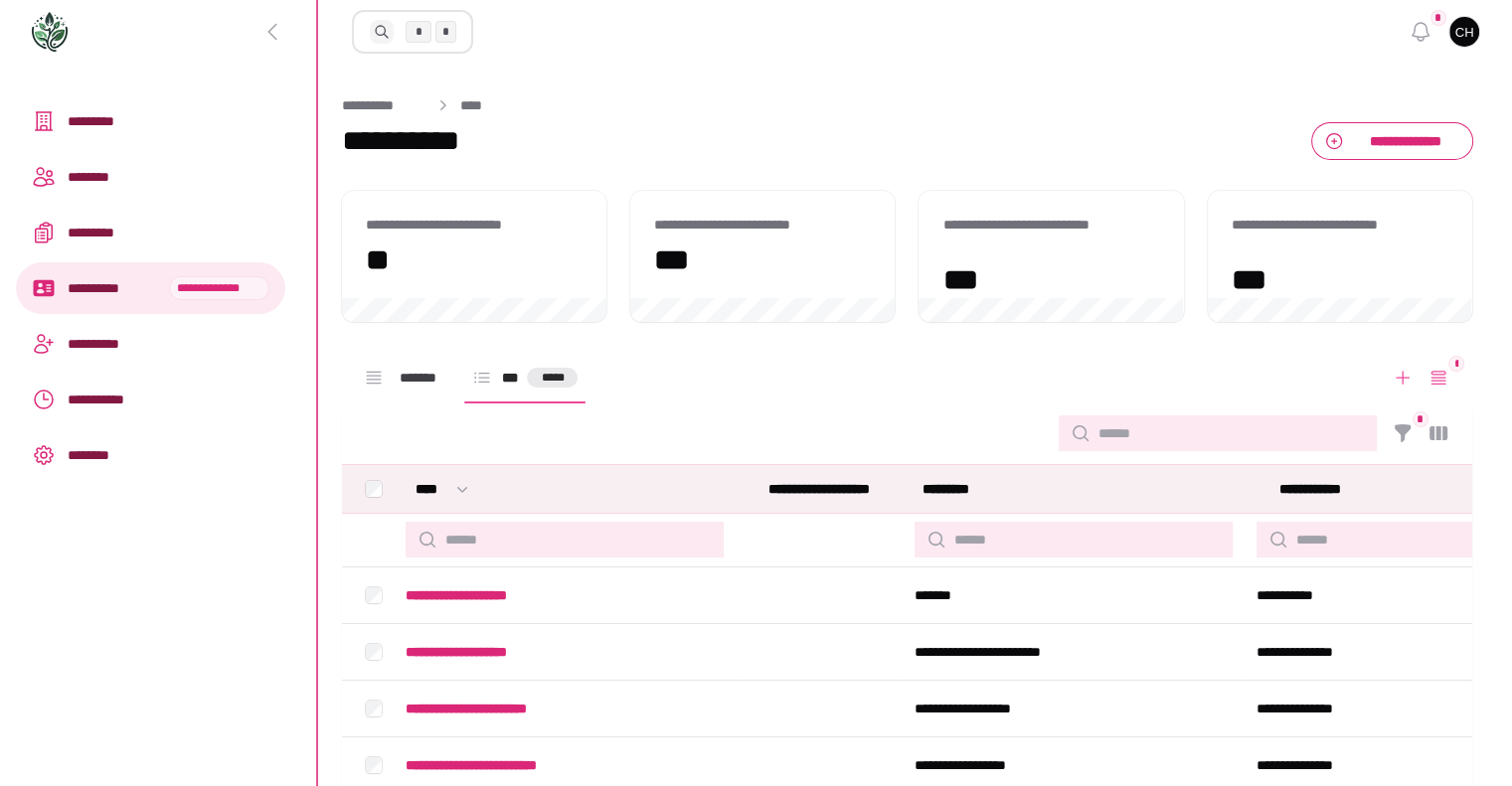 click on "**********" at bounding box center [150, 288] 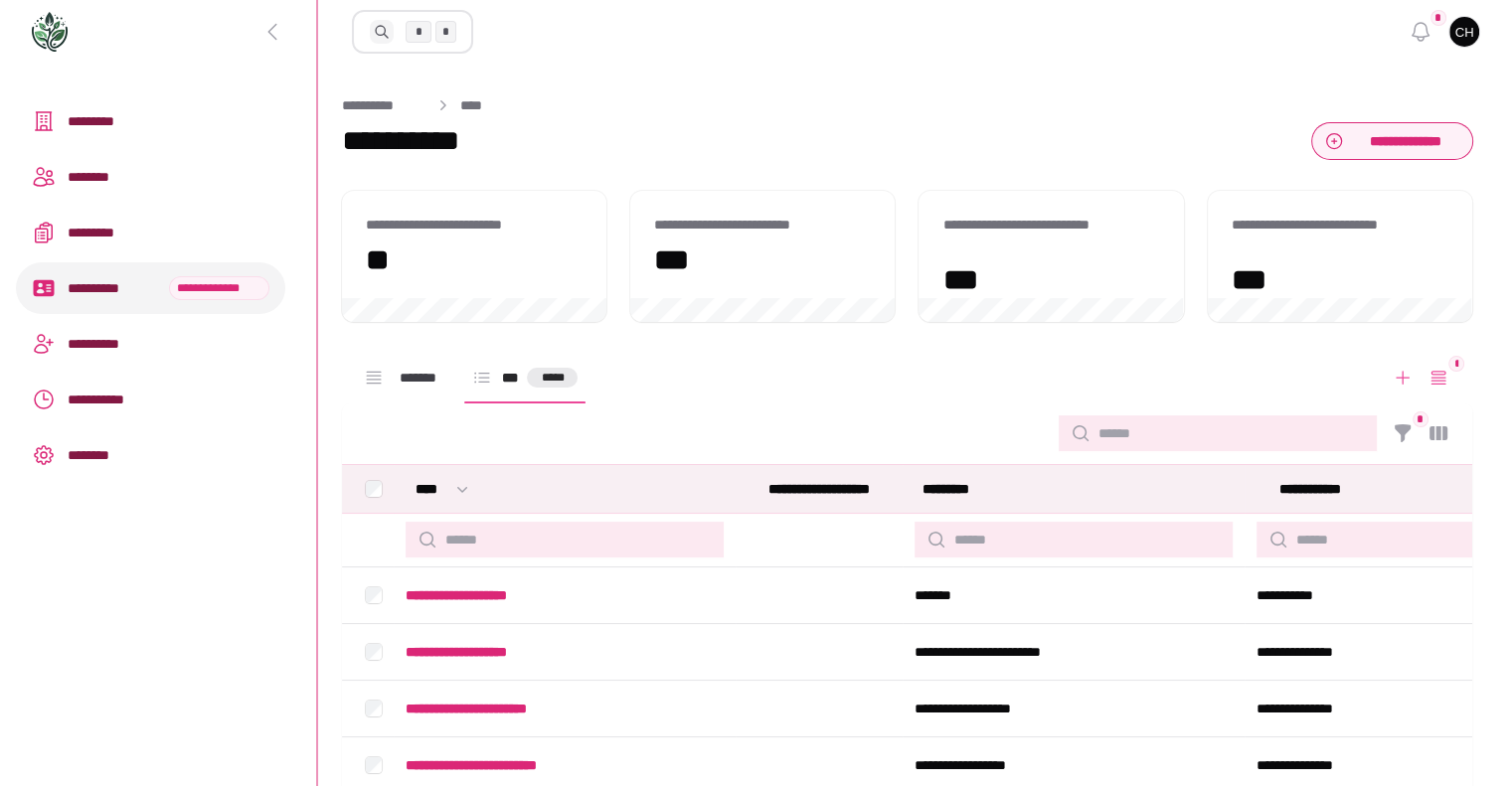 click on "**********" at bounding box center [1405, 141] 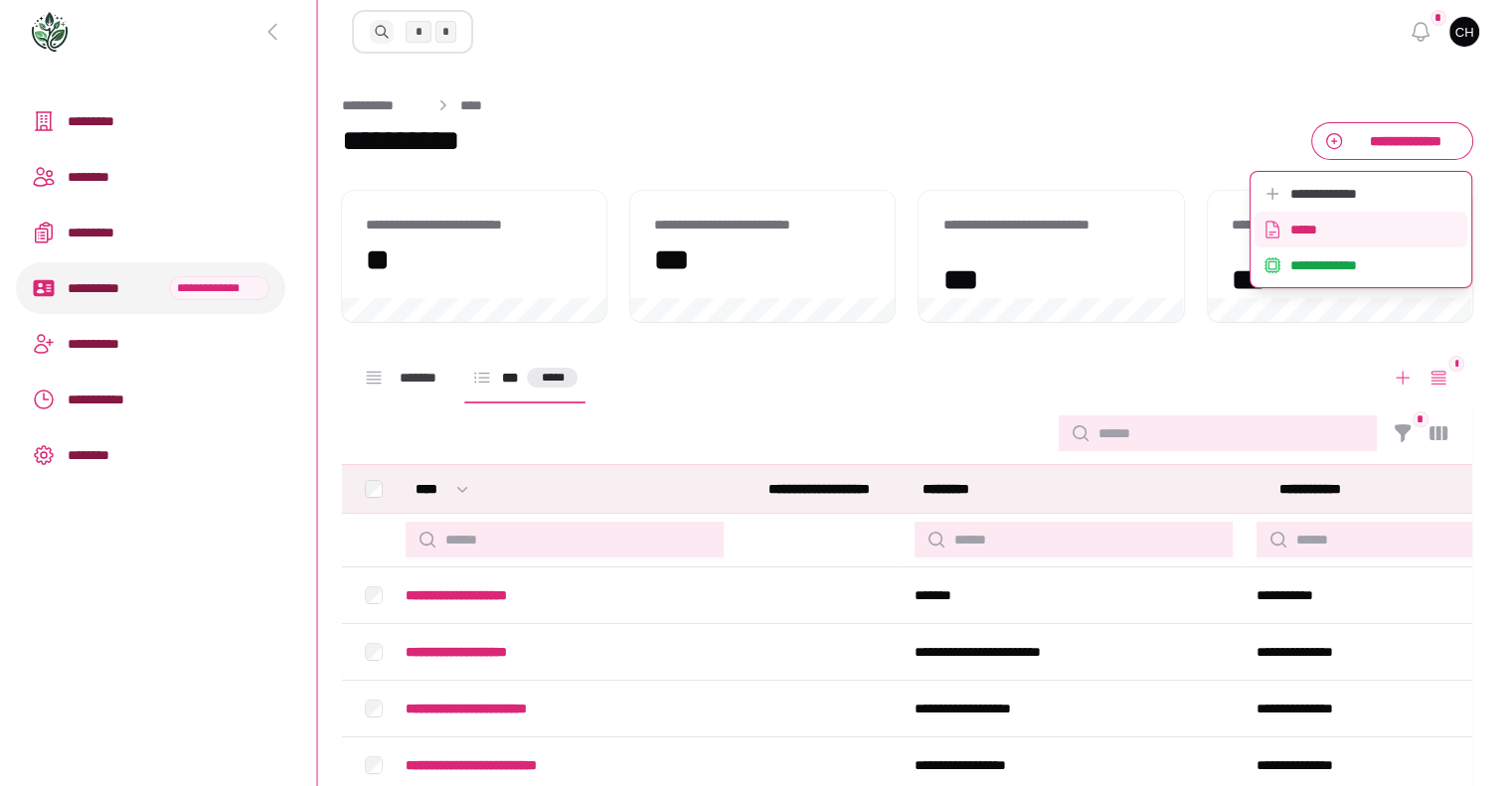 click on "*****" at bounding box center [1375, 230] 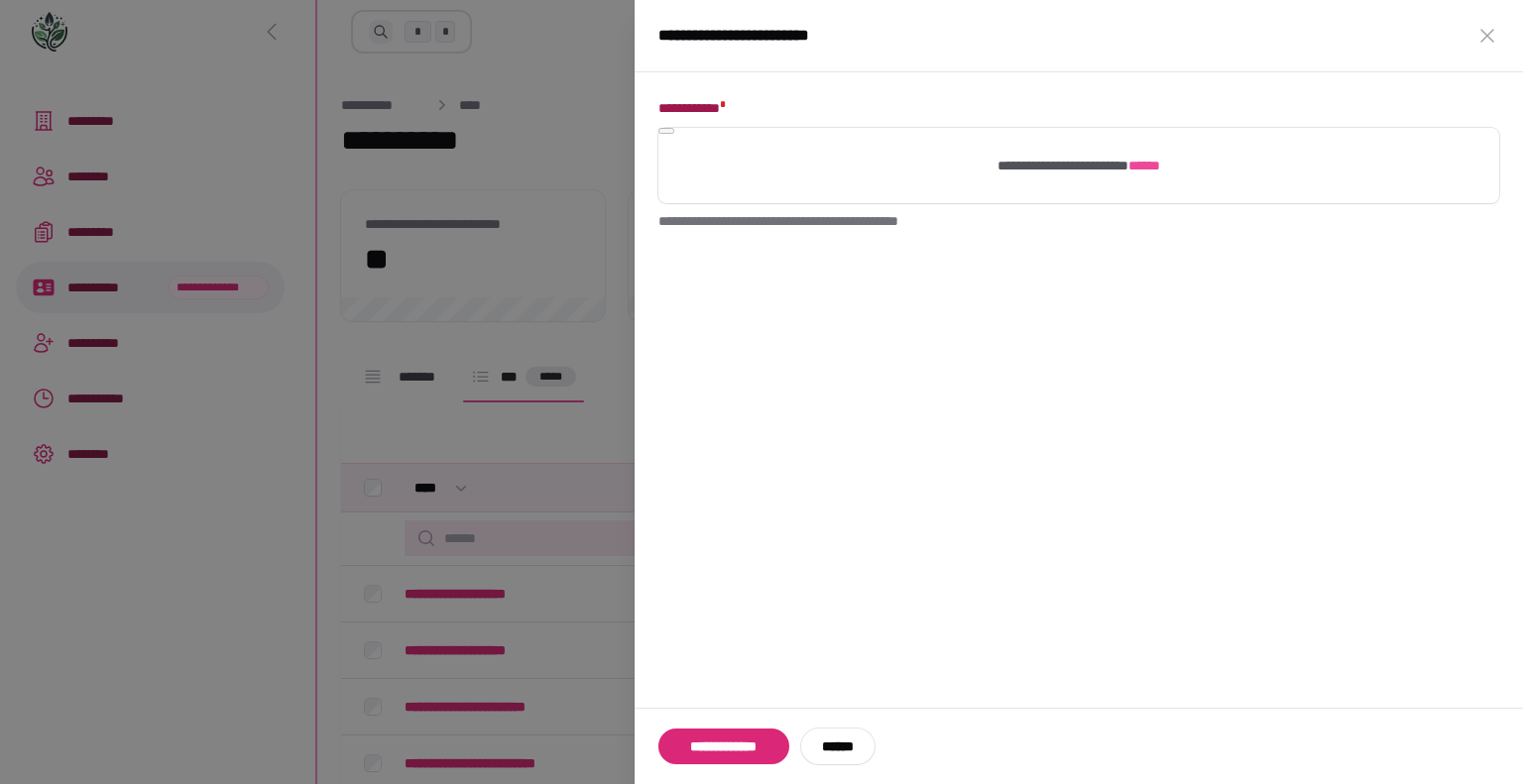 click on "******" at bounding box center [1144, 166] 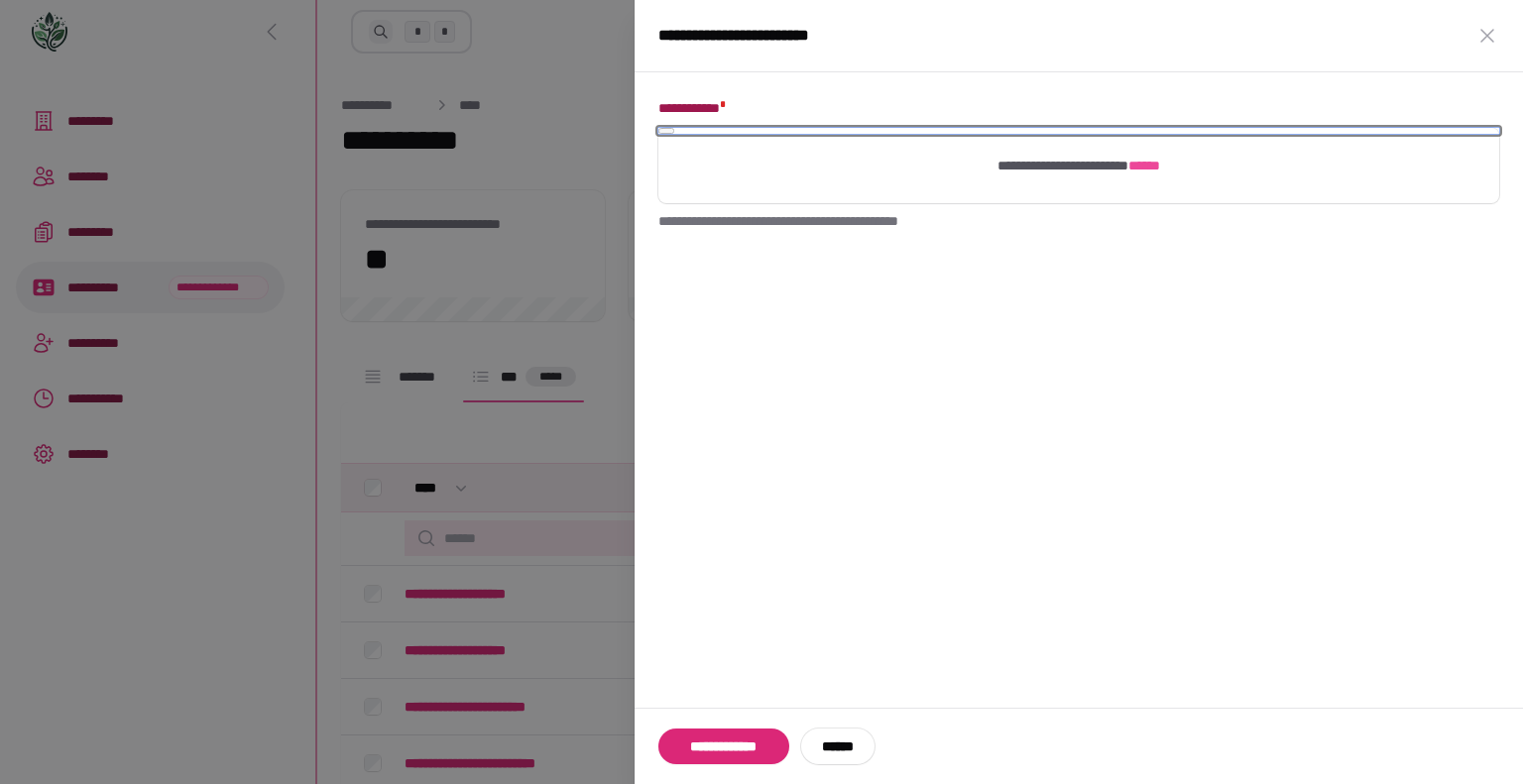 type on "**********" 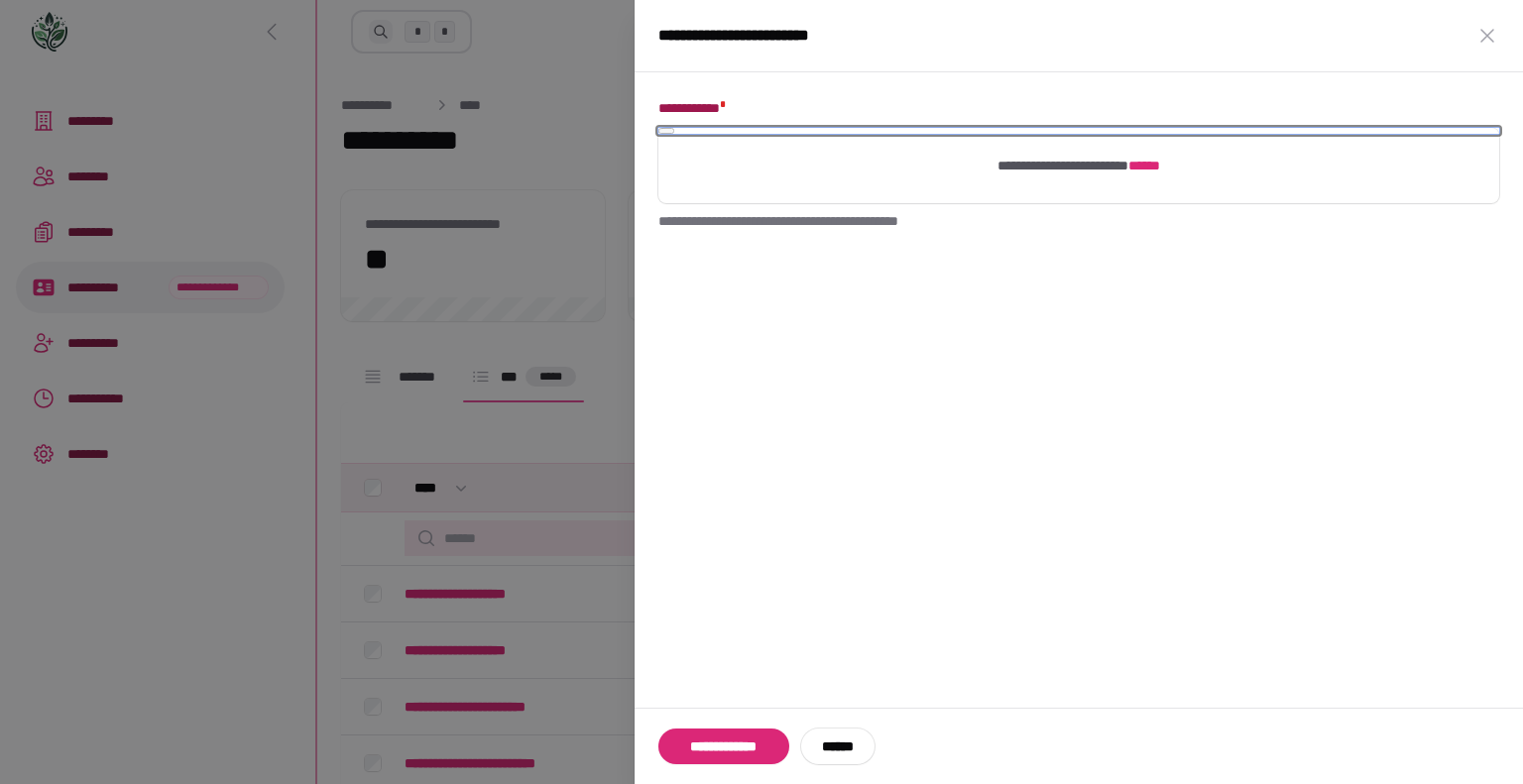 type 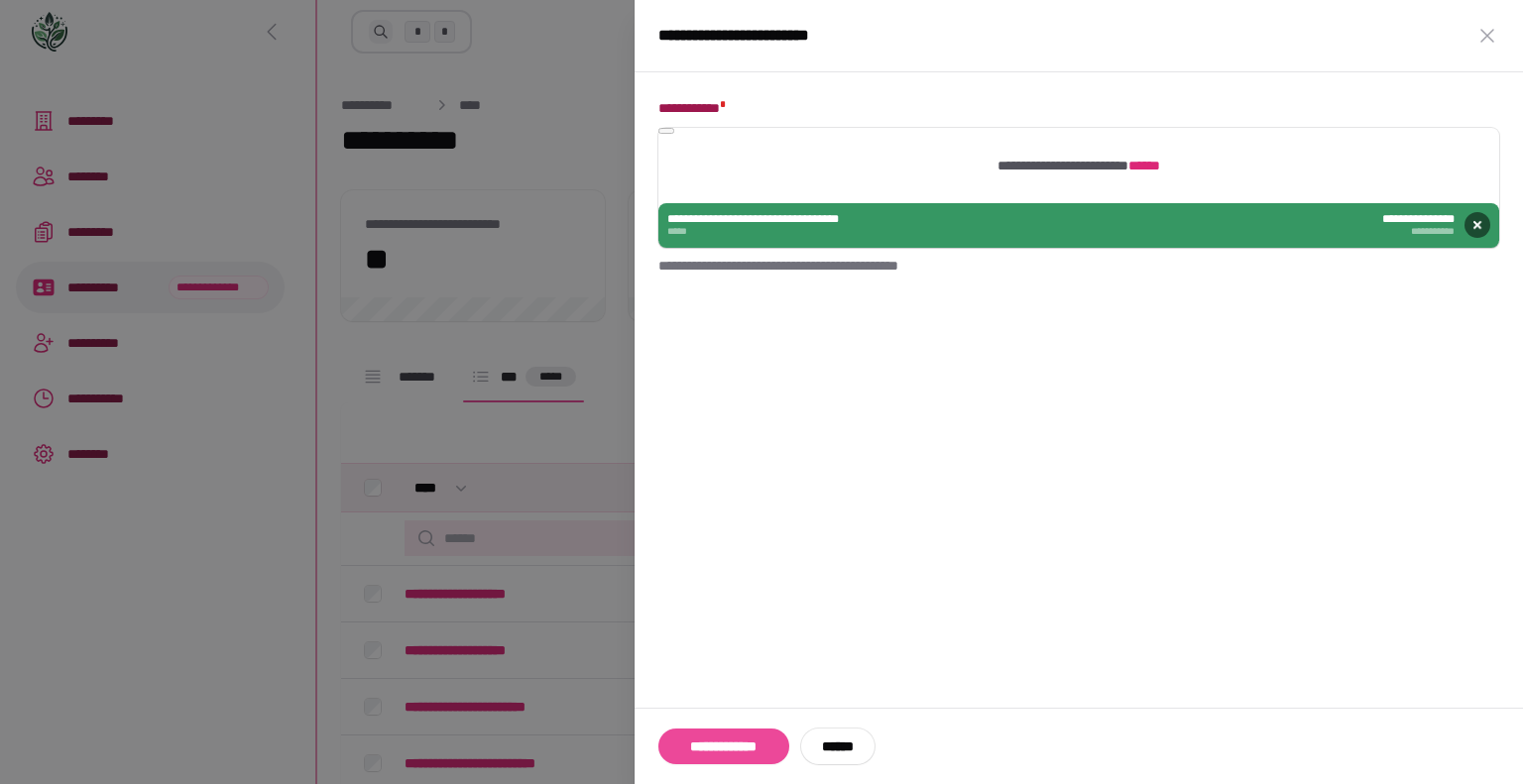 click on "**********" at bounding box center (724, 746) 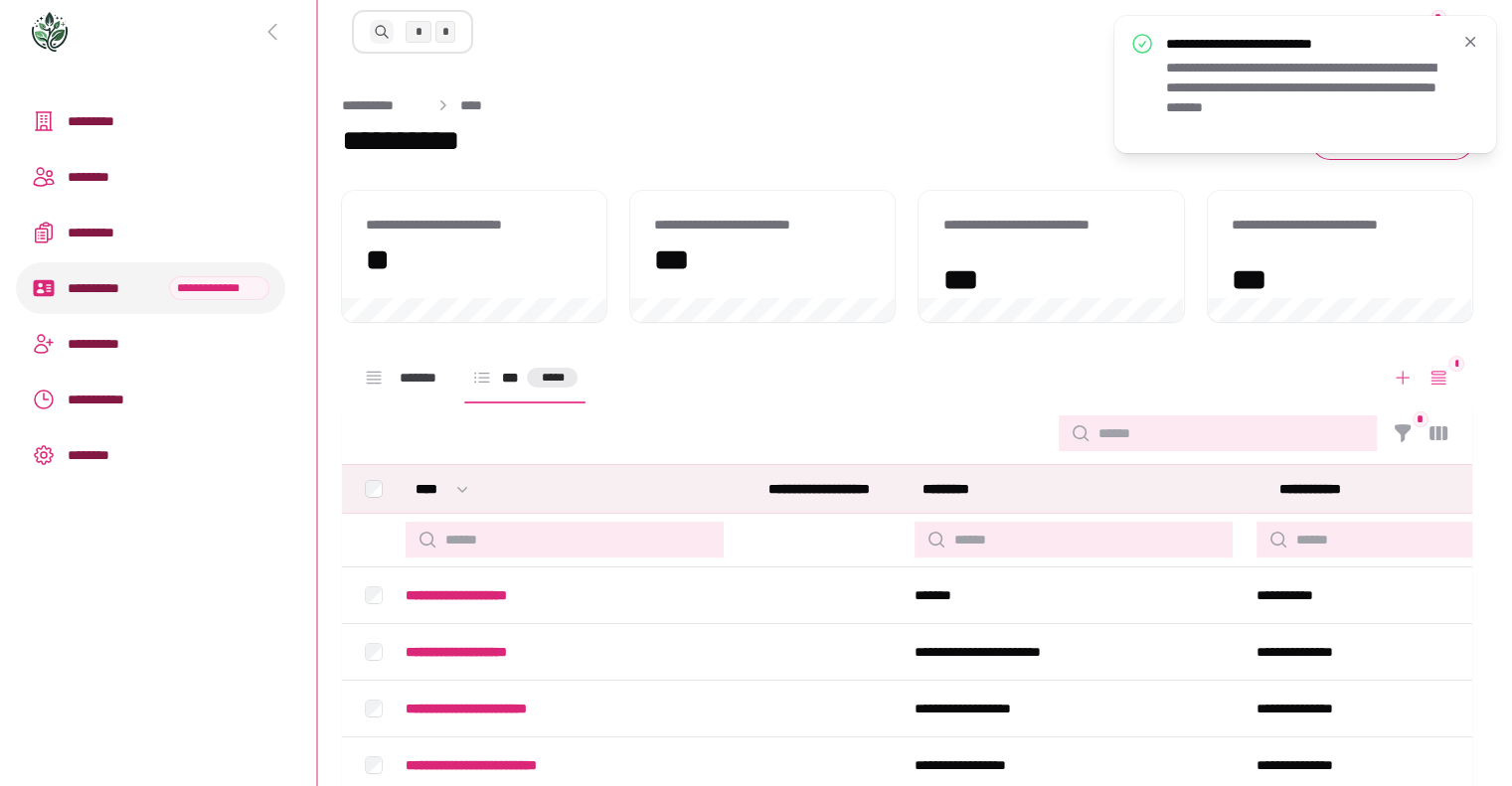 click 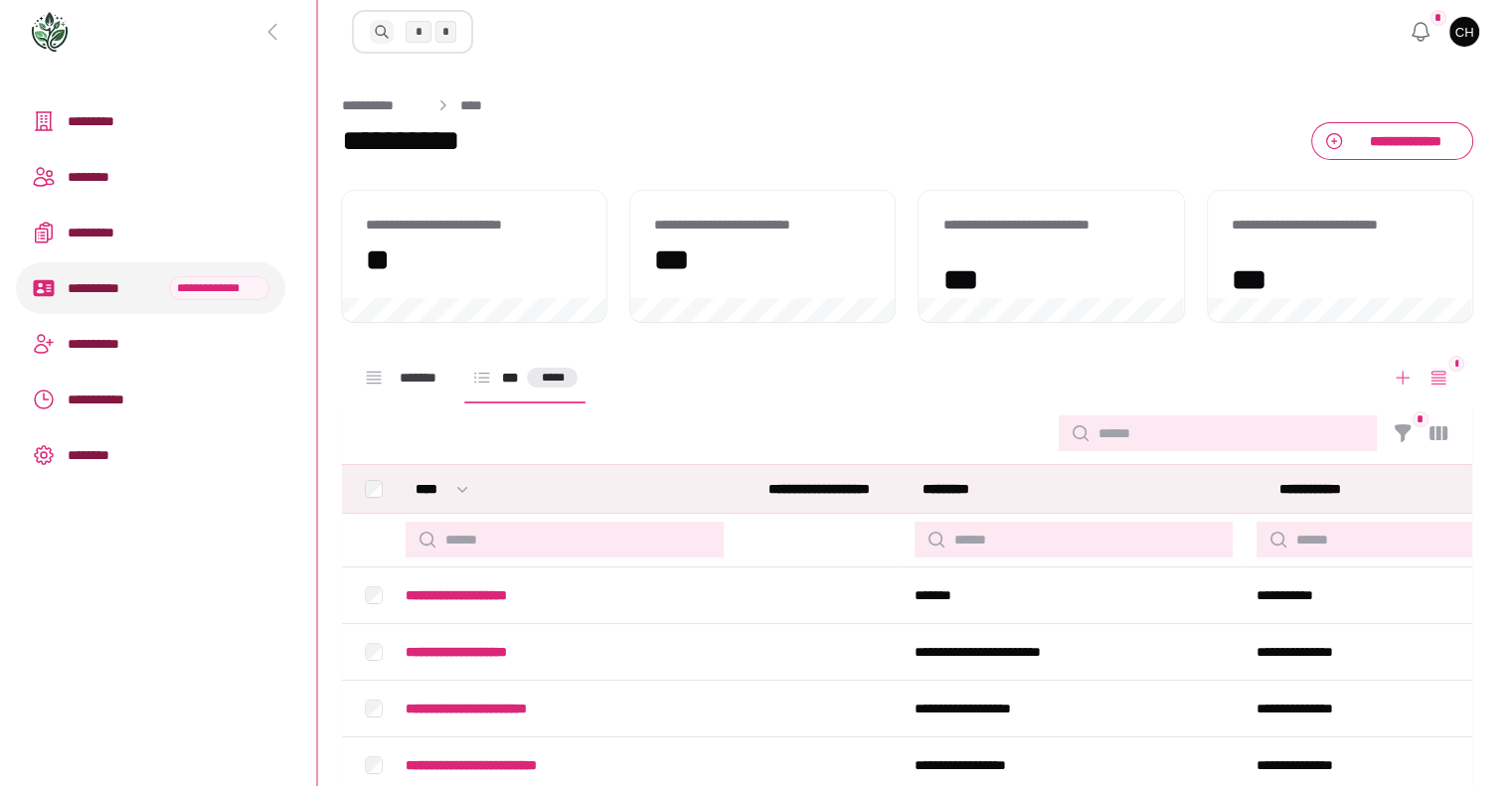 click 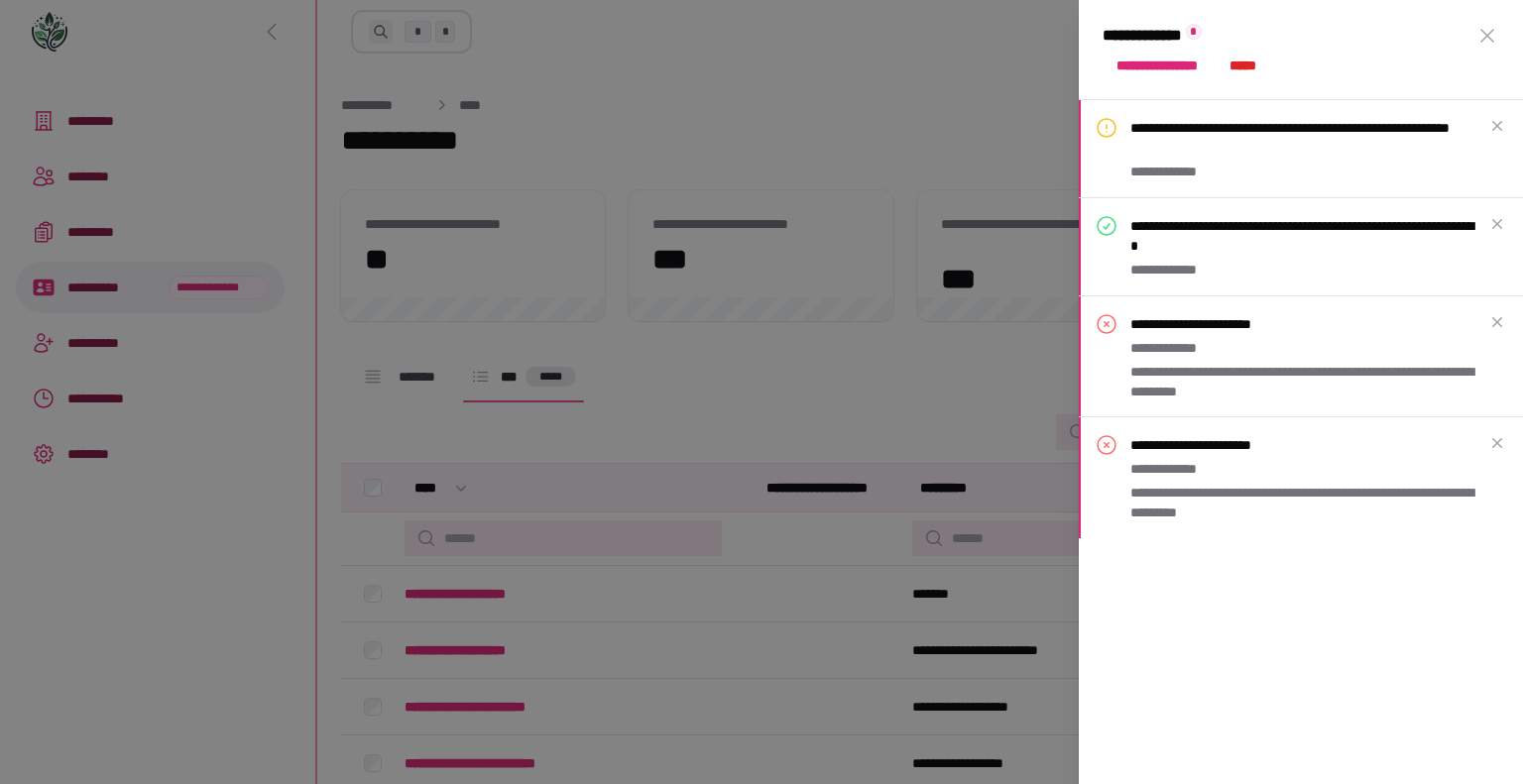 click on "**********" at bounding box center (762, 392) 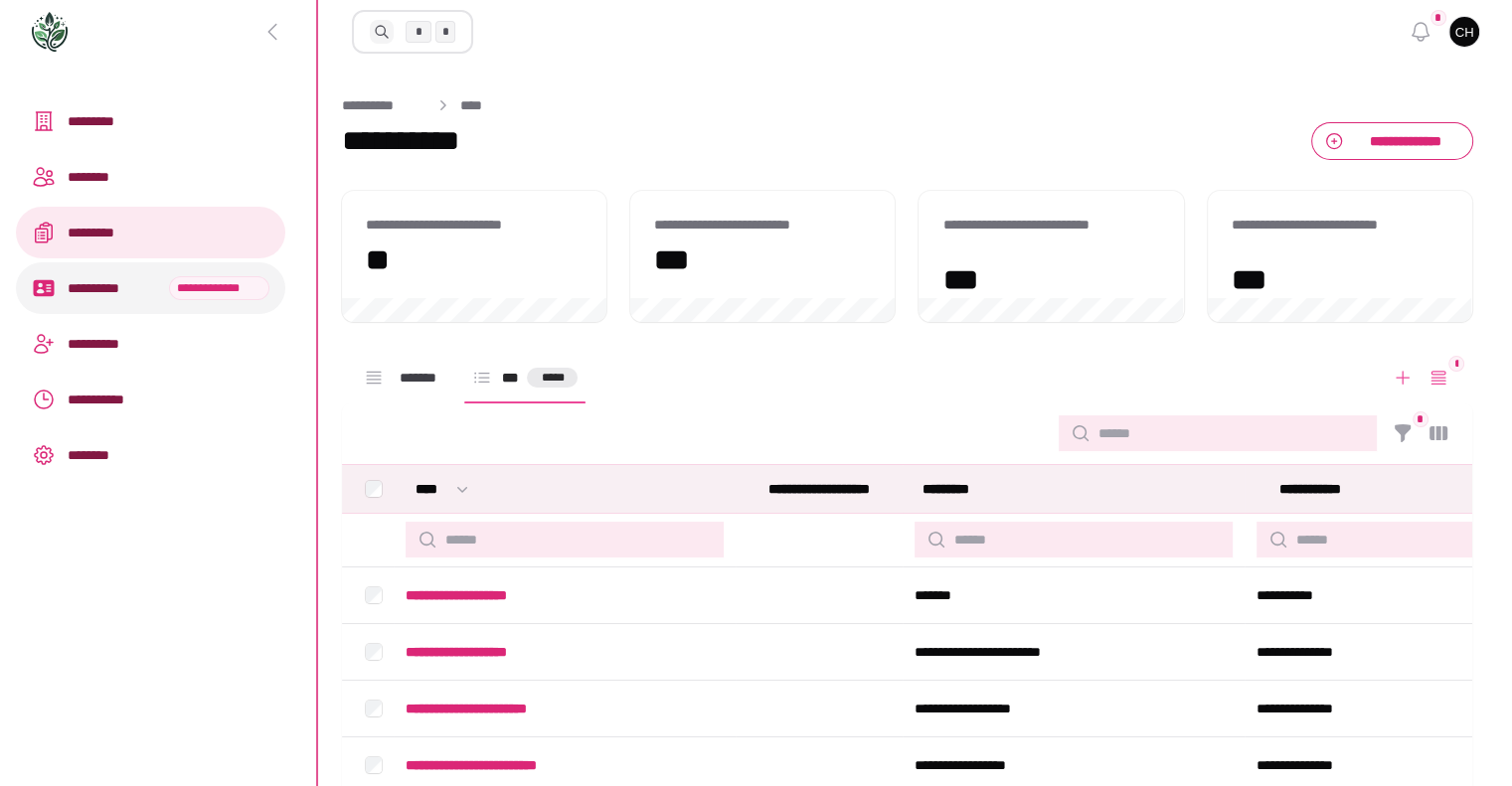 click on "*********" at bounding box center [150, 233] 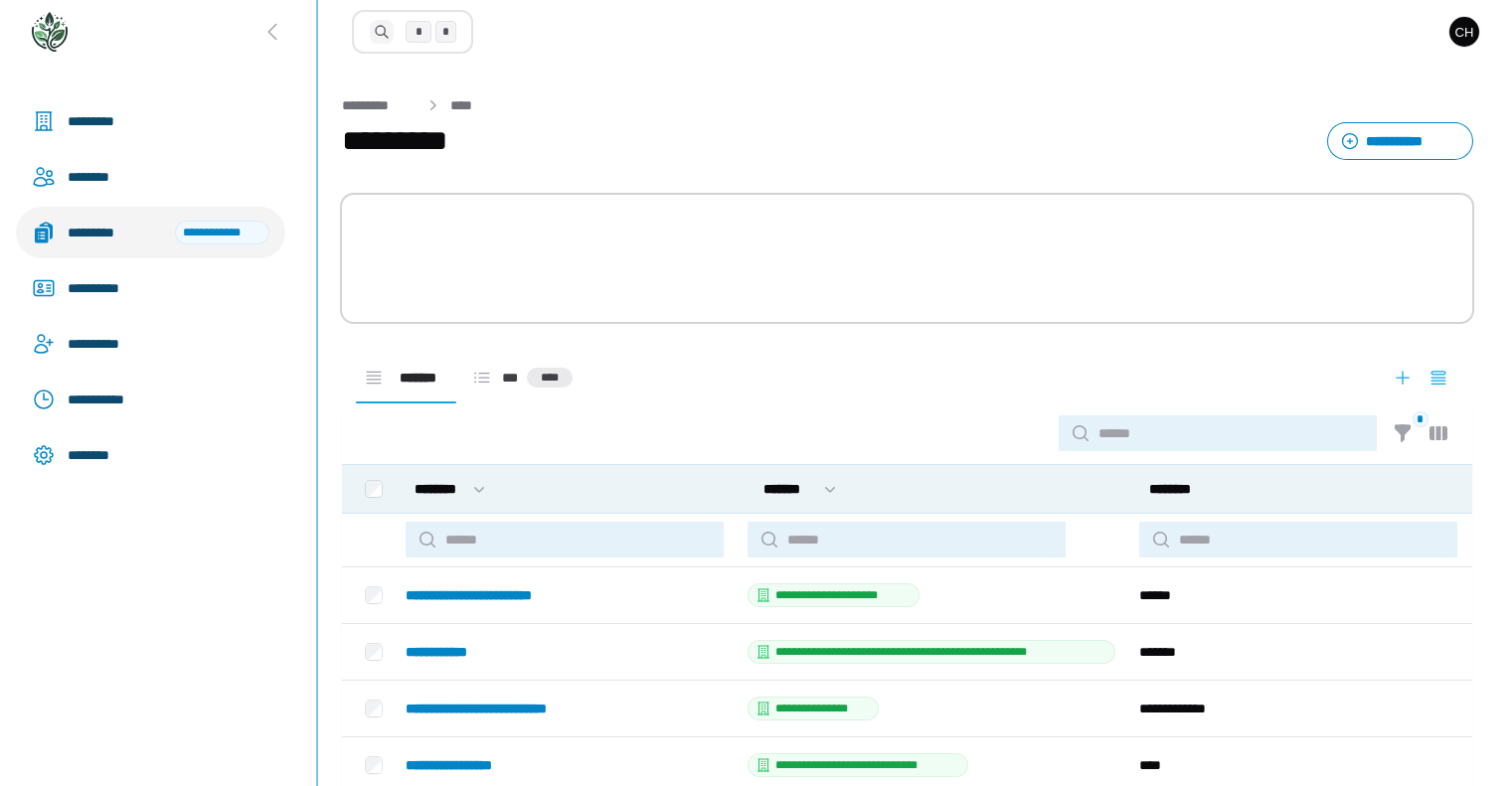 scroll, scrollTop: 0, scrollLeft: 0, axis: both 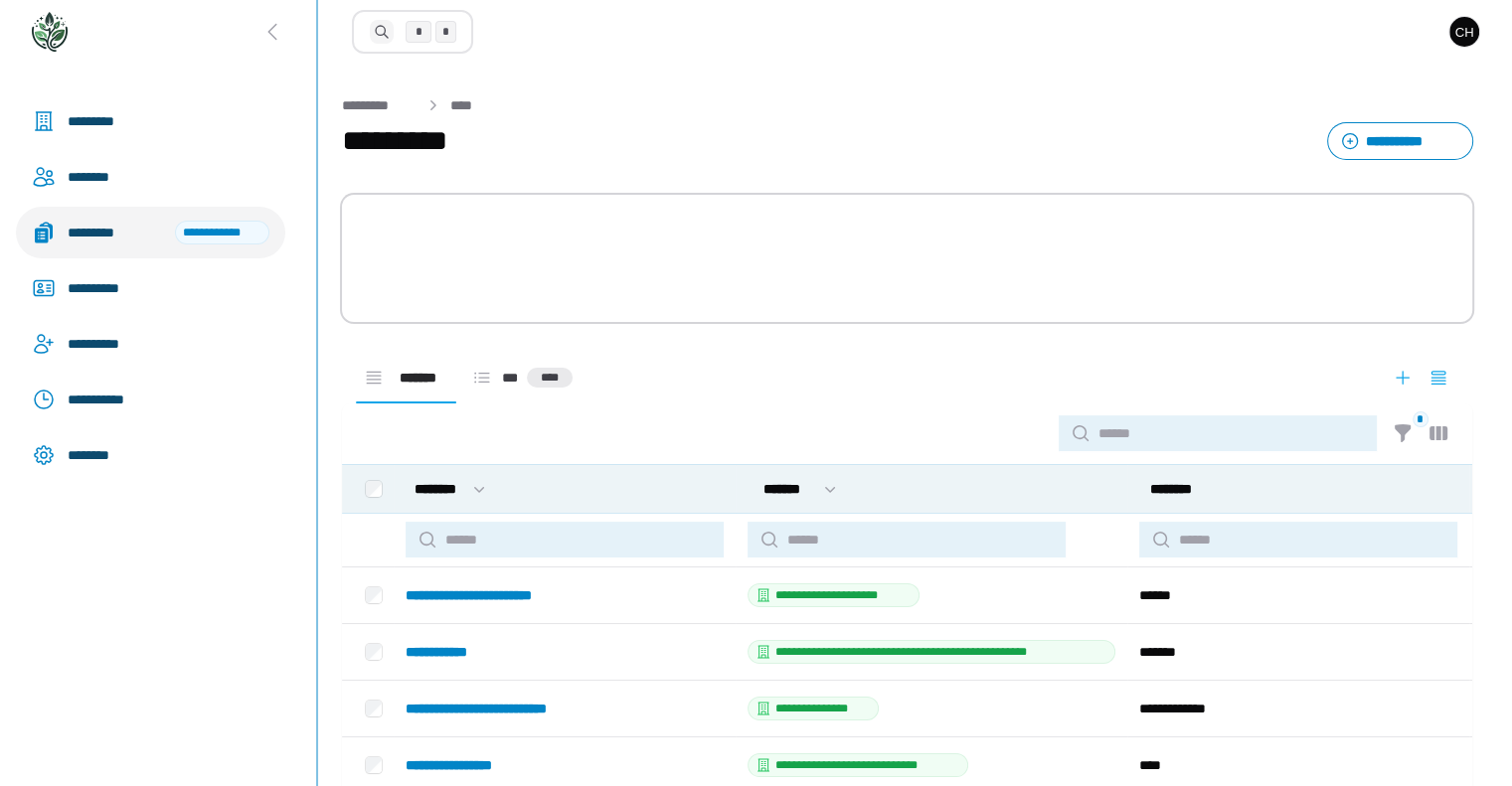 select on "****" 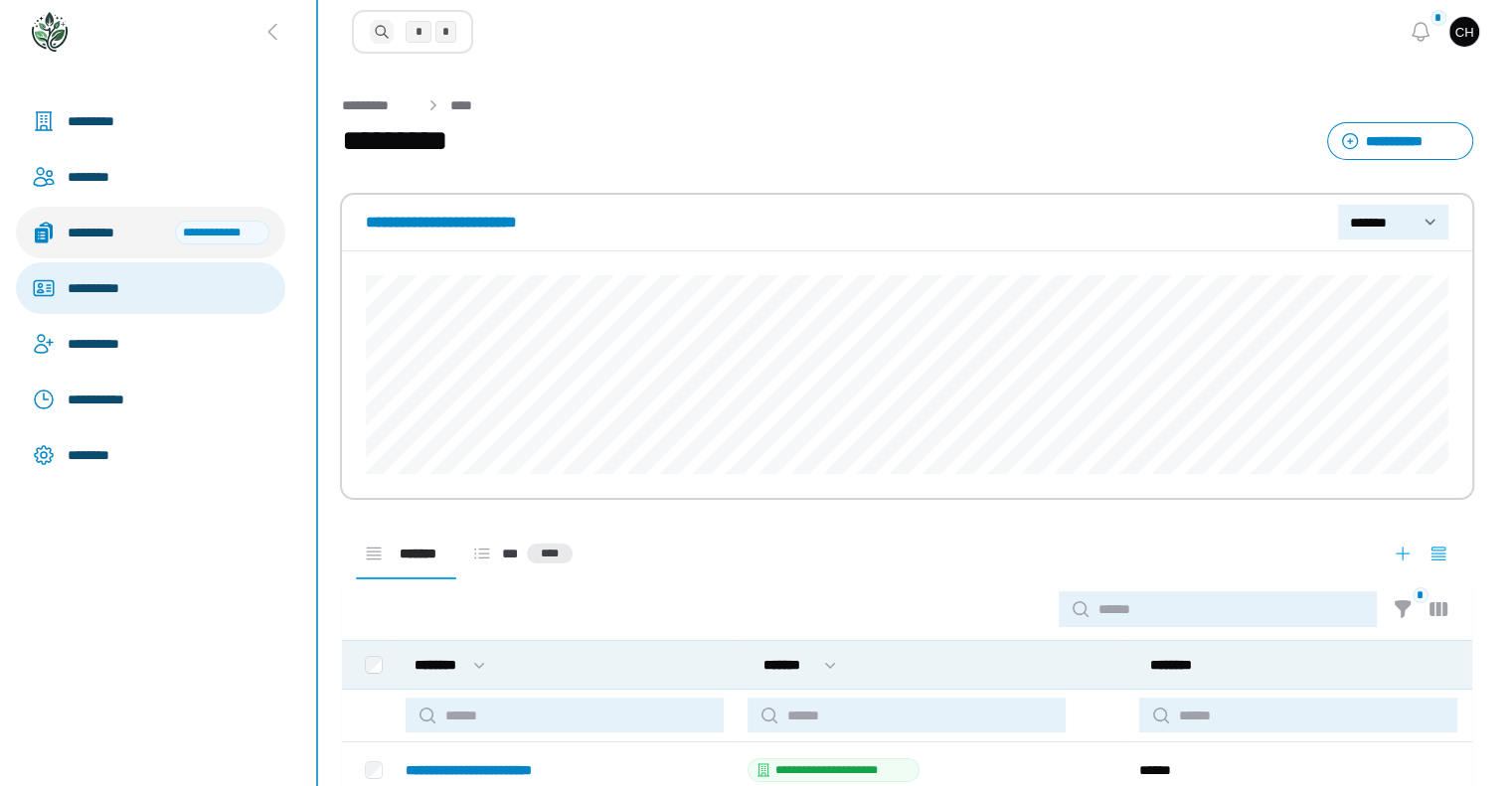 click on "**********" at bounding box center [168, 288] 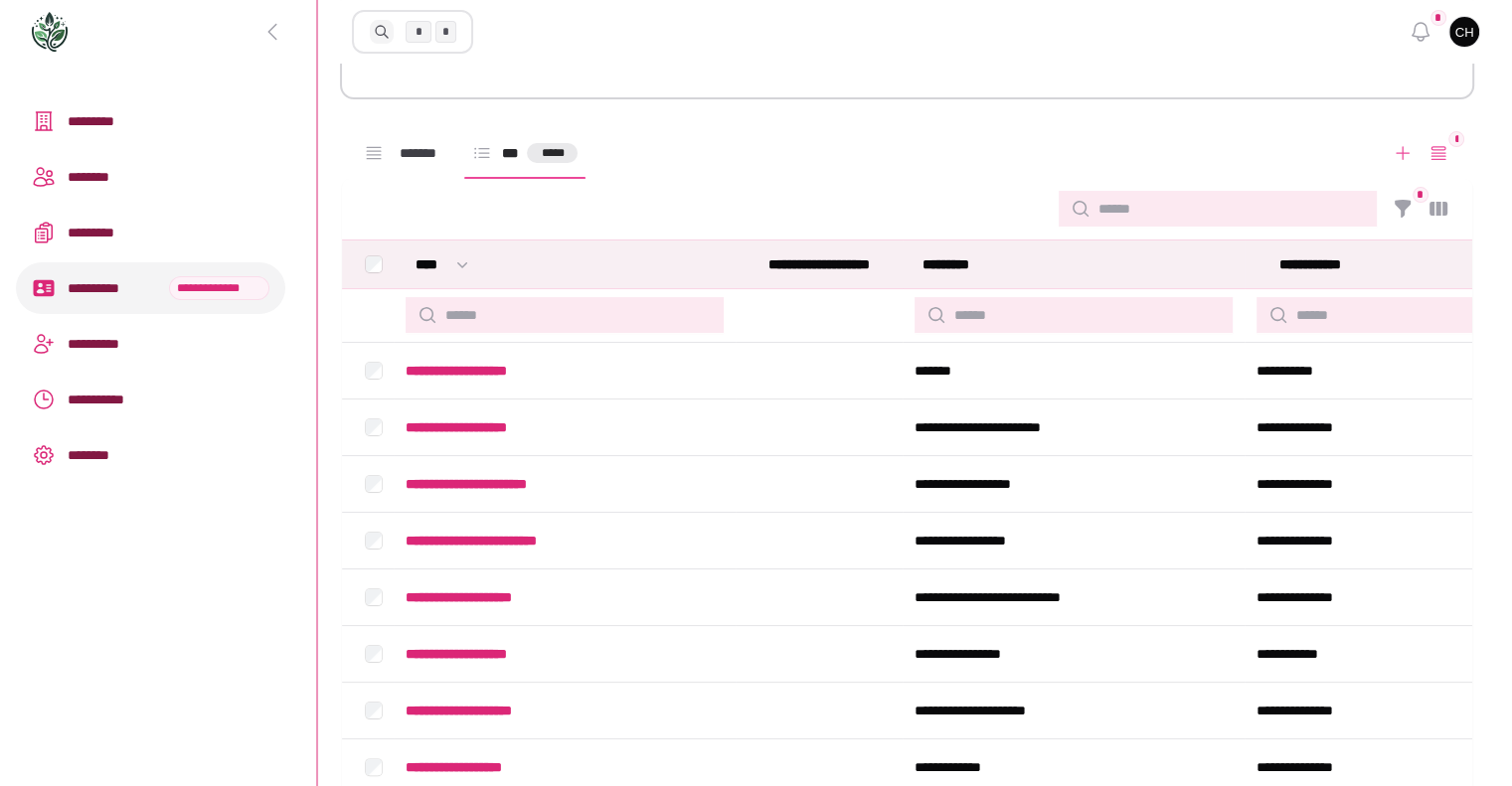 scroll, scrollTop: 0, scrollLeft: 0, axis: both 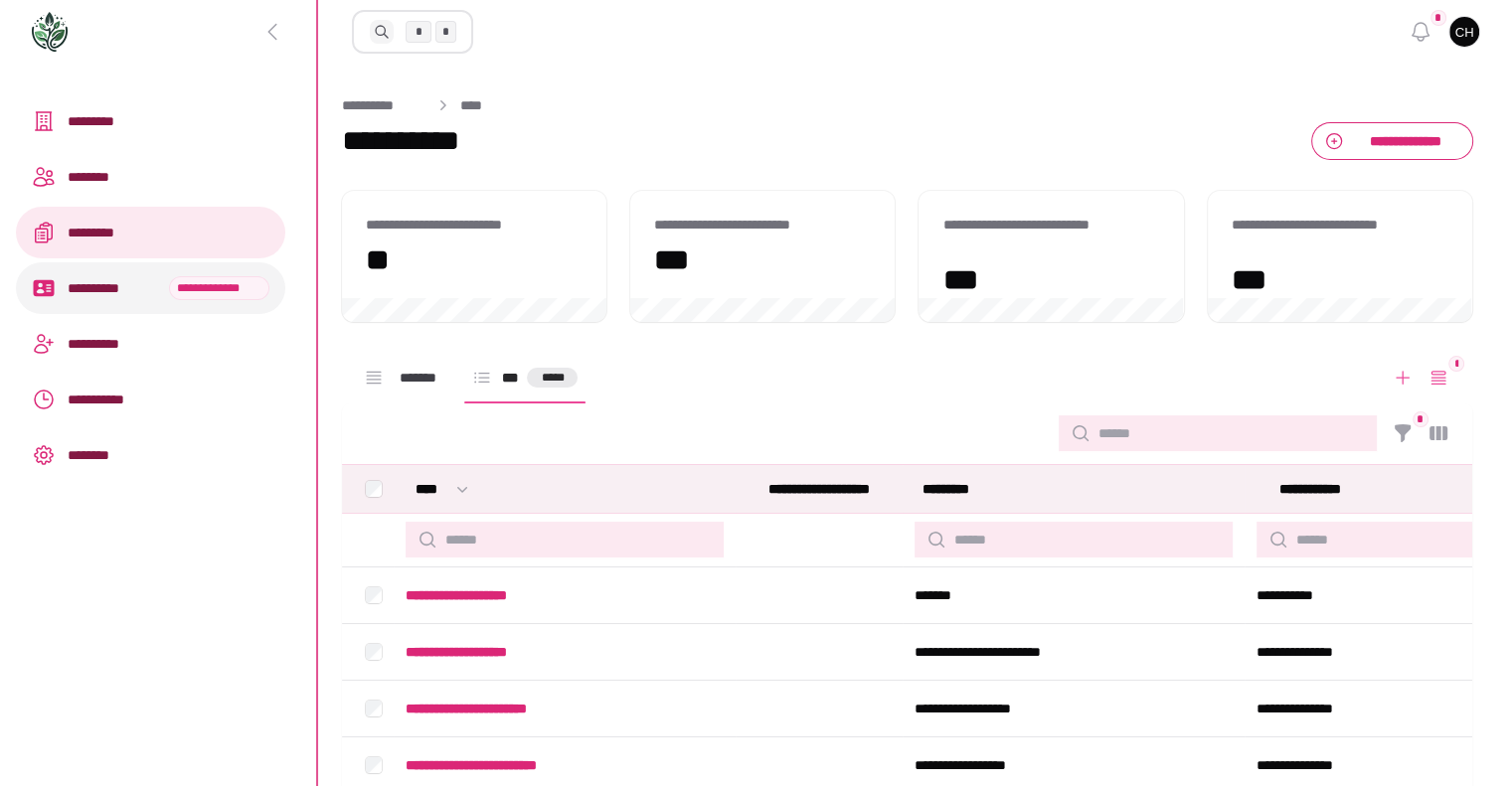 click on "*********" at bounding box center (168, 233) 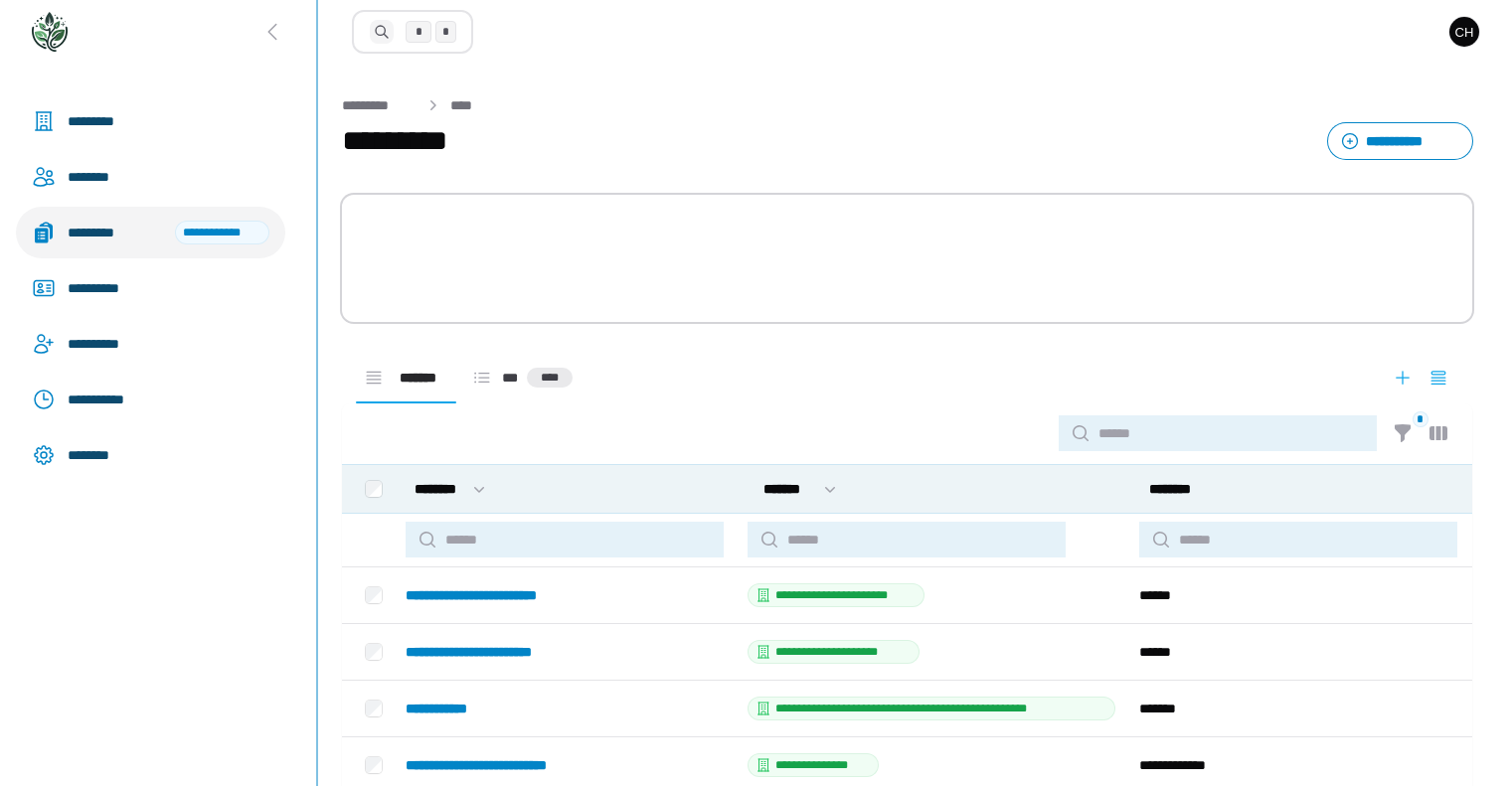 scroll, scrollTop: 0, scrollLeft: 0, axis: both 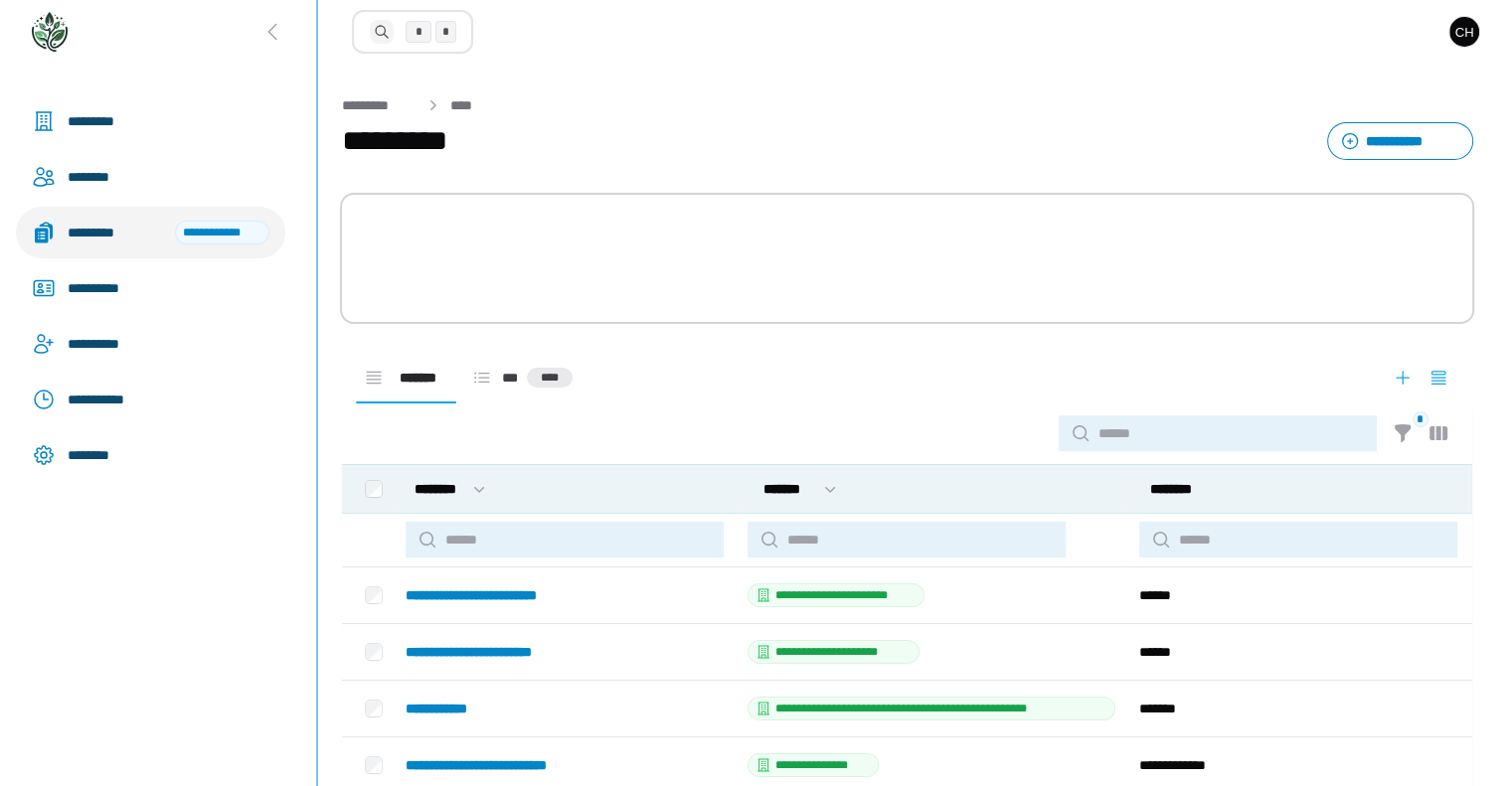 select on "****" 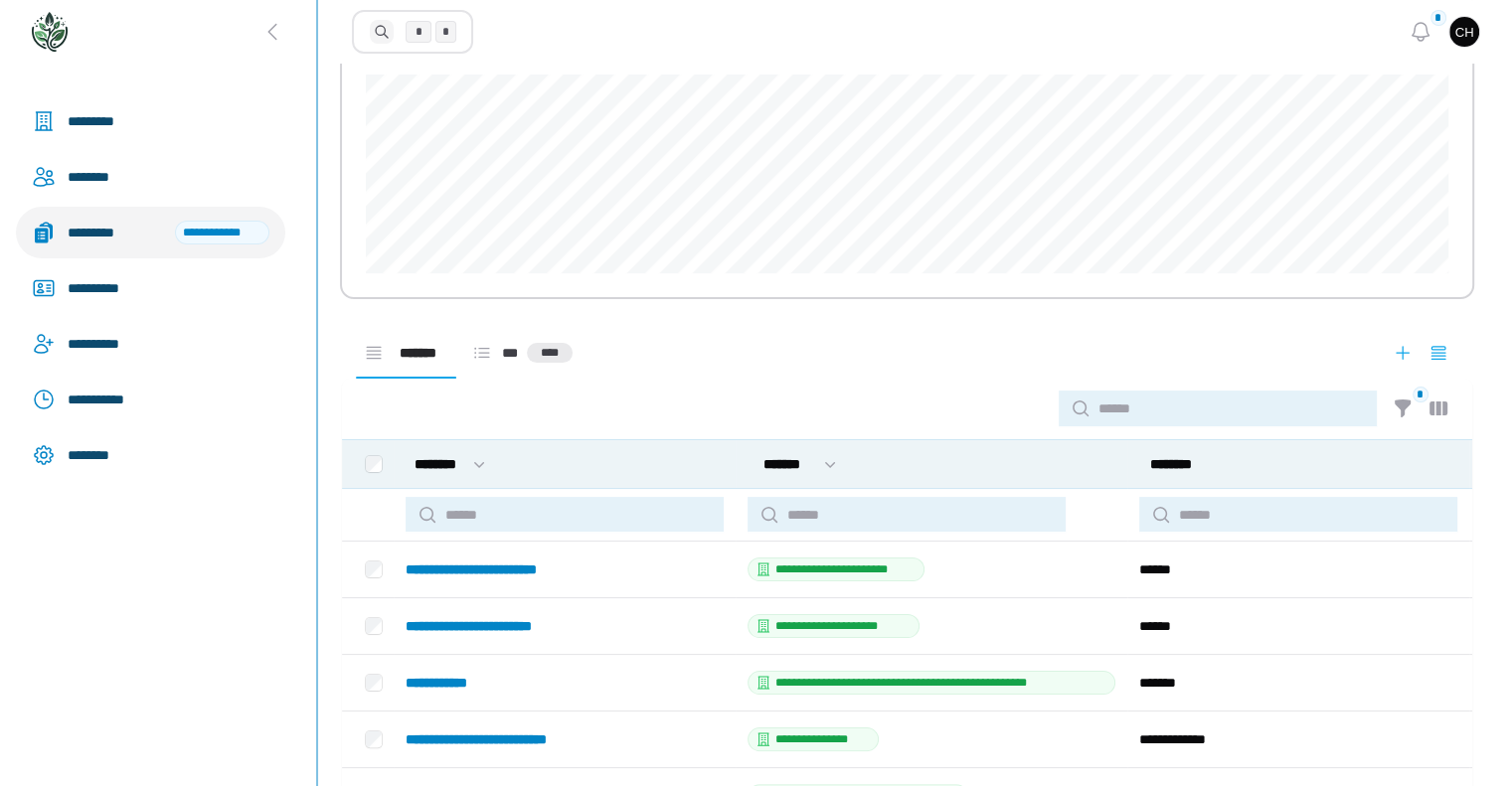 scroll, scrollTop: 202, scrollLeft: 0, axis: vertical 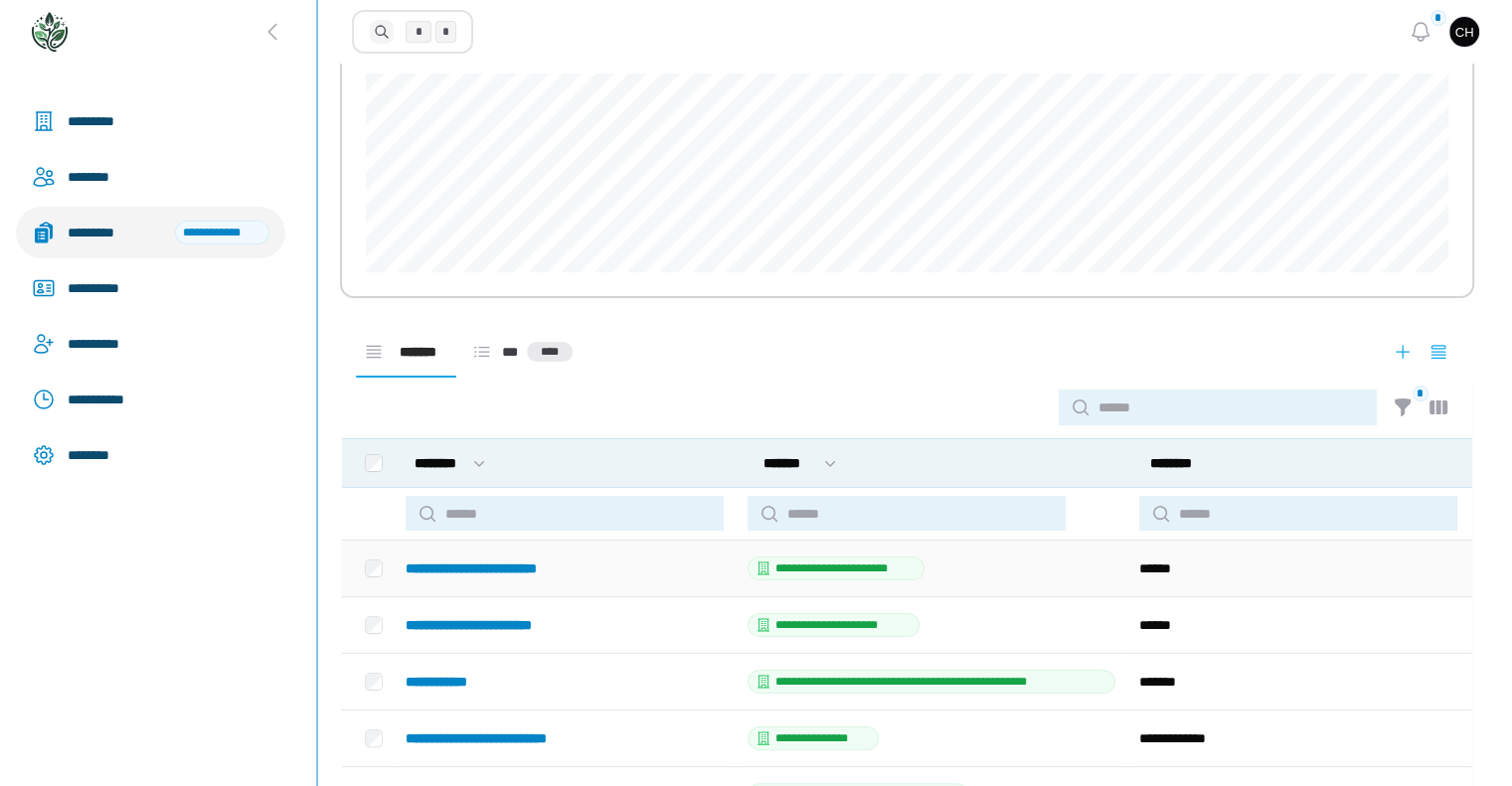 click on "**********" at bounding box center [495, 568] 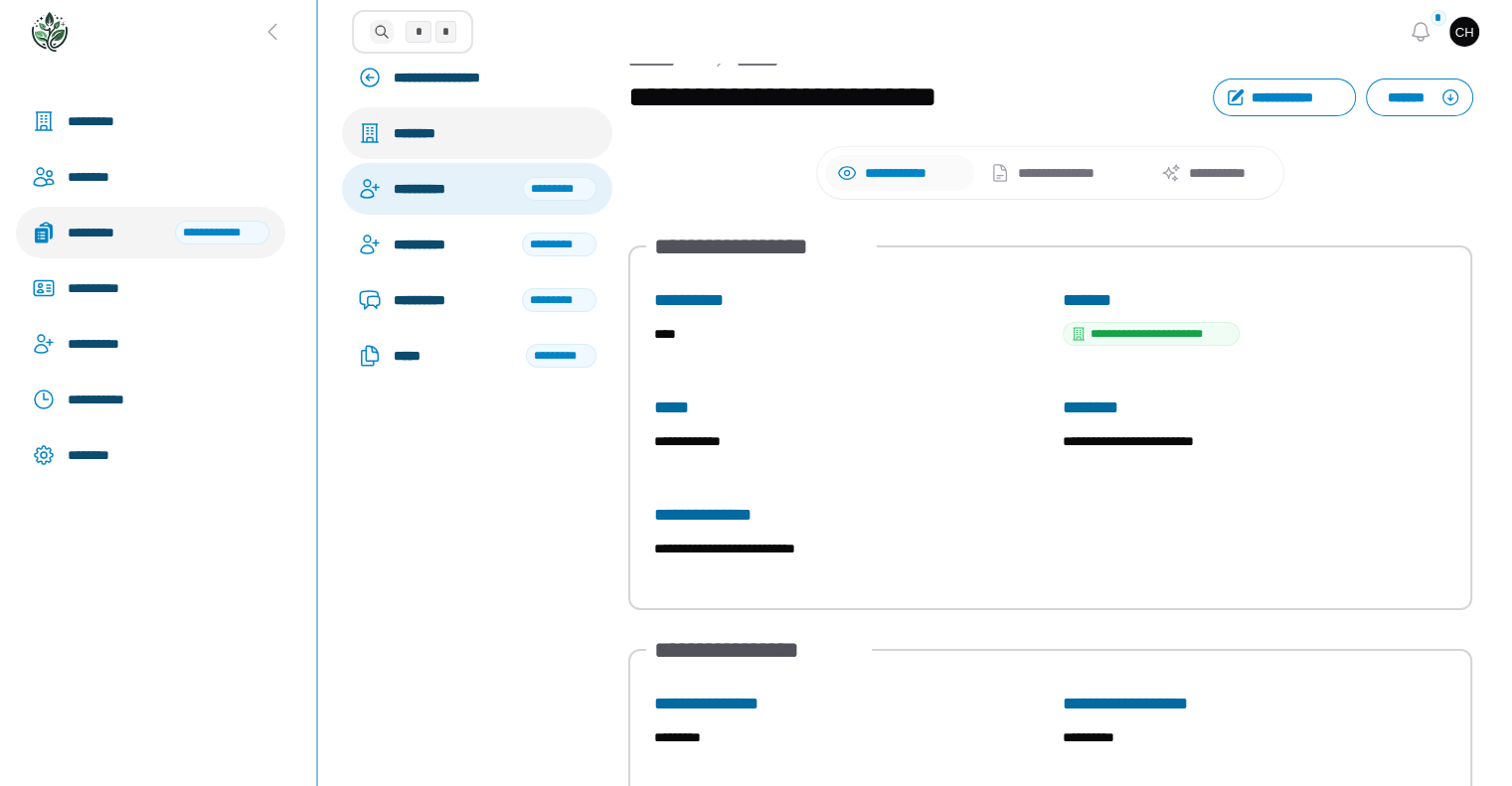 scroll, scrollTop: 43, scrollLeft: 0, axis: vertical 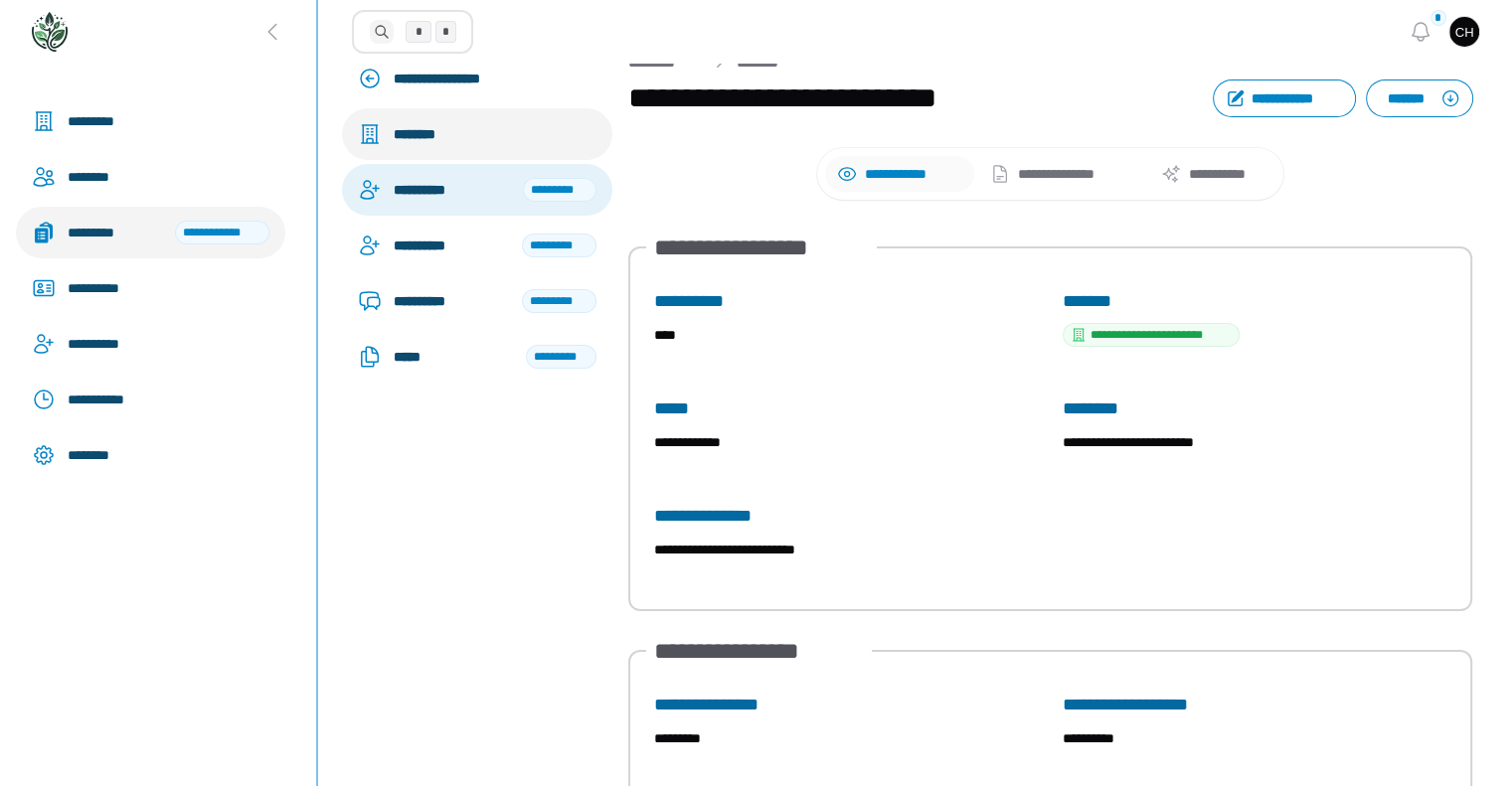click on "**********" at bounding box center [452, 190] 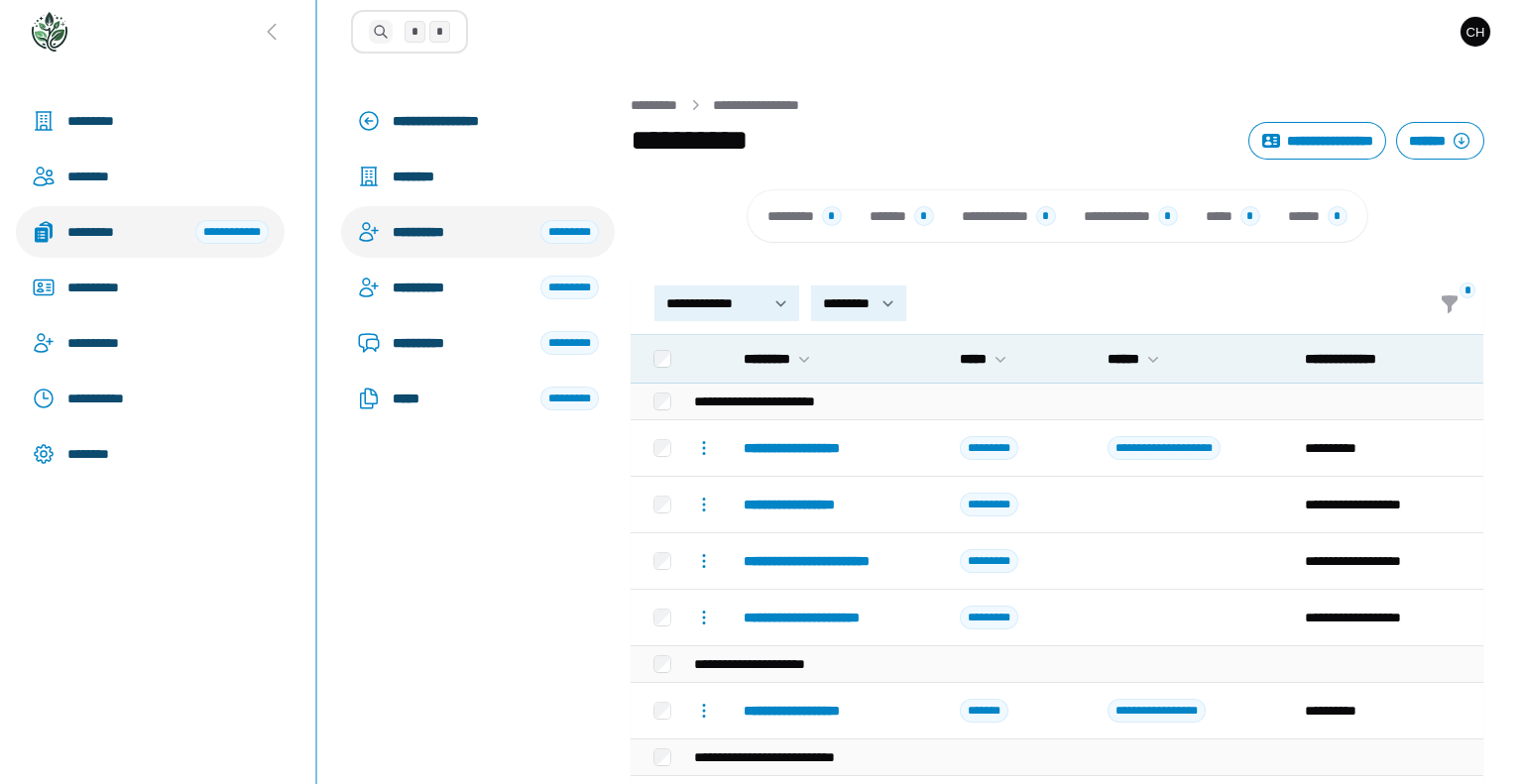 select on "**********" 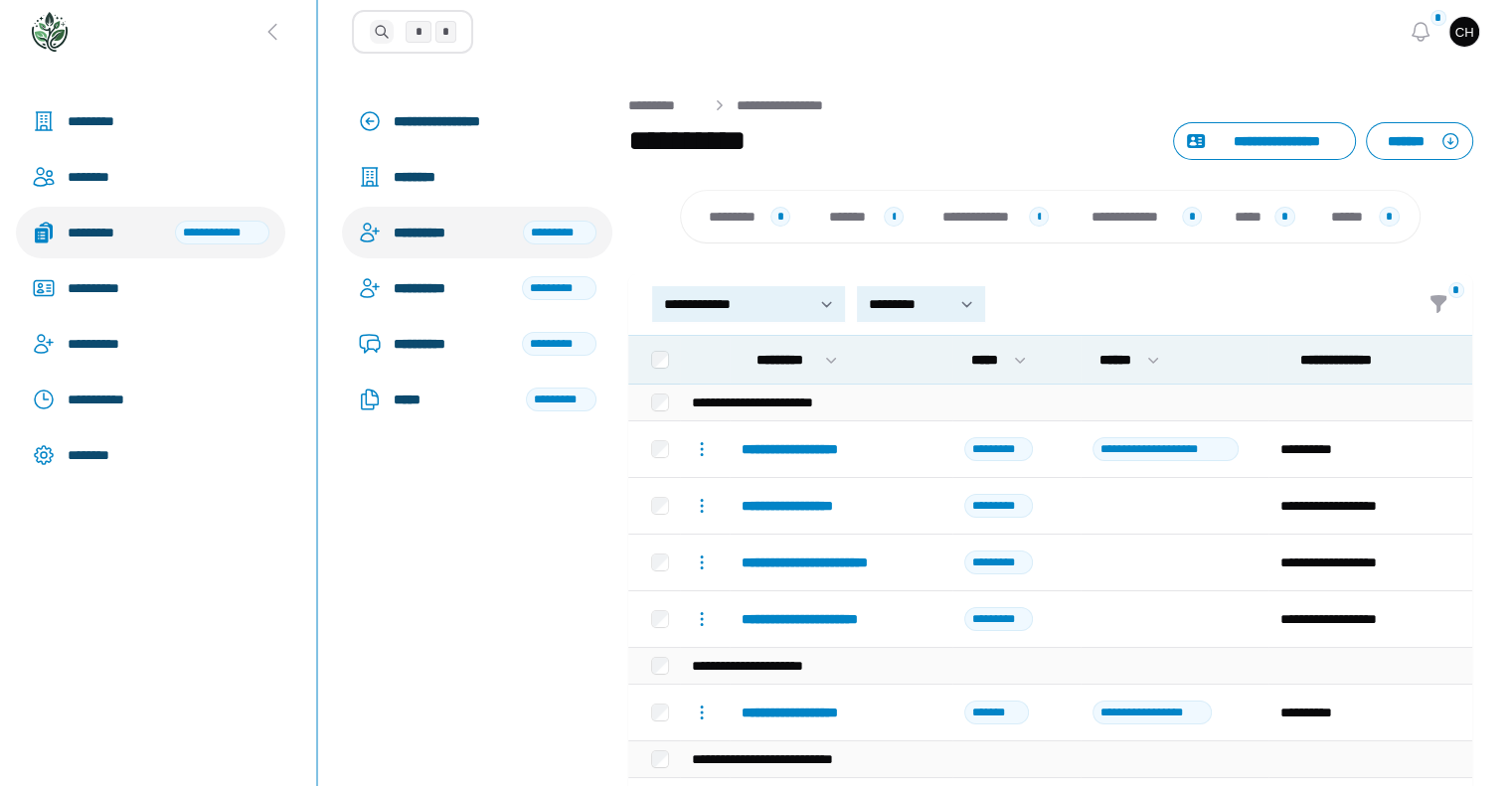 scroll, scrollTop: 146, scrollLeft: 0, axis: vertical 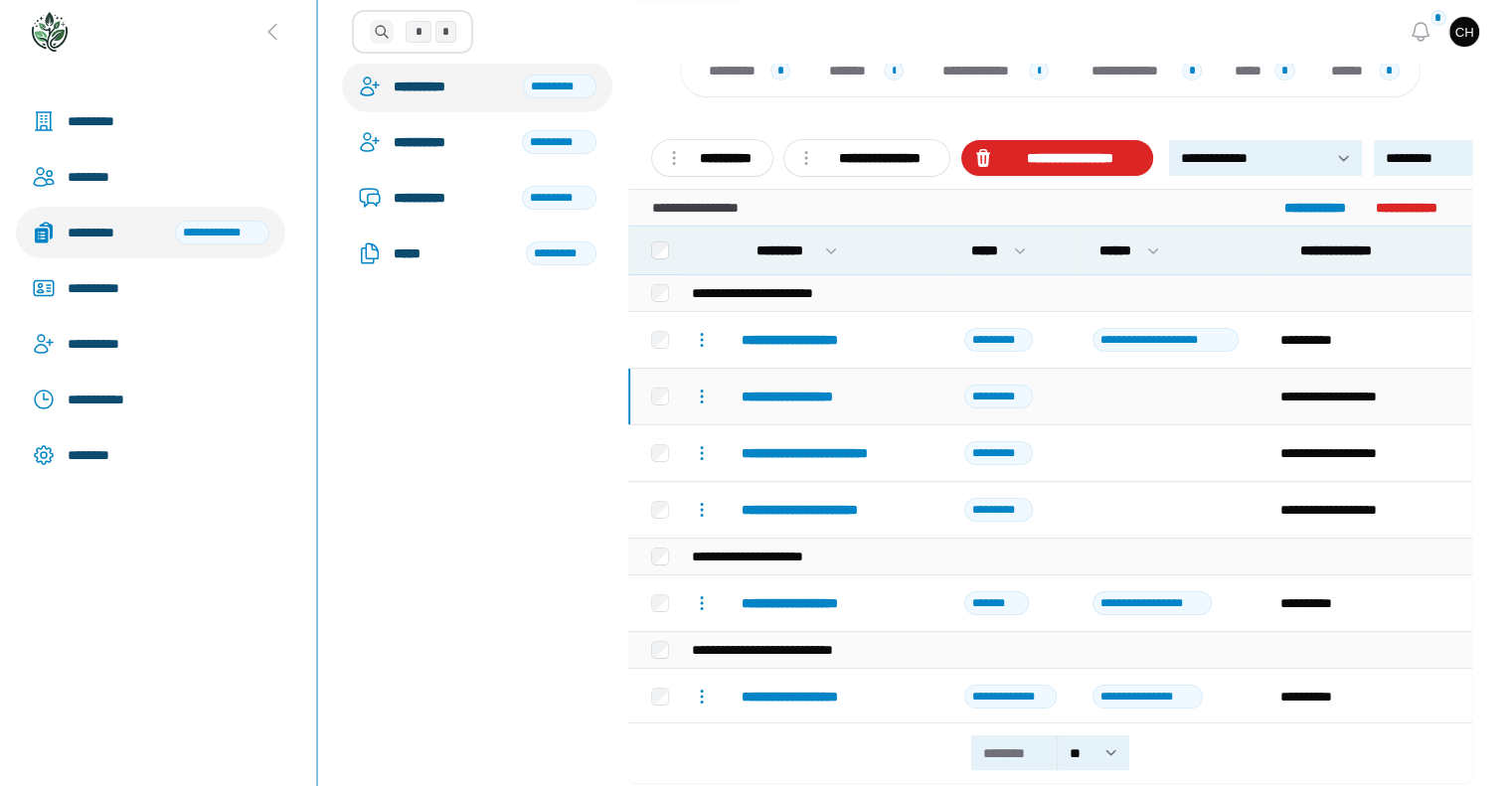 click 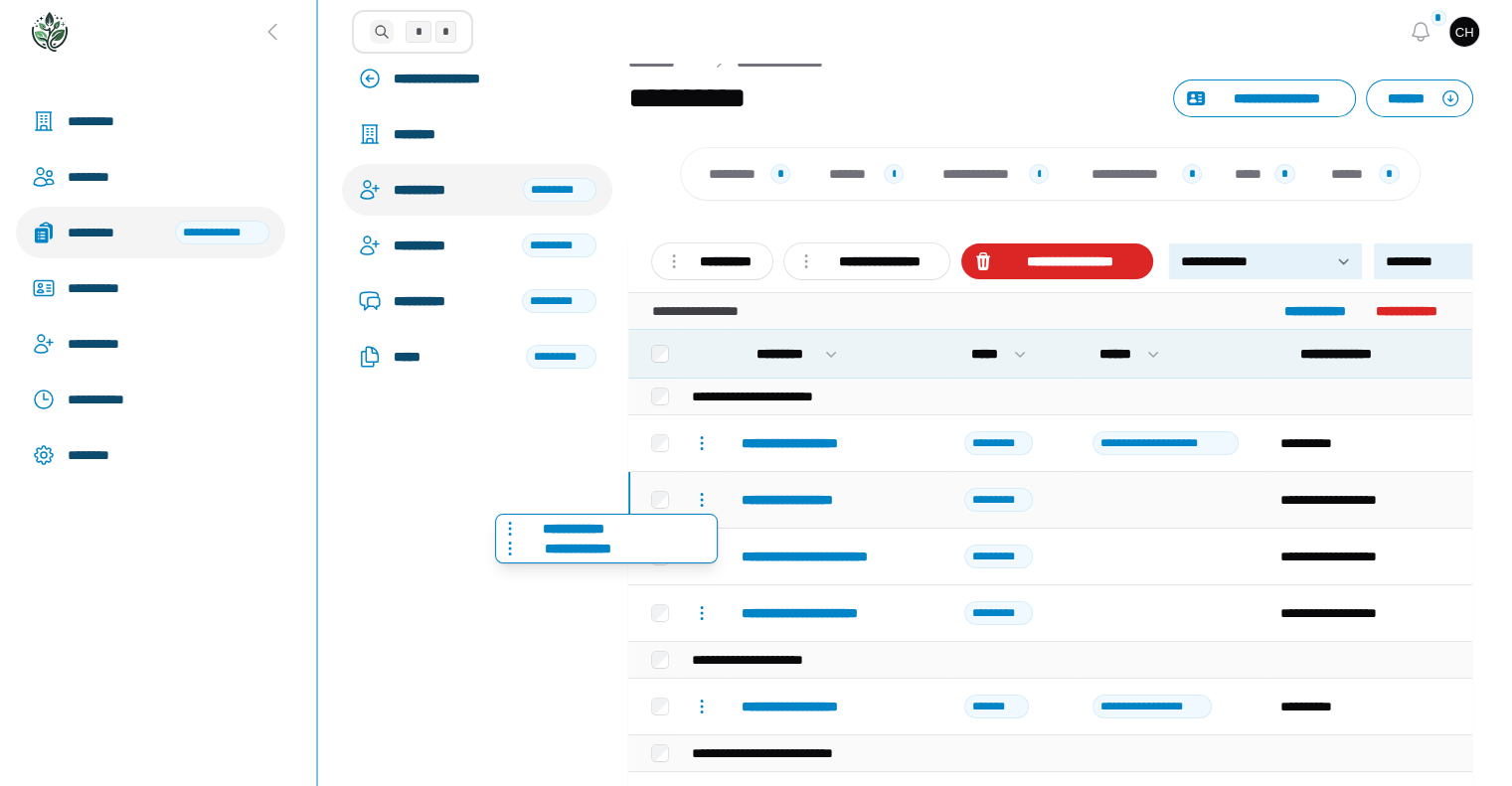 scroll, scrollTop: 179, scrollLeft: 0, axis: vertical 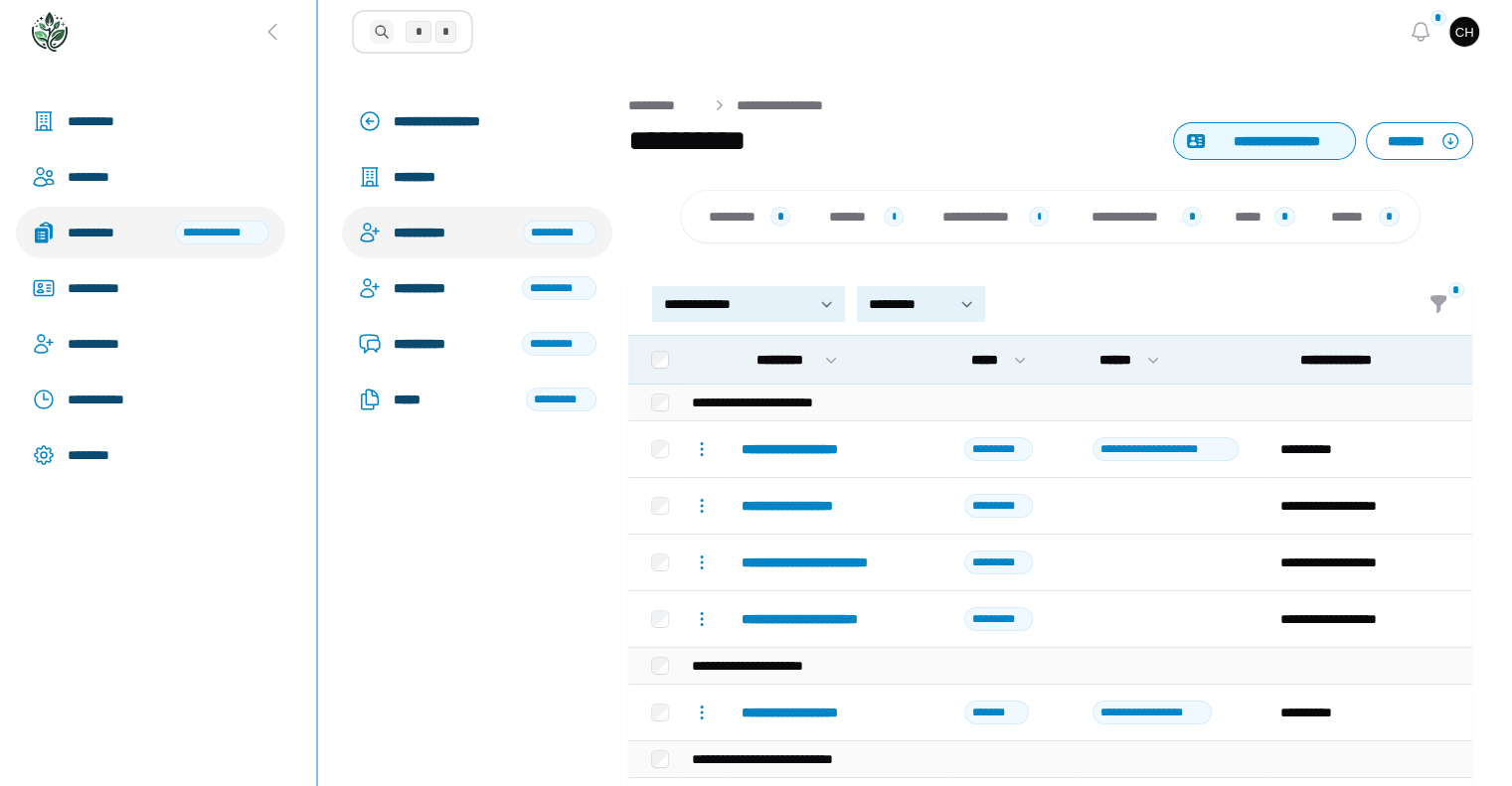 click on "**********" at bounding box center (1277, 141) 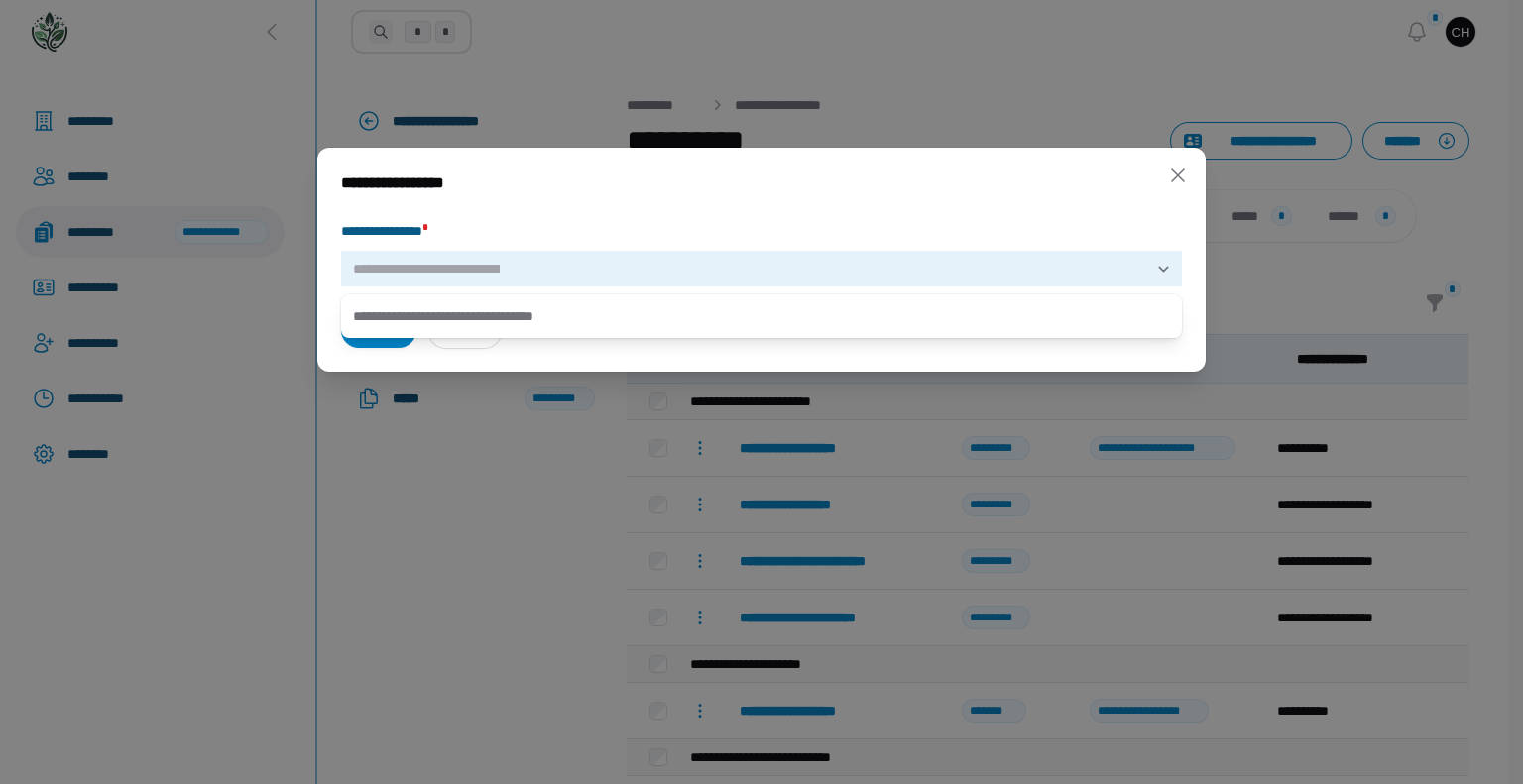 click 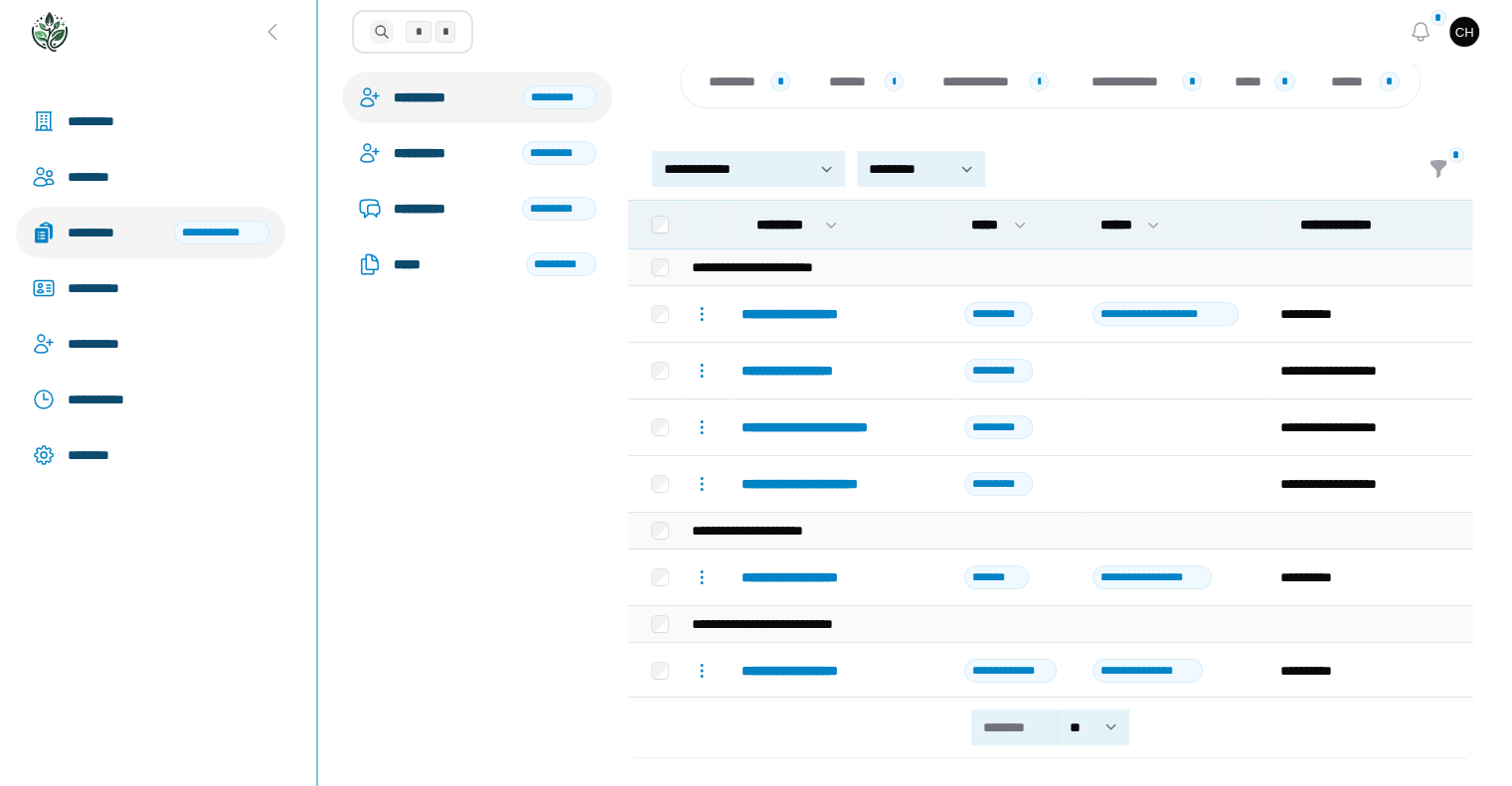 scroll, scrollTop: 146, scrollLeft: 0, axis: vertical 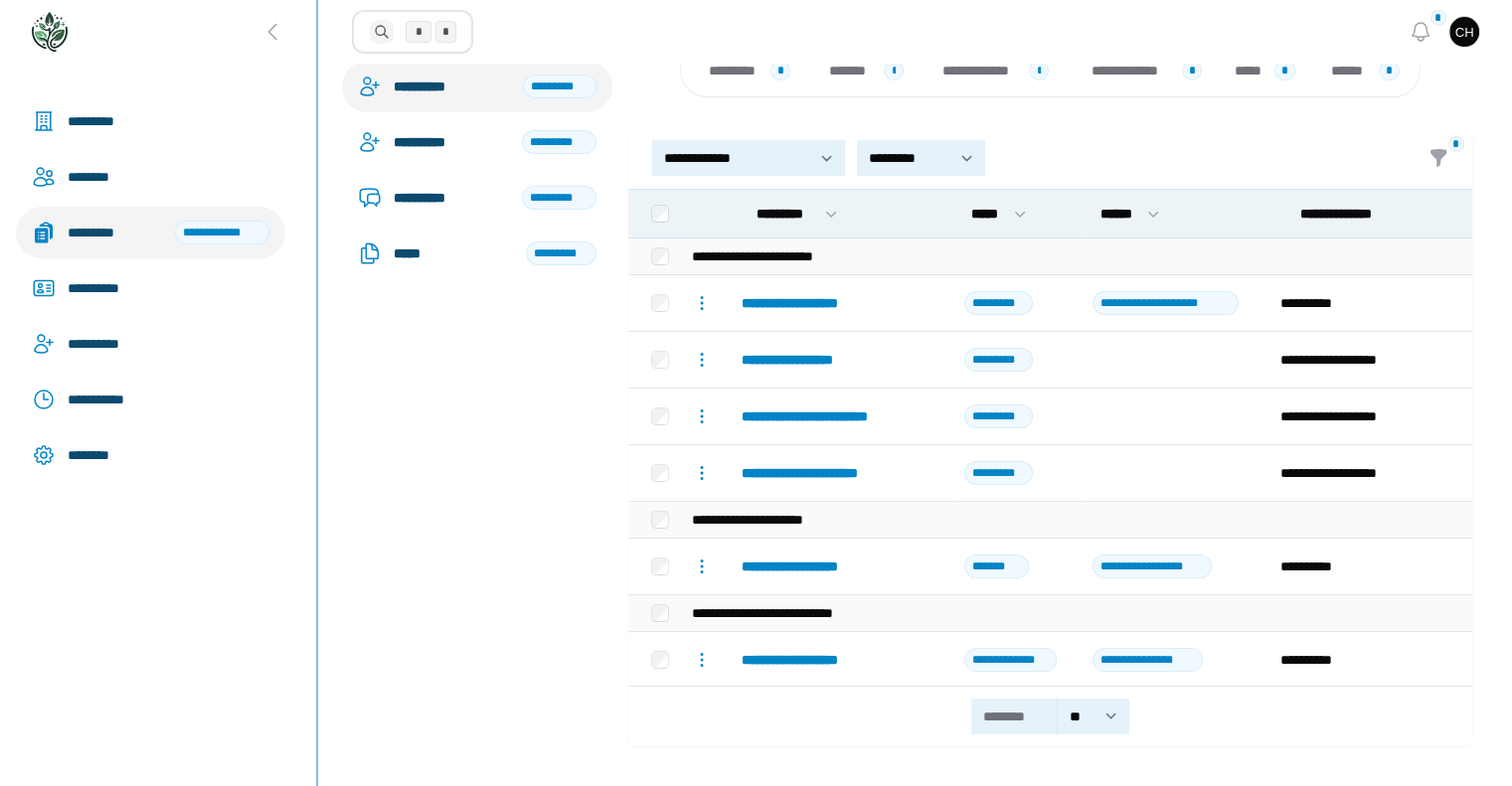 click on "**********" at bounding box center [660, 360] 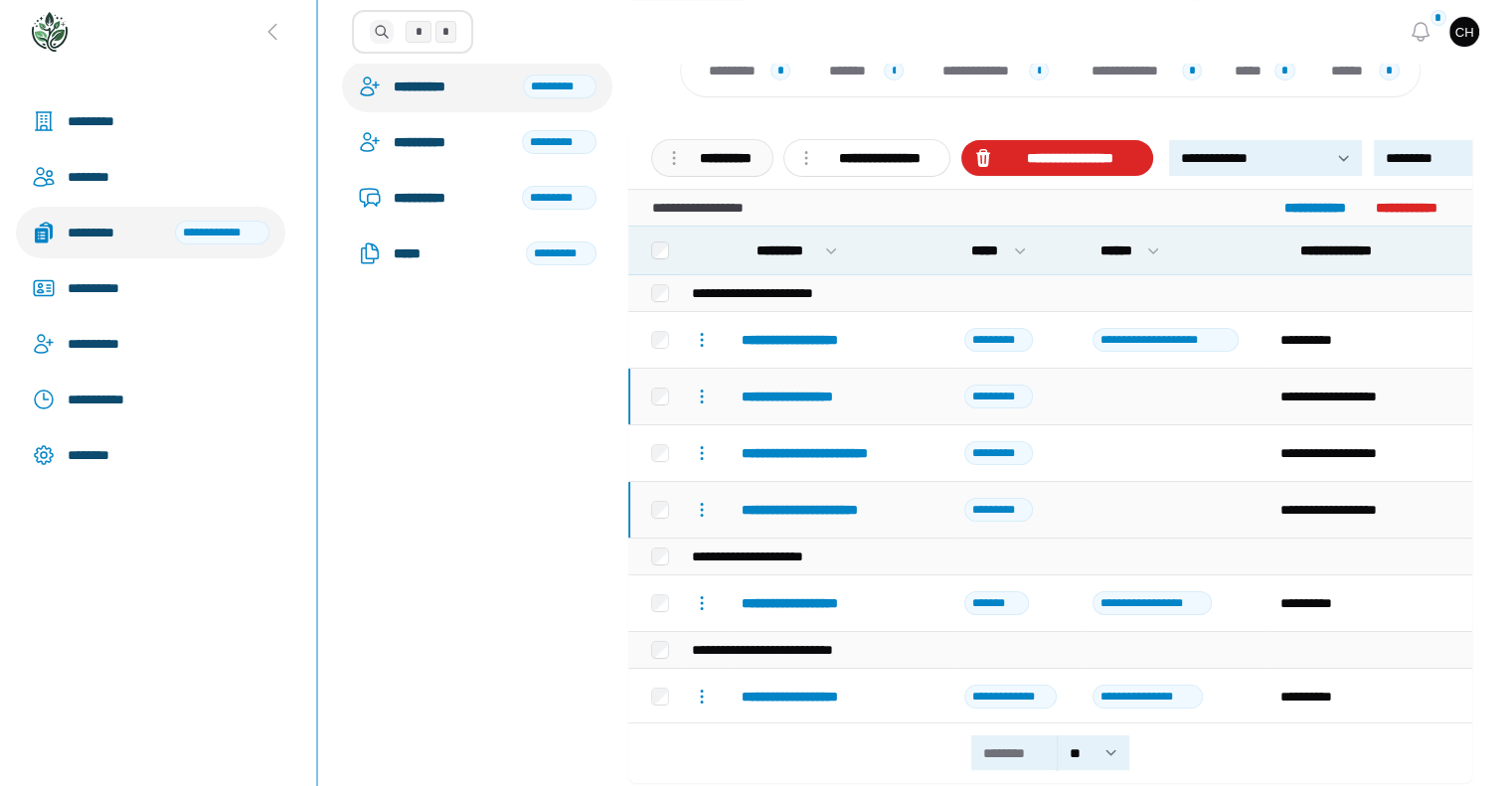 click on "**********" at bounding box center (725, 158) 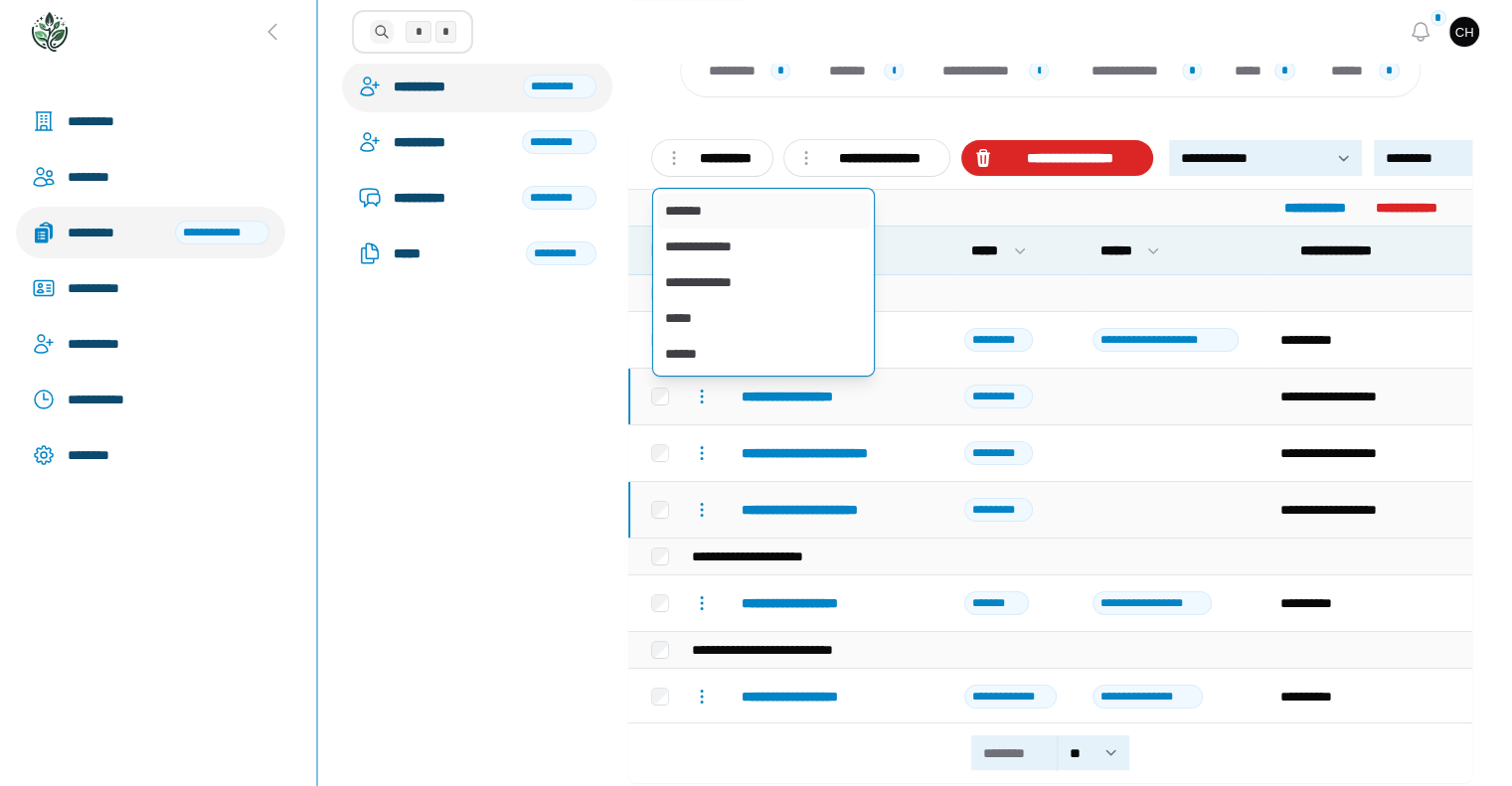 click on "*******" at bounding box center [763, 211] 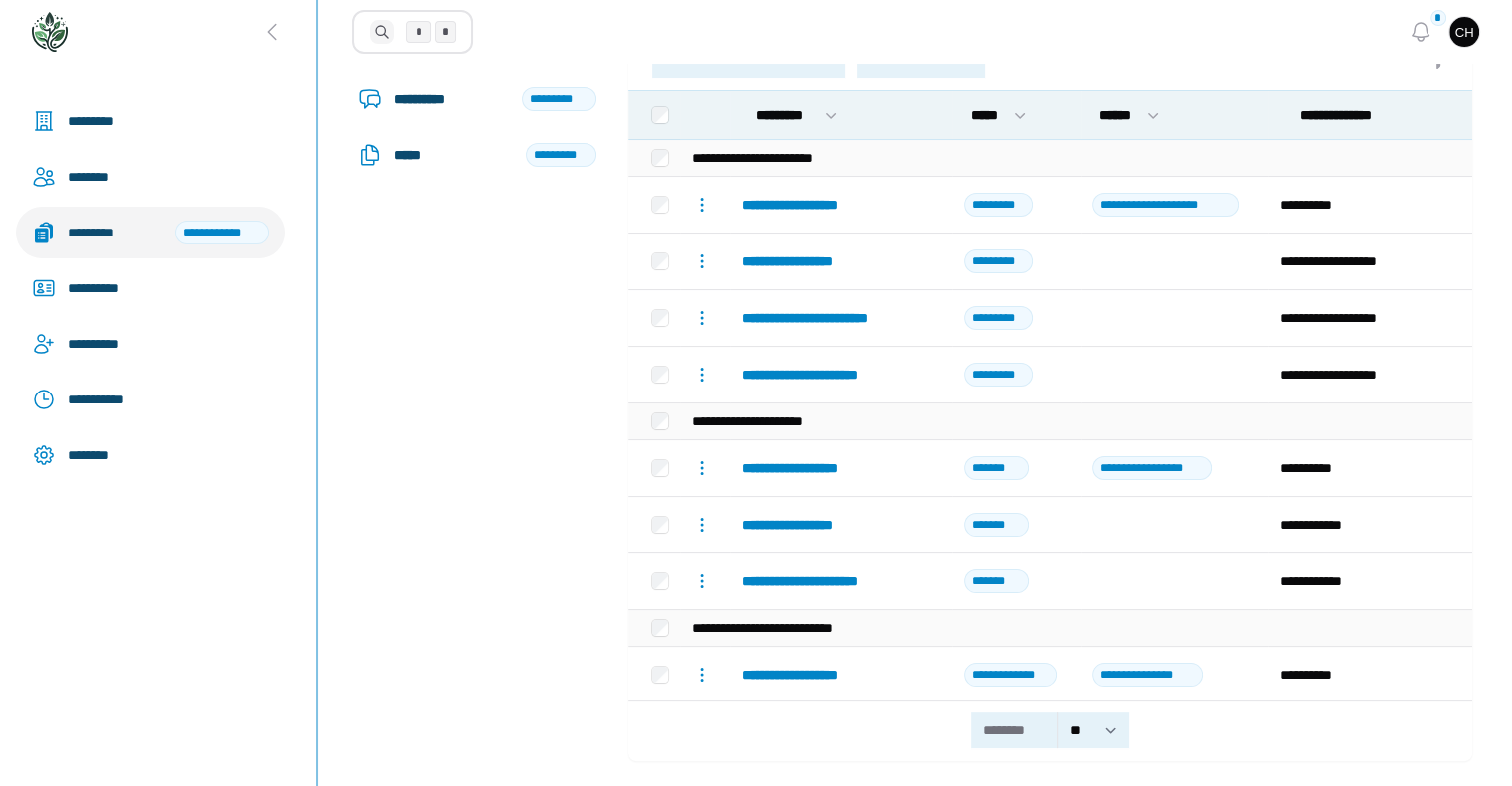 scroll, scrollTop: 245, scrollLeft: 0, axis: vertical 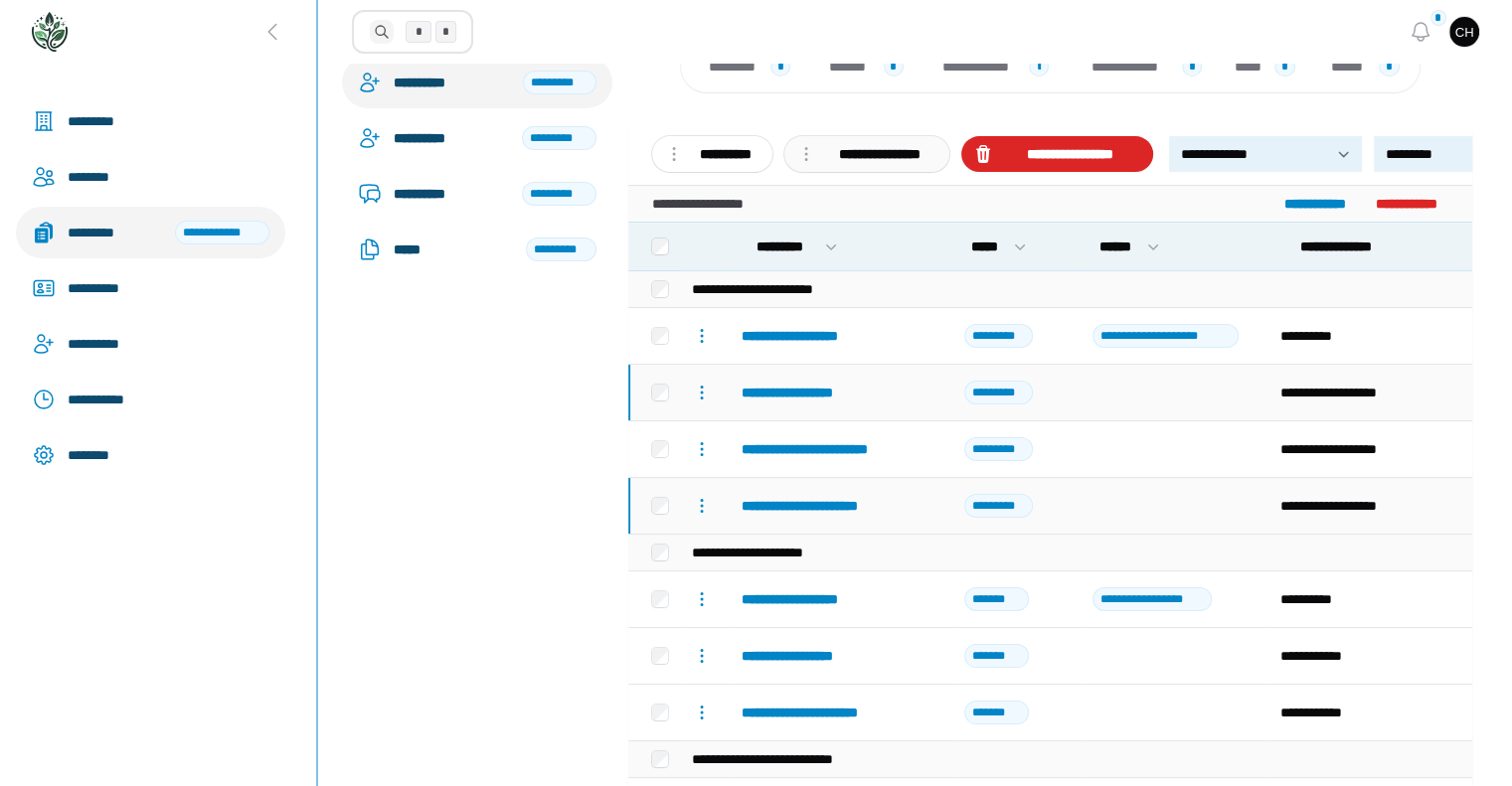 click on "**********" at bounding box center [880, 154] 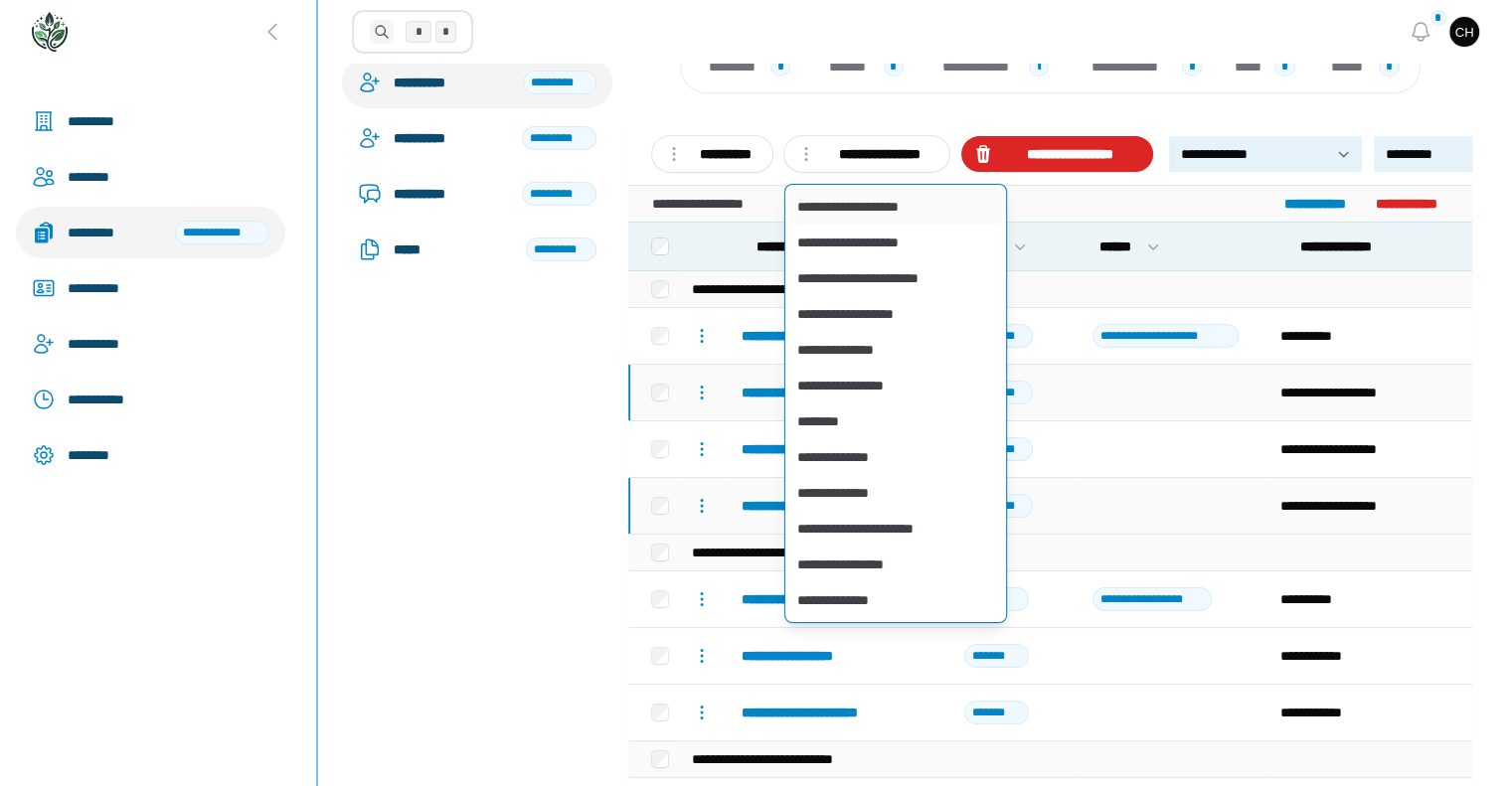 click on "**********" at bounding box center [896, 207] 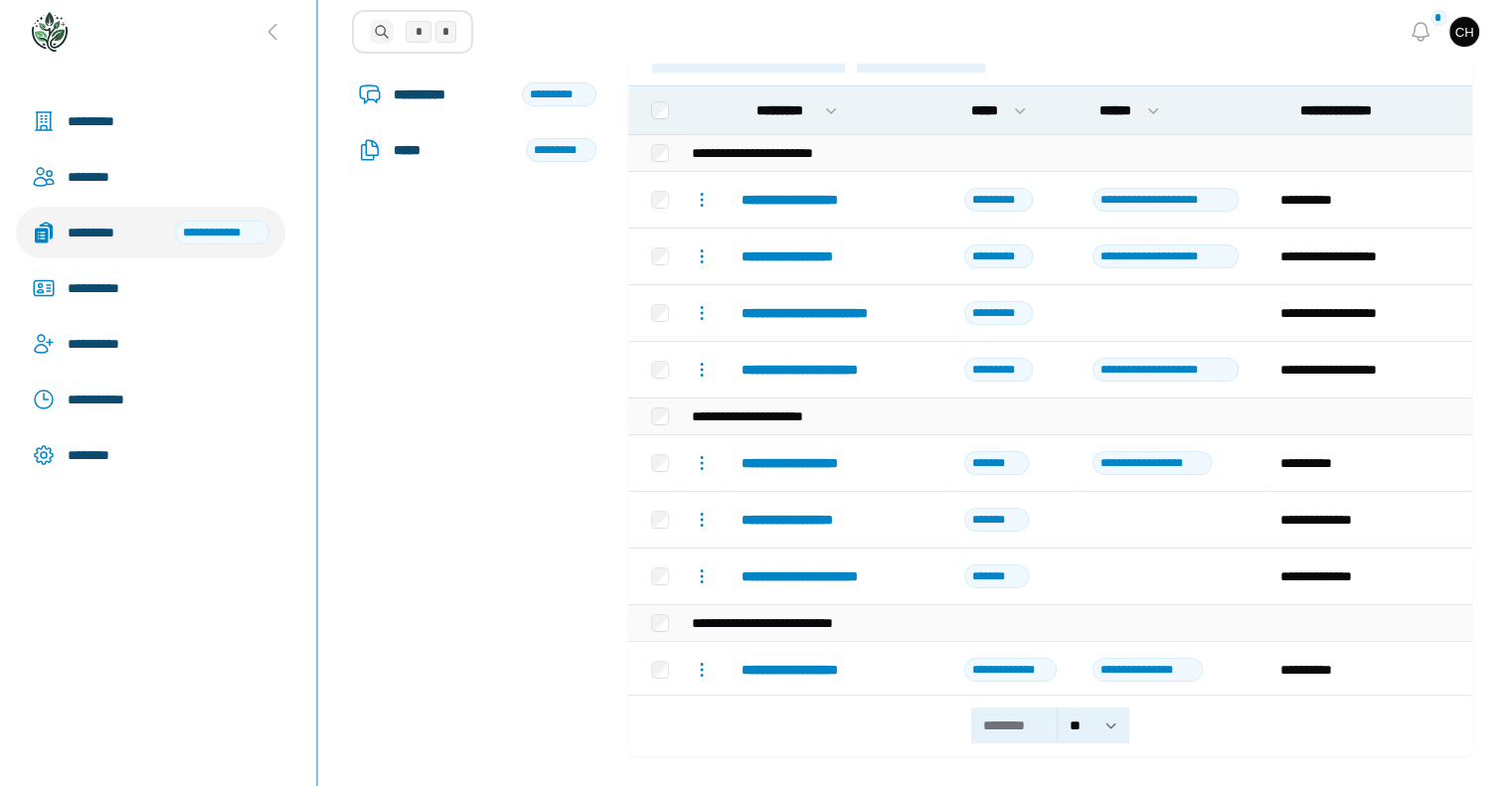 scroll, scrollTop: 258, scrollLeft: 0, axis: vertical 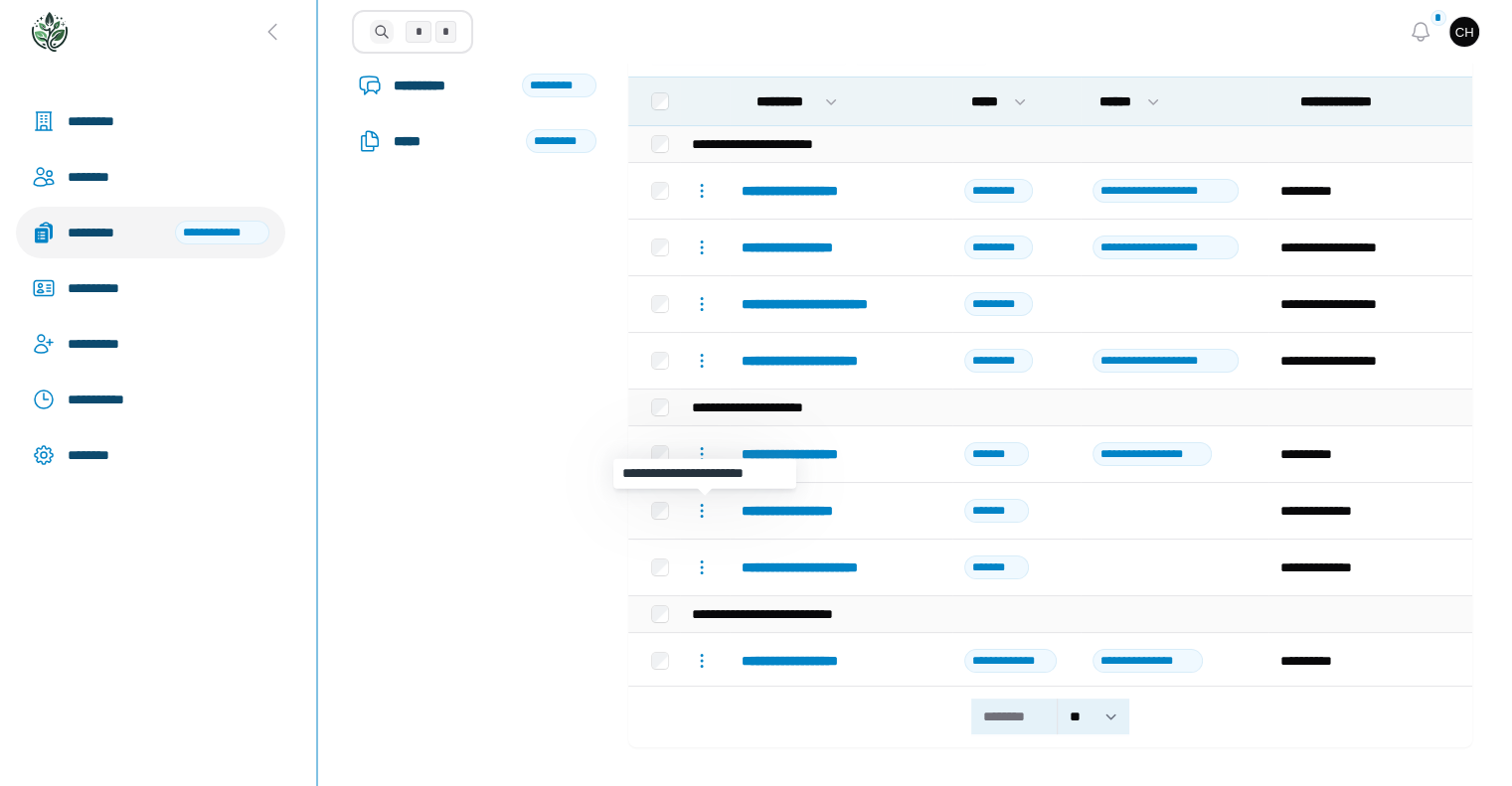 click 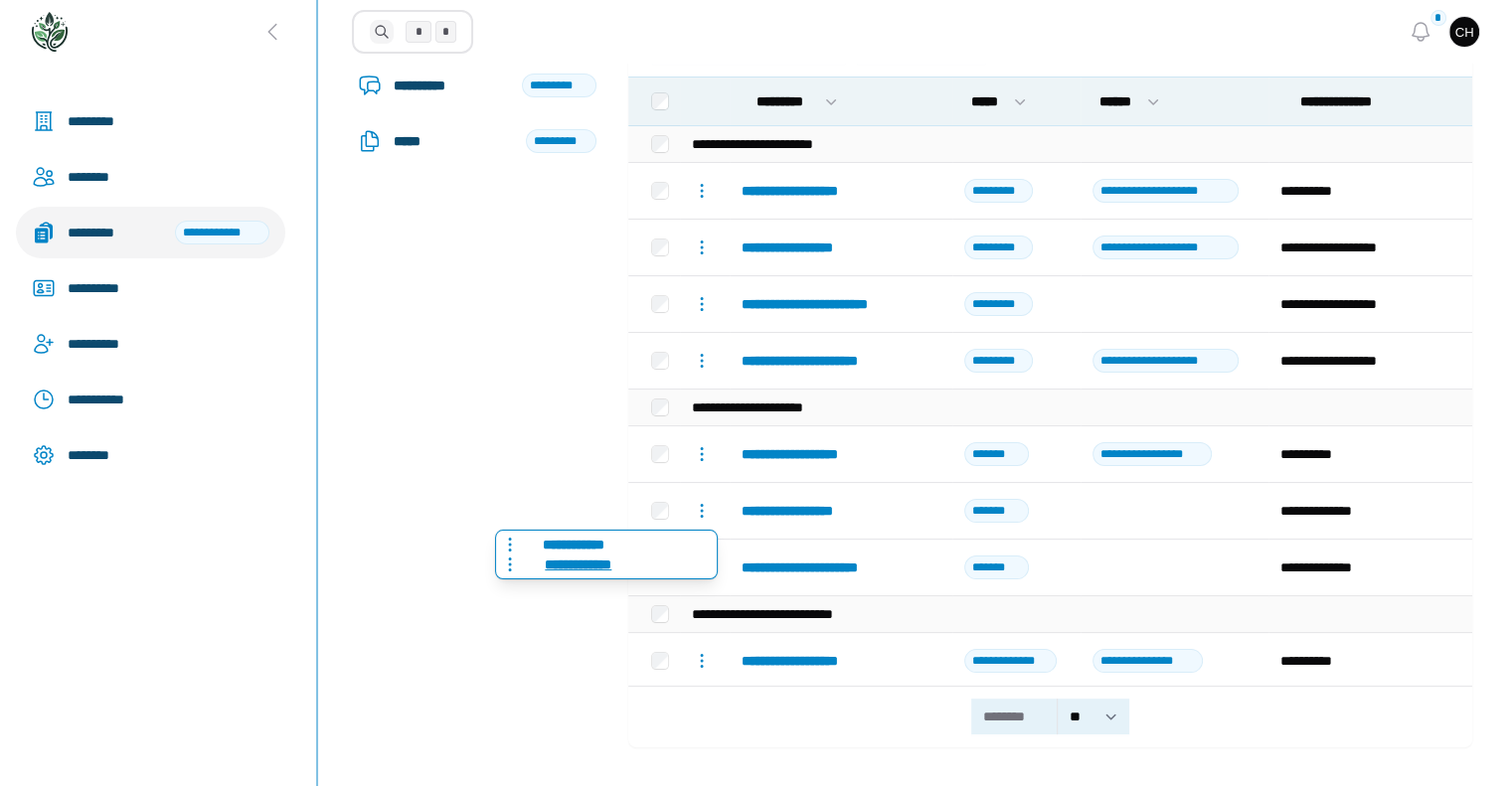 click on "**********" at bounding box center (578, 564) 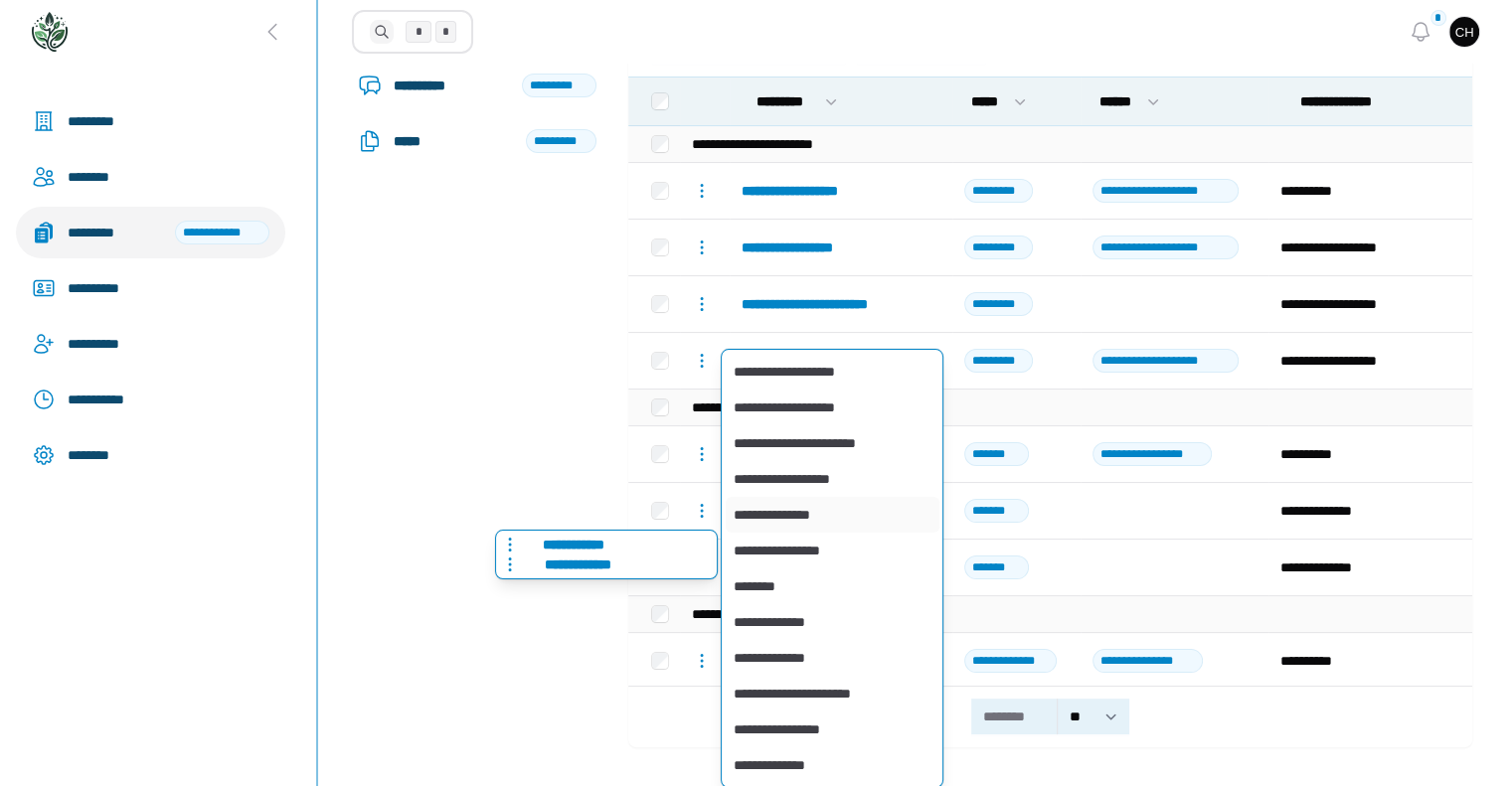 click on "**********" at bounding box center (832, 515) 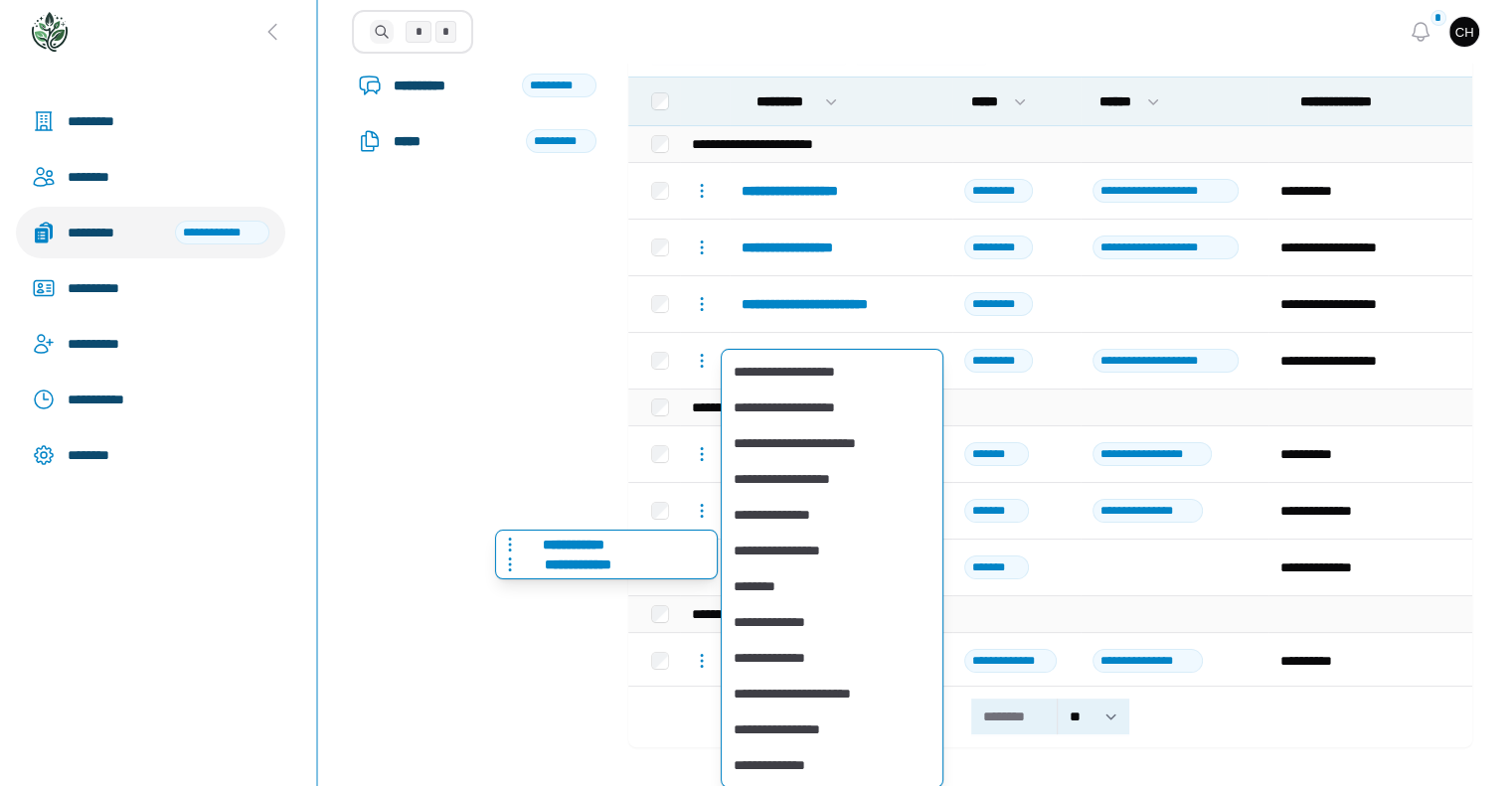 click on "**********" at bounding box center [477, 308] 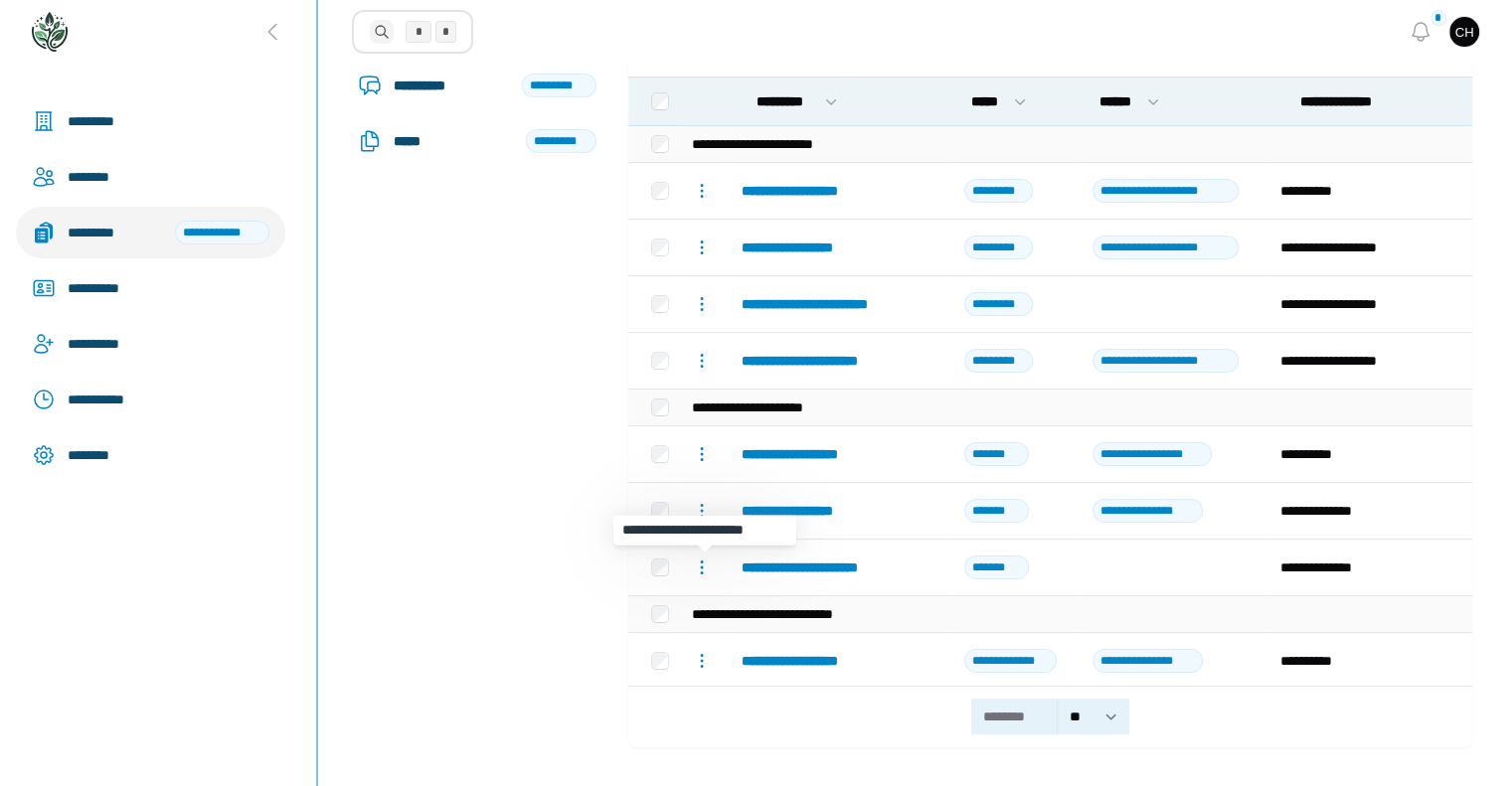 click 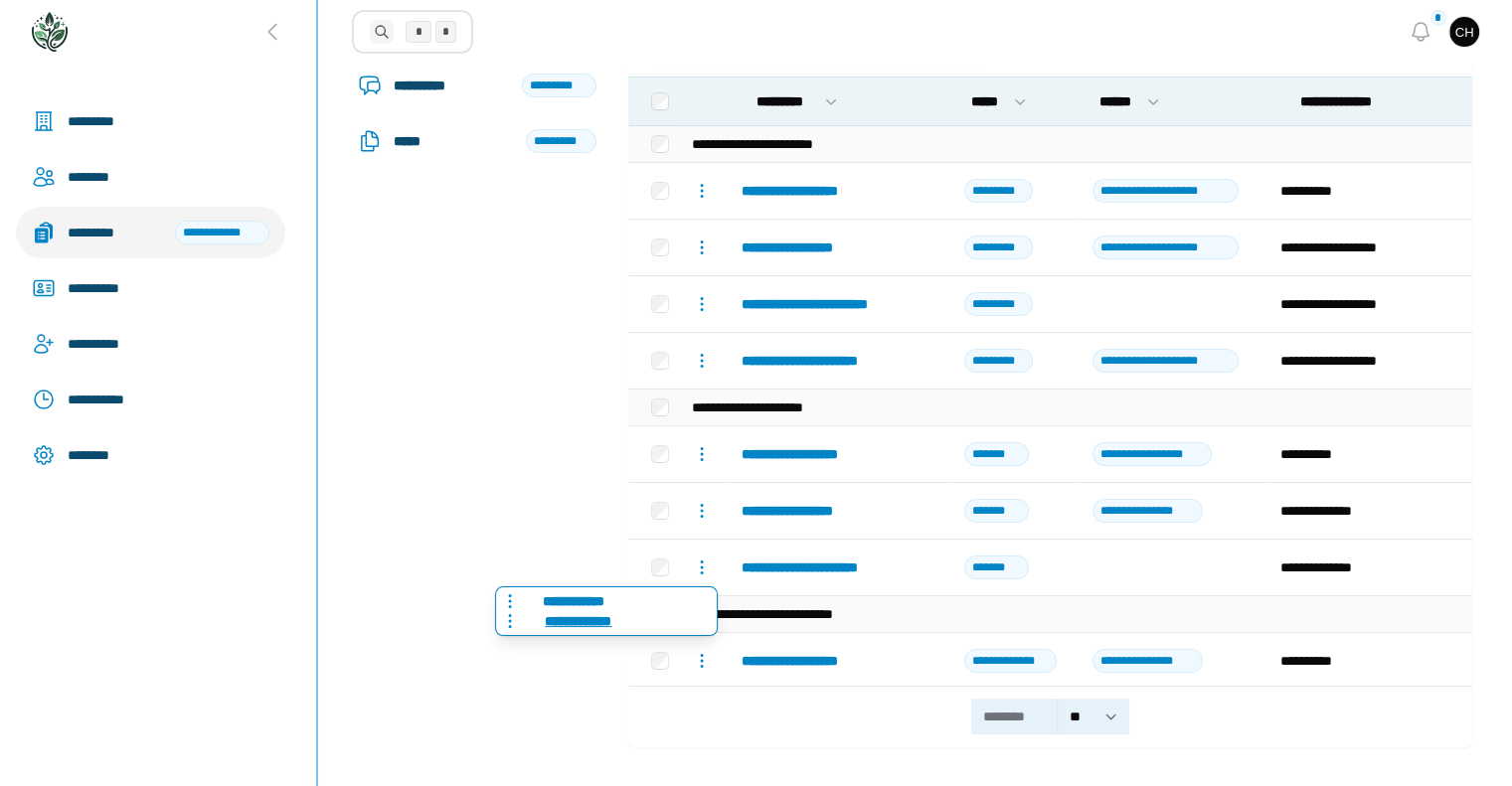 click on "**********" at bounding box center [578, 621] 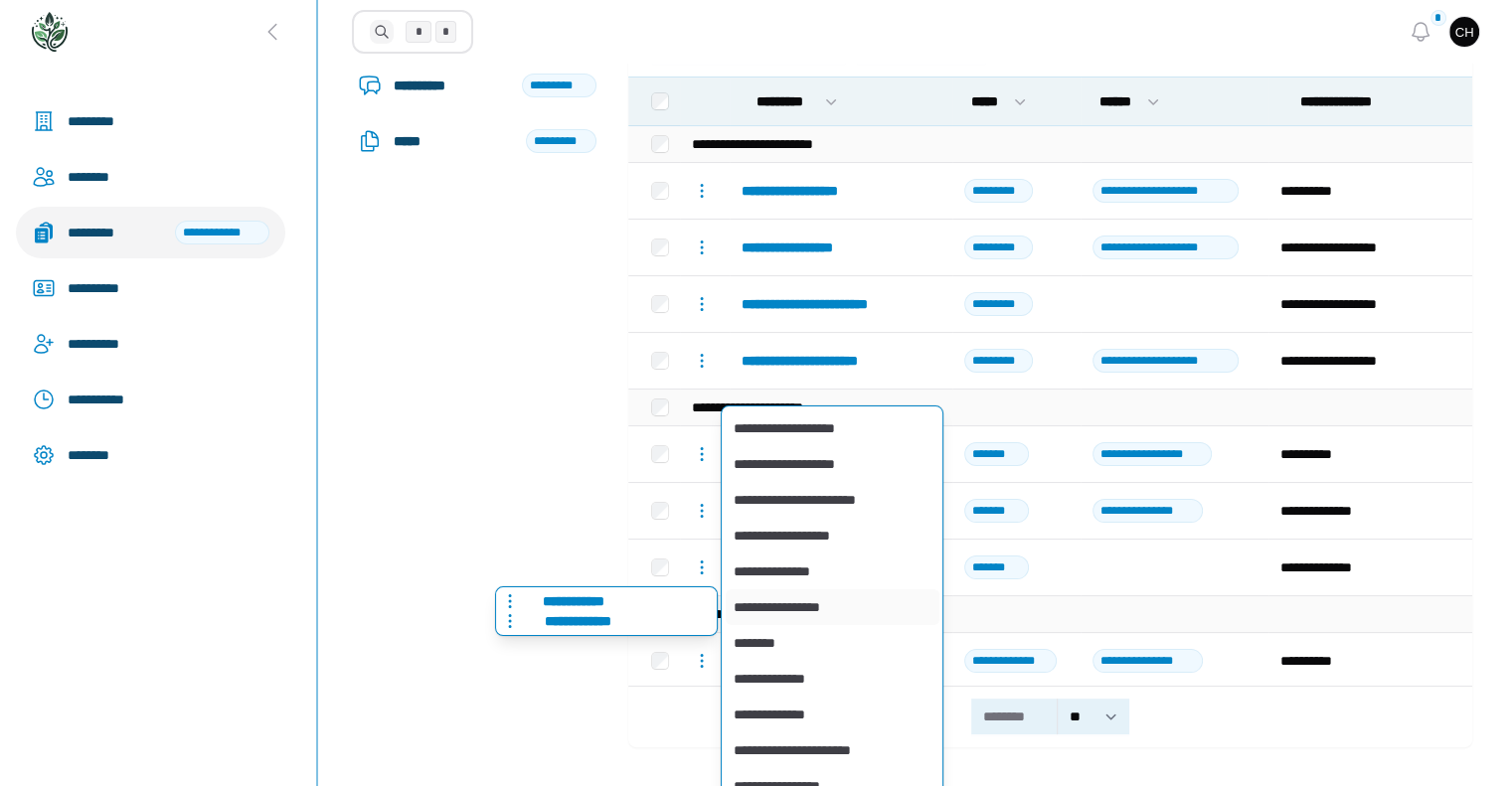 click on "**********" at bounding box center (832, 607) 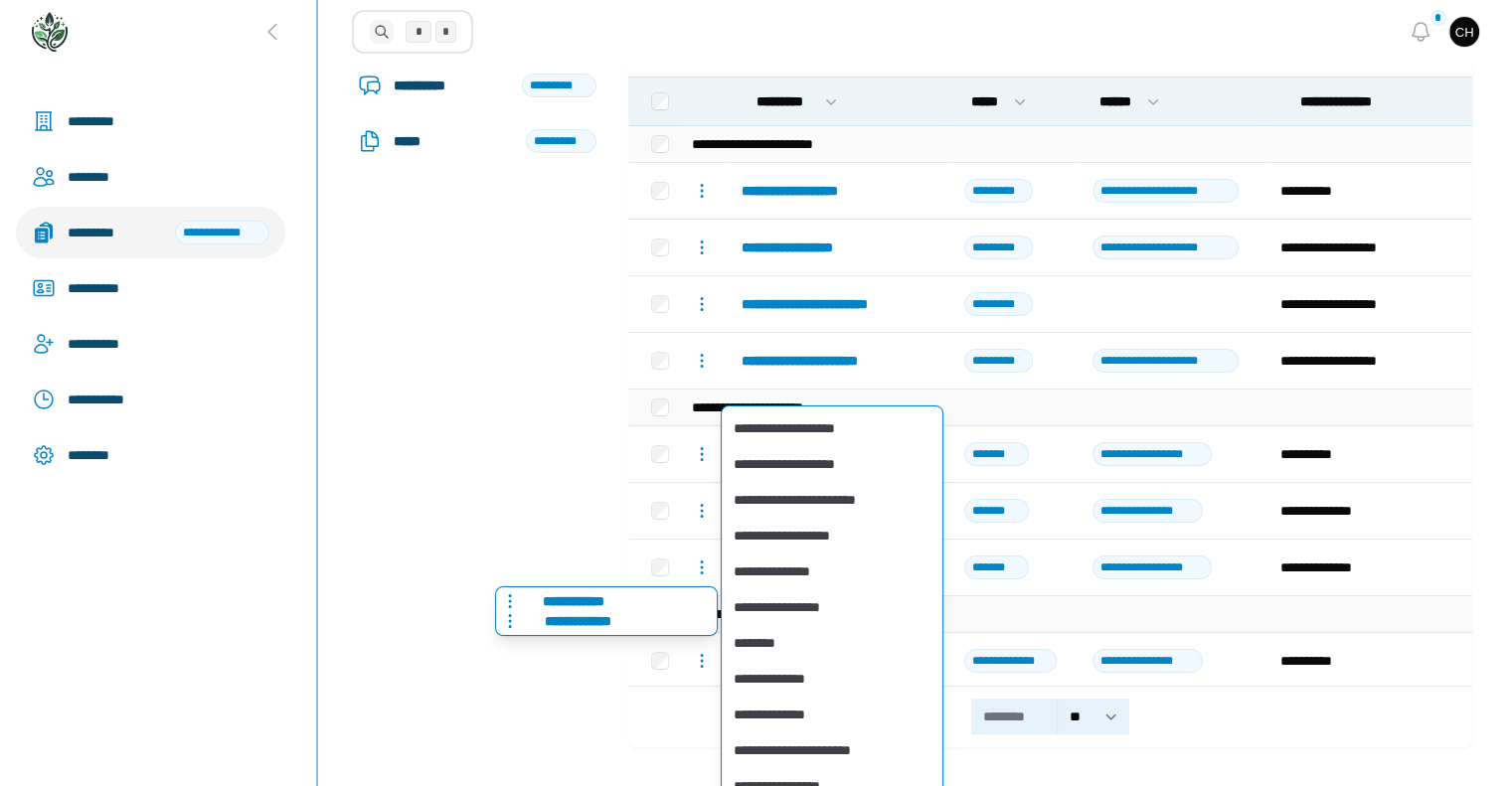 click on "**********" at bounding box center (477, 308) 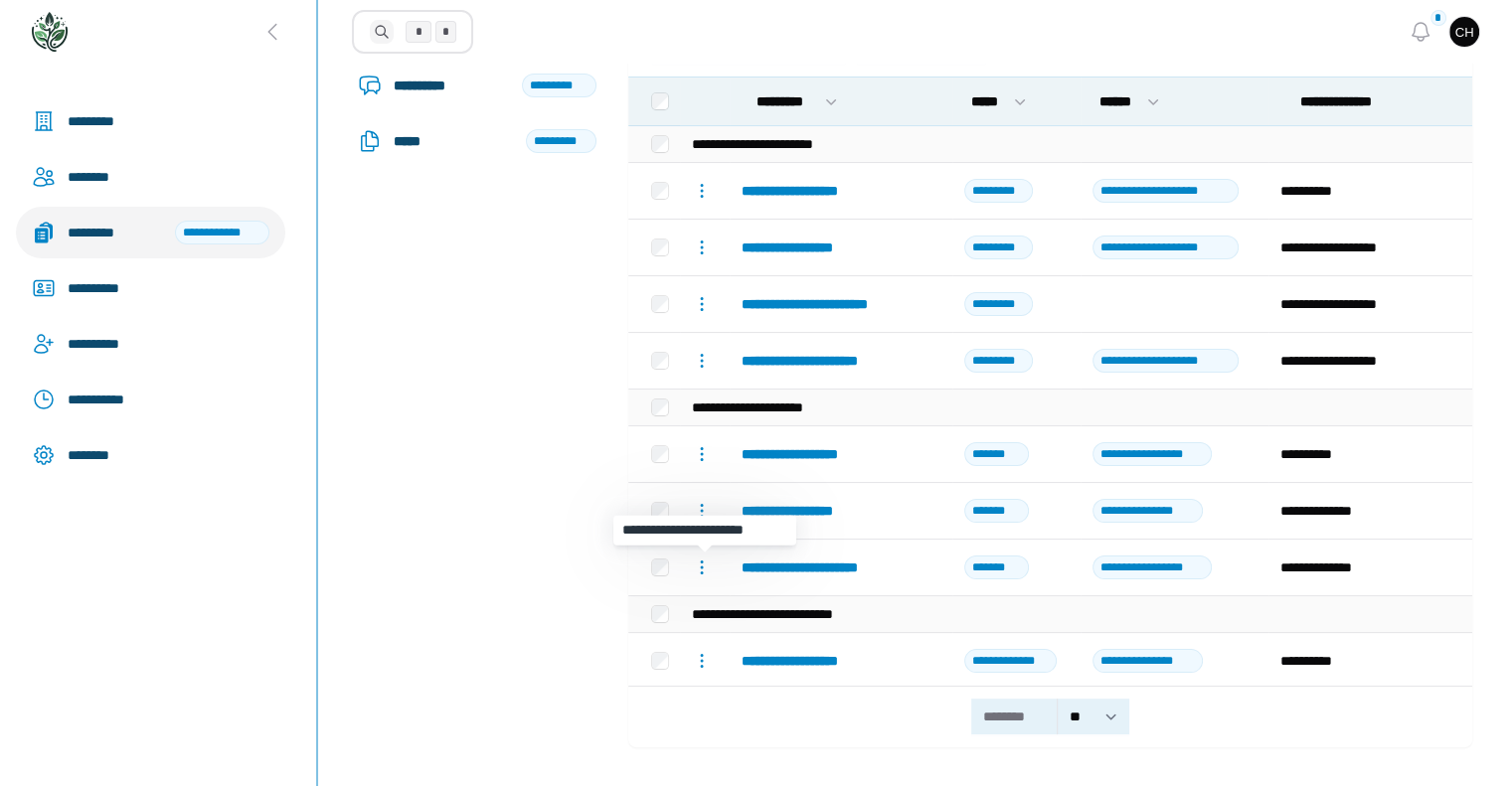 click 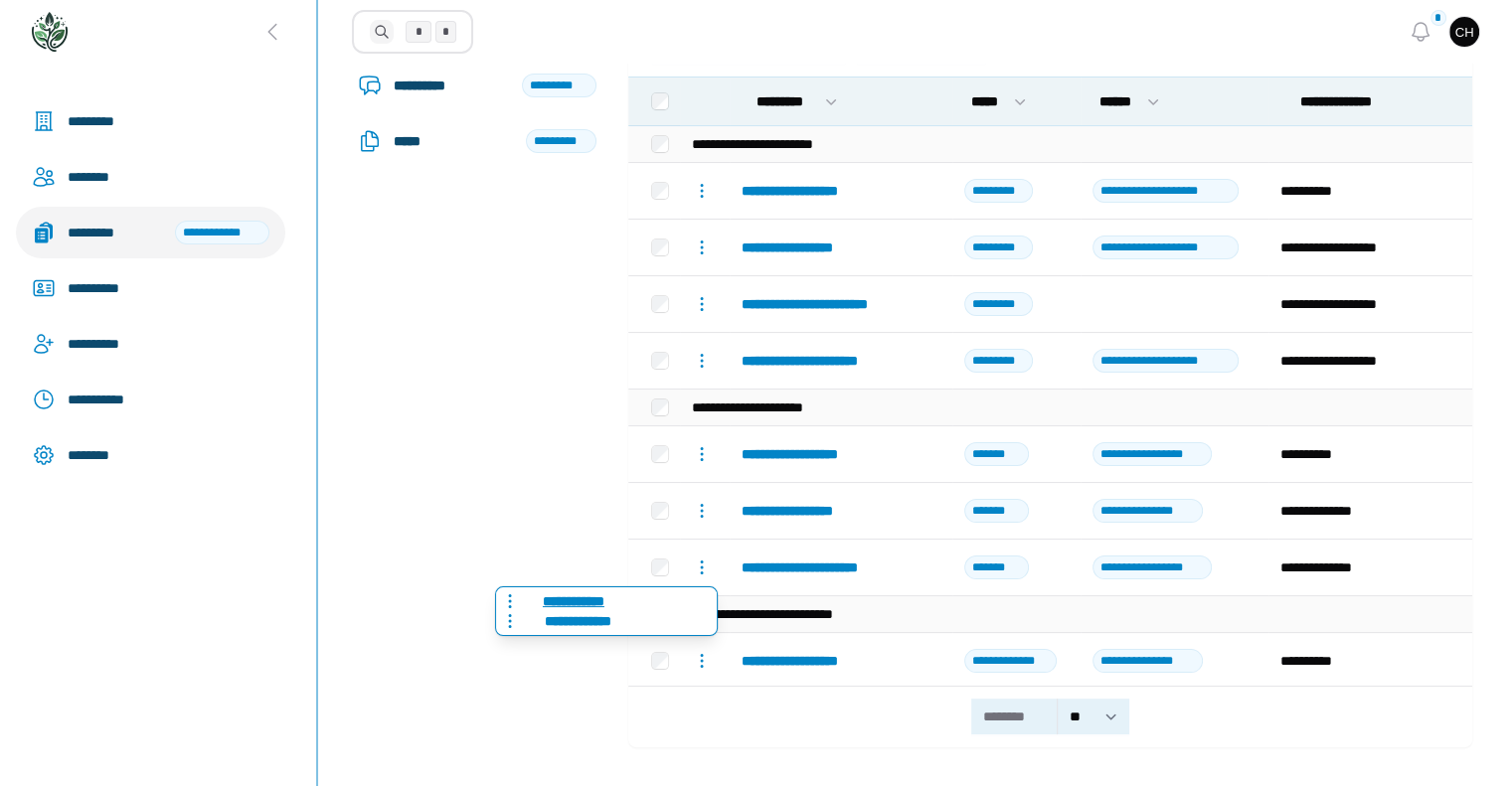click on "**********" at bounding box center [573, 601] 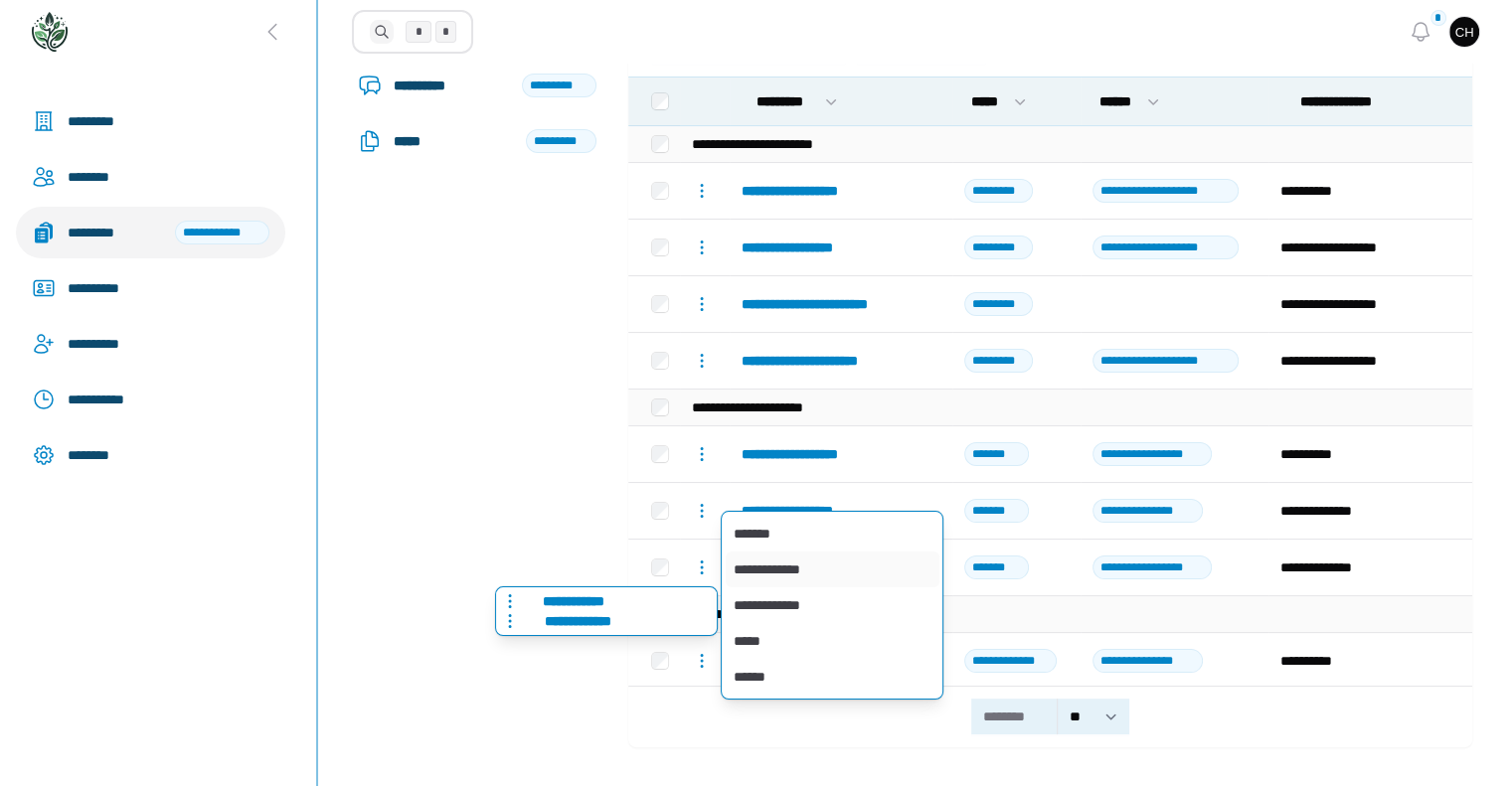 click on "**********" at bounding box center (832, 569) 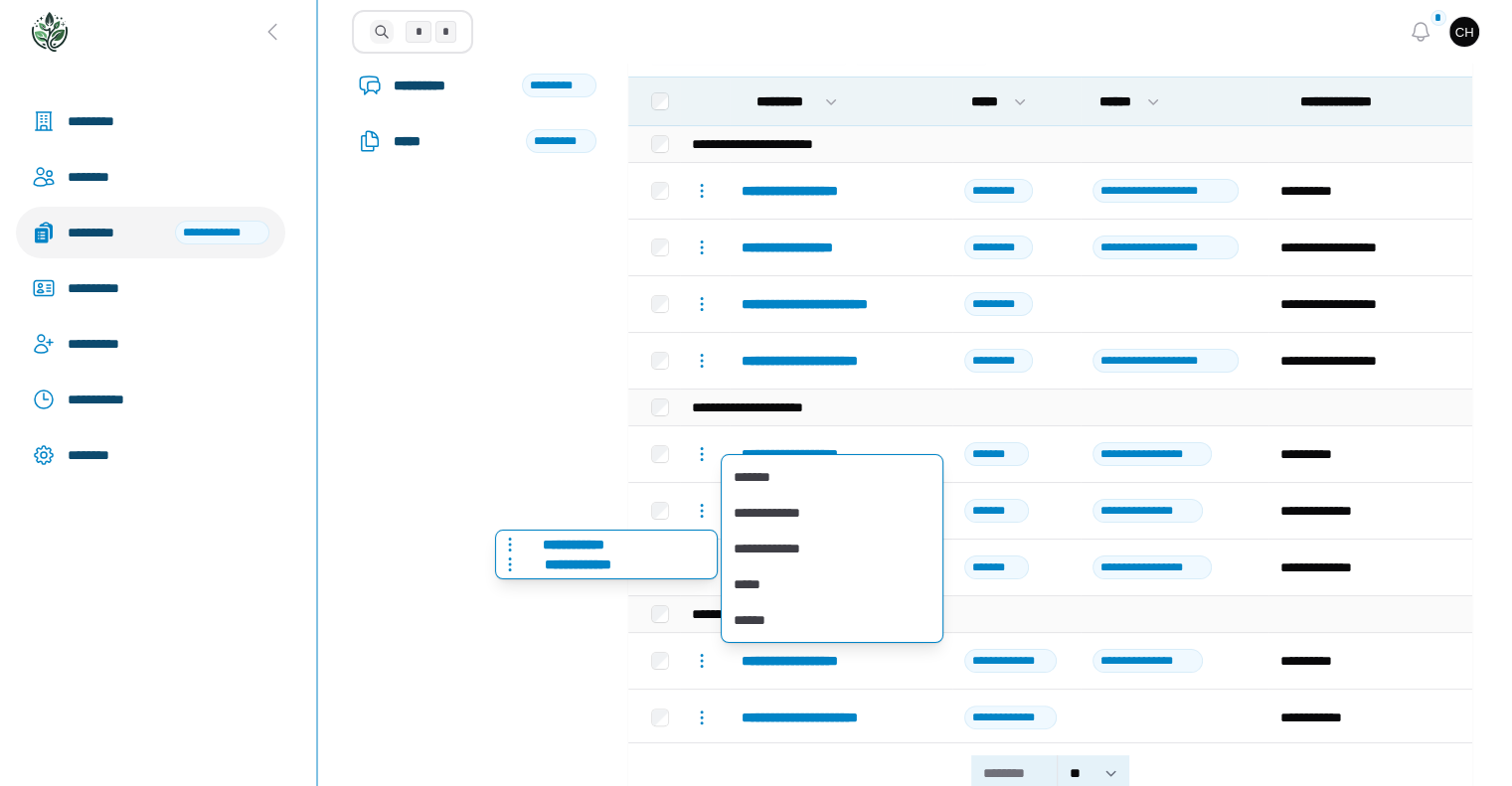 scroll, scrollTop: 315, scrollLeft: 0, axis: vertical 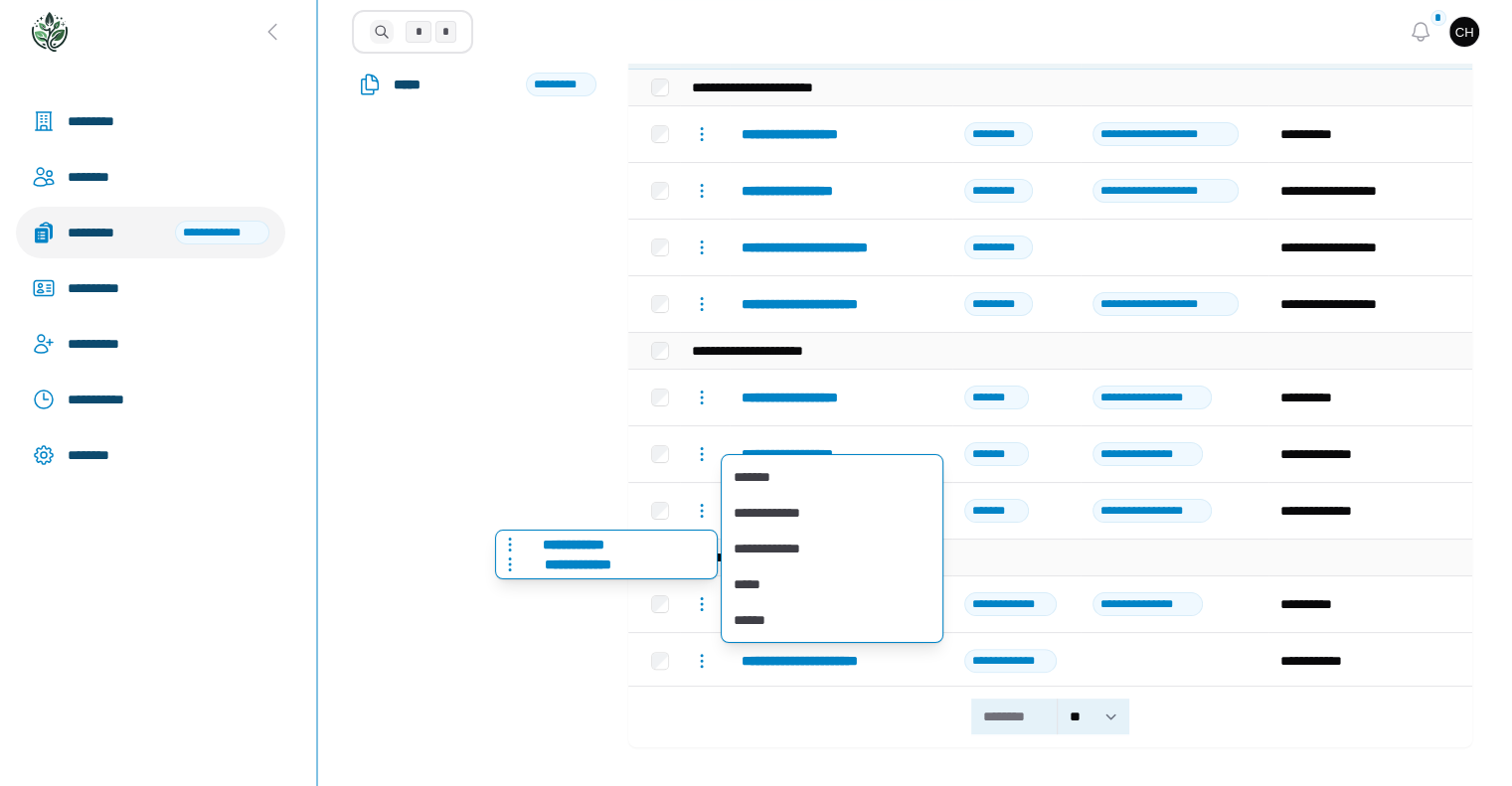 click on "**********" at bounding box center (477, 279) 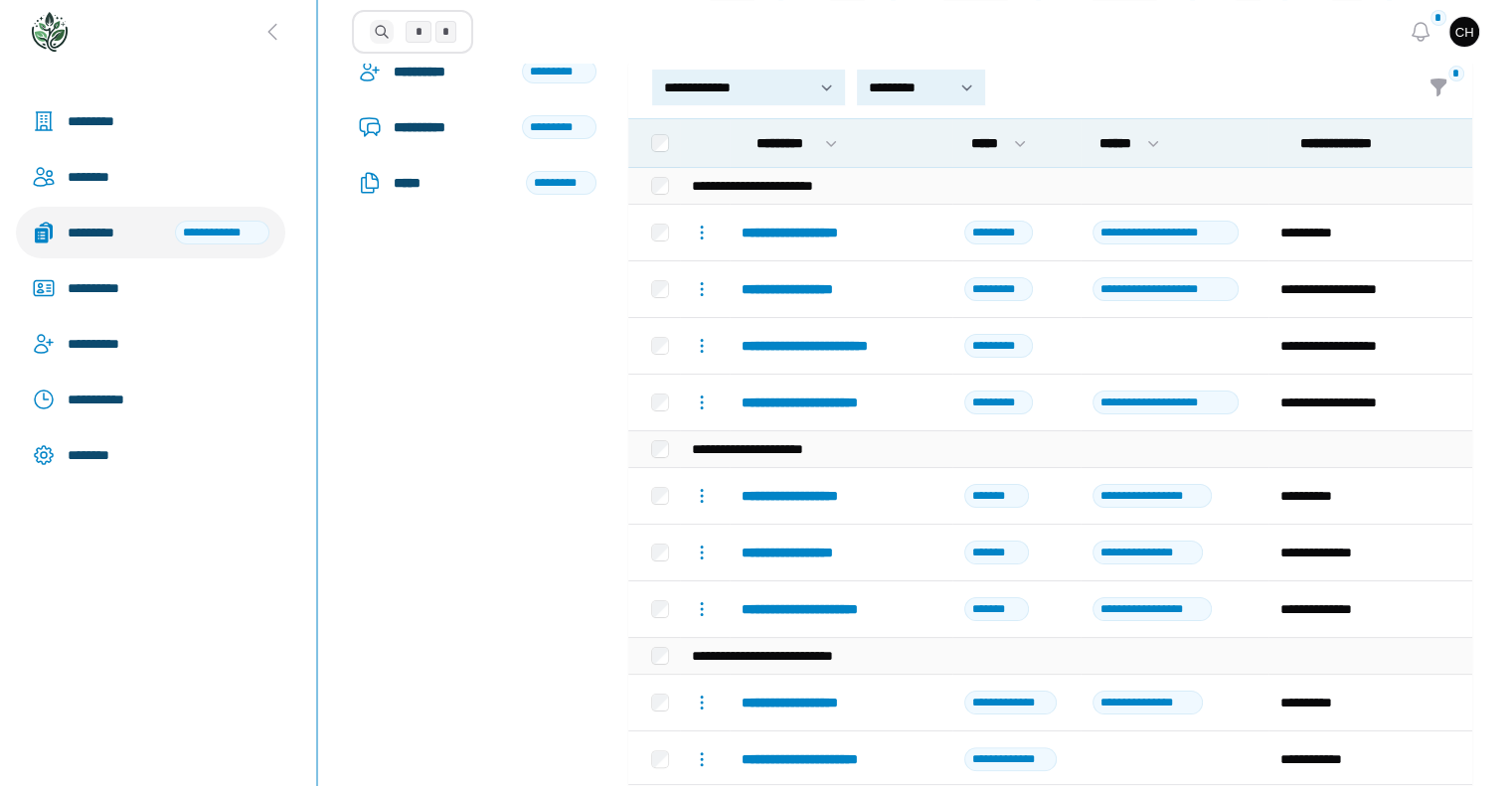 scroll, scrollTop: 315, scrollLeft: 0, axis: vertical 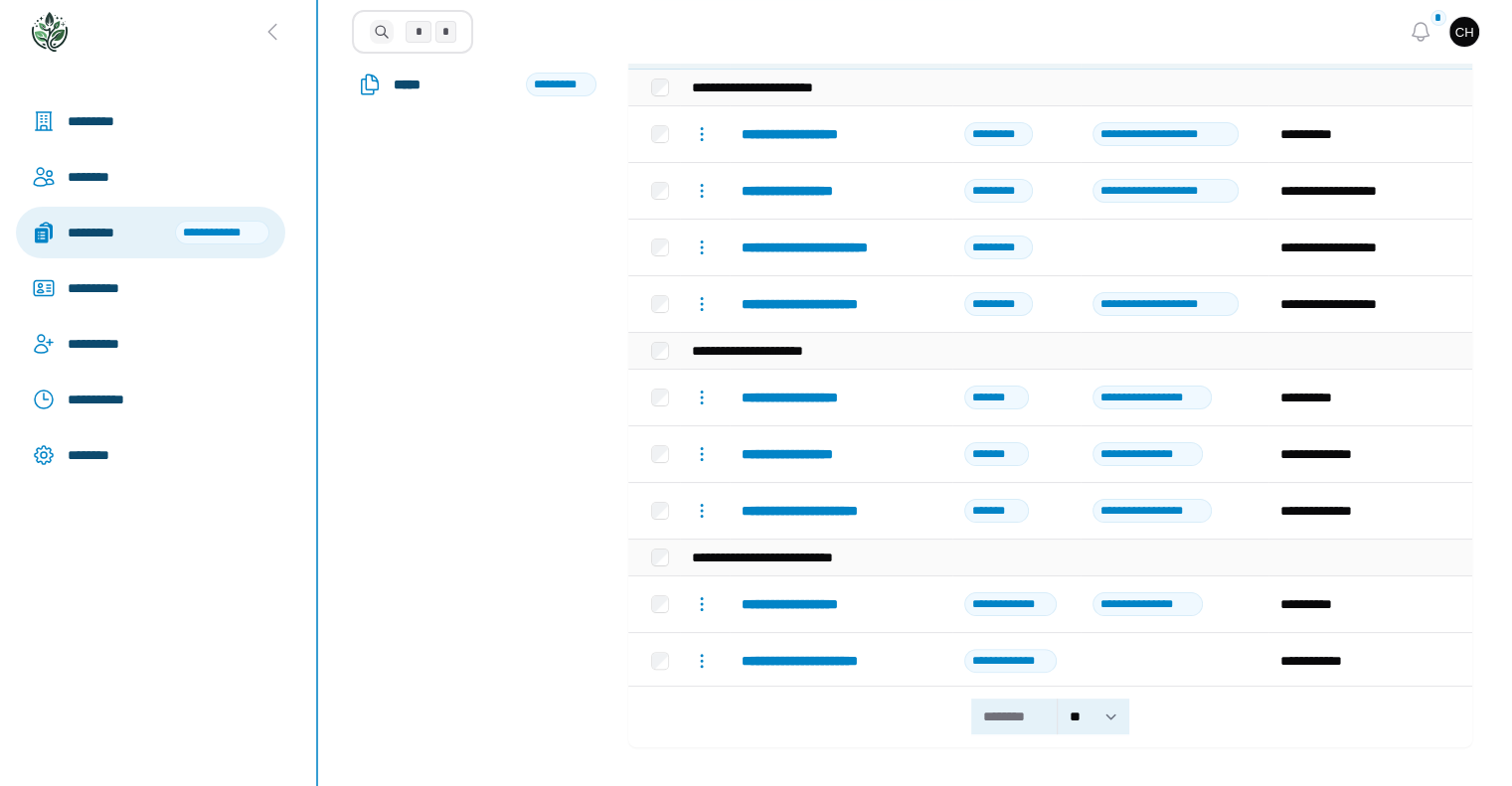 click on "*********" at bounding box center [115, 233] 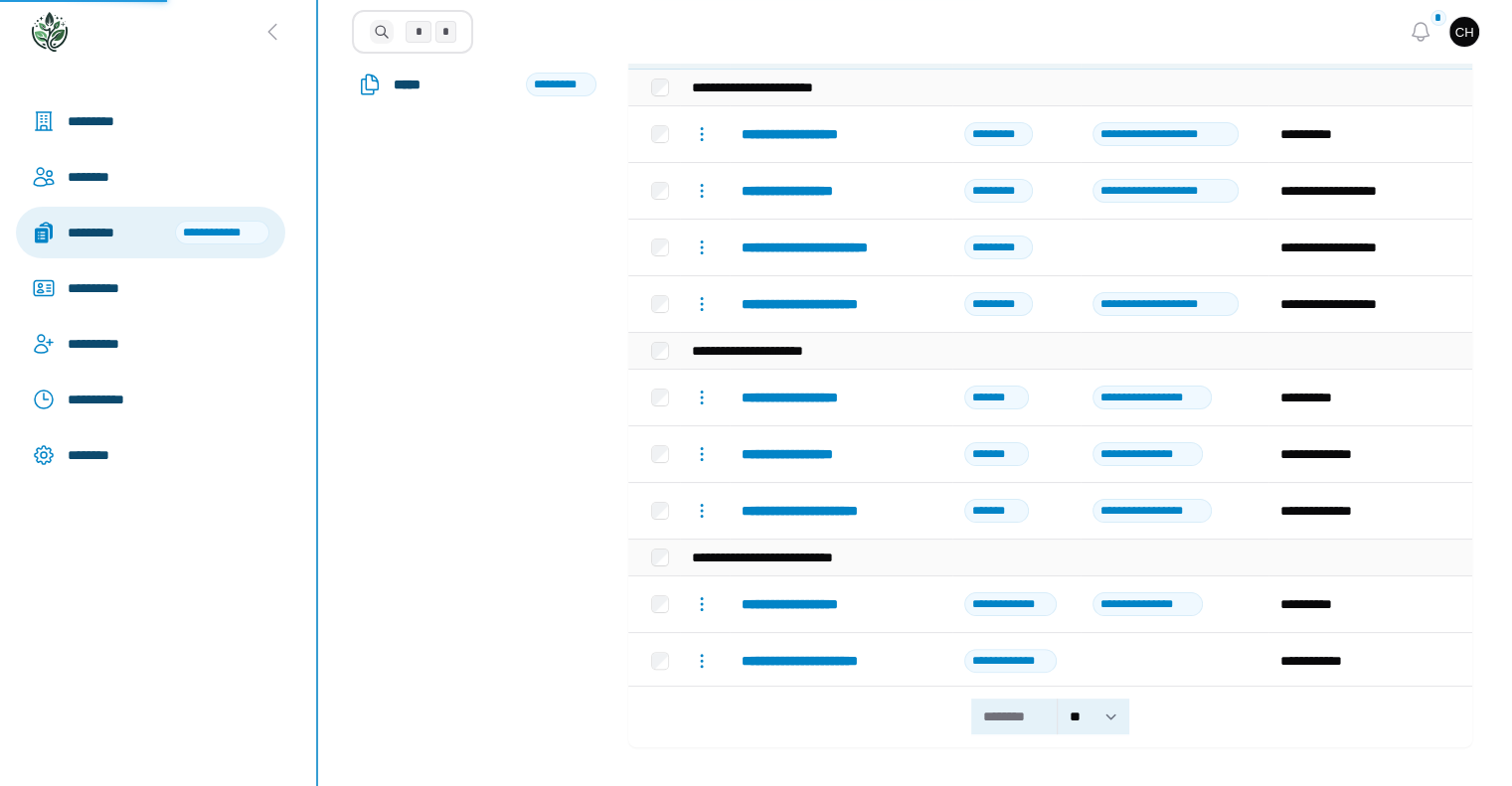 scroll, scrollTop: 0, scrollLeft: 0, axis: both 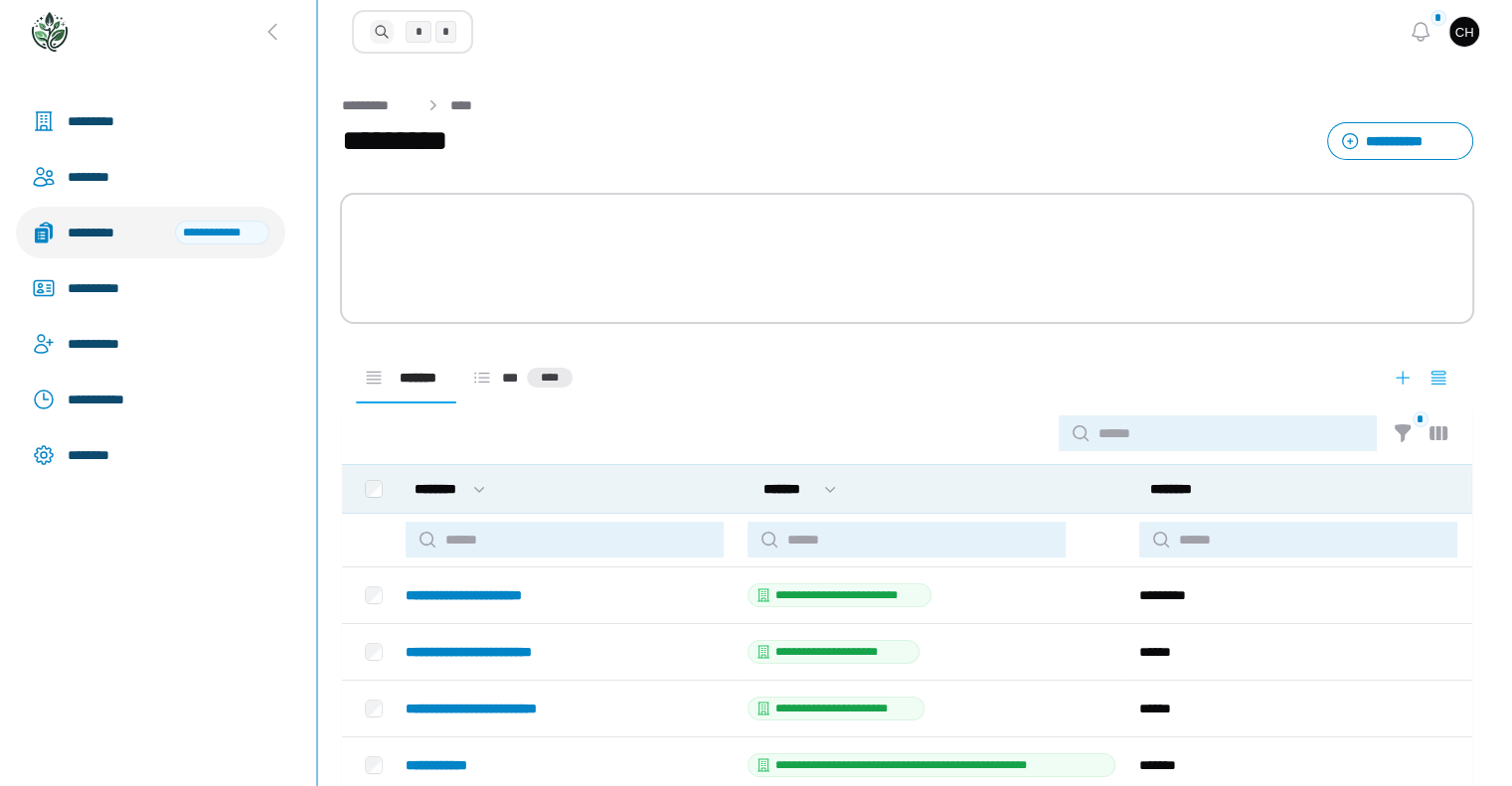 select on "****" 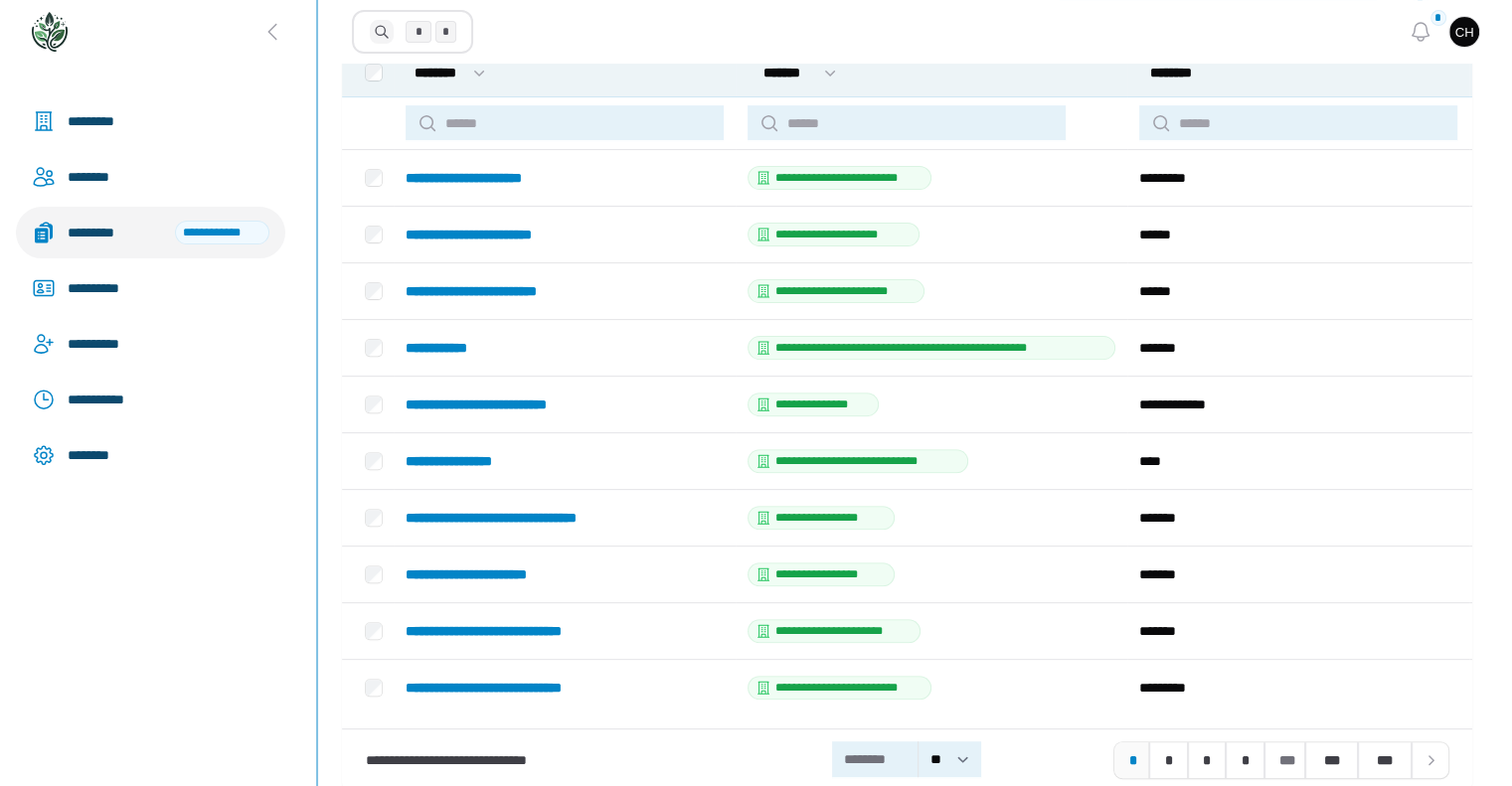 scroll, scrollTop: 636, scrollLeft: 0, axis: vertical 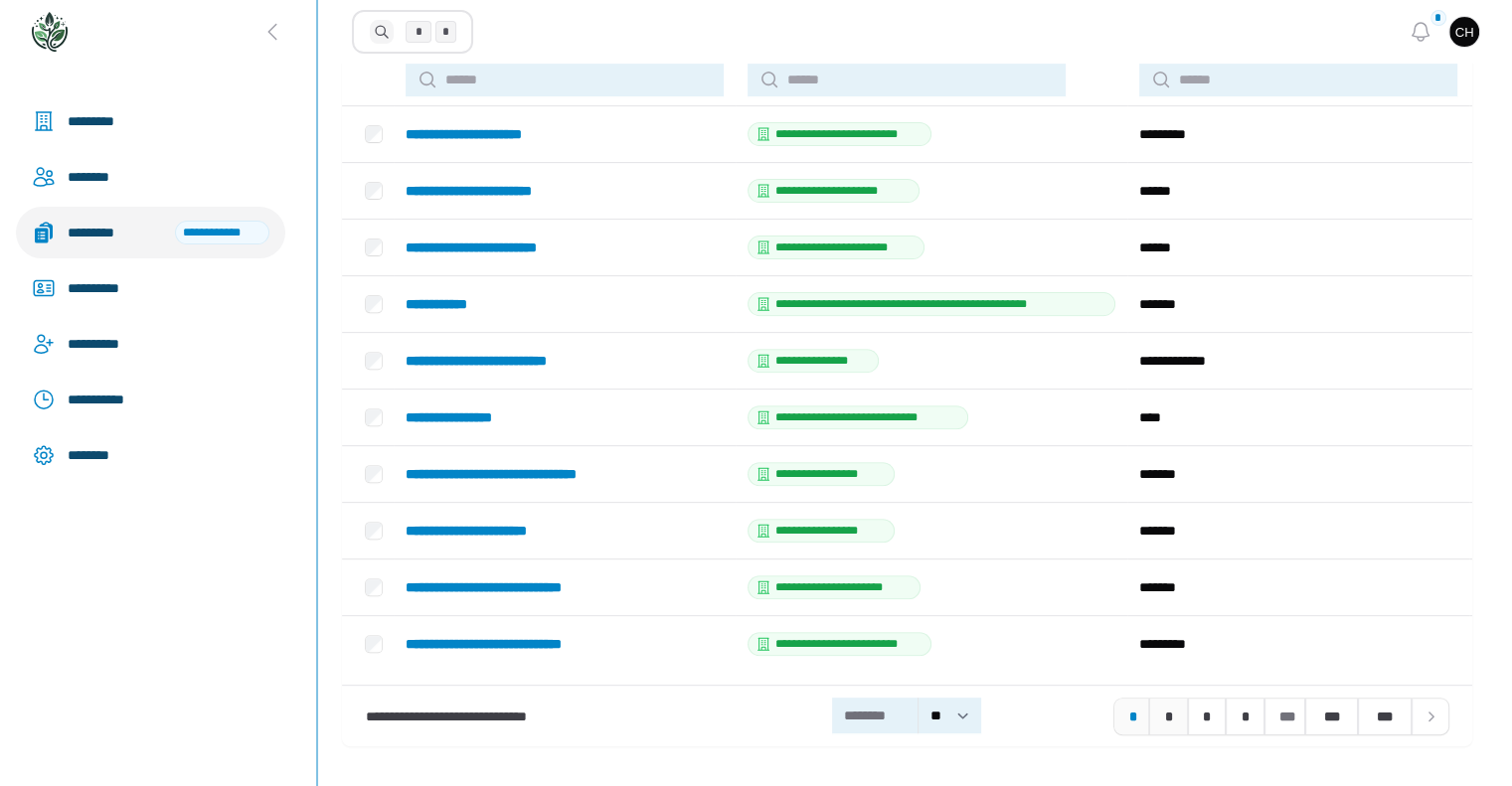 click on "*" at bounding box center (1168, 716) 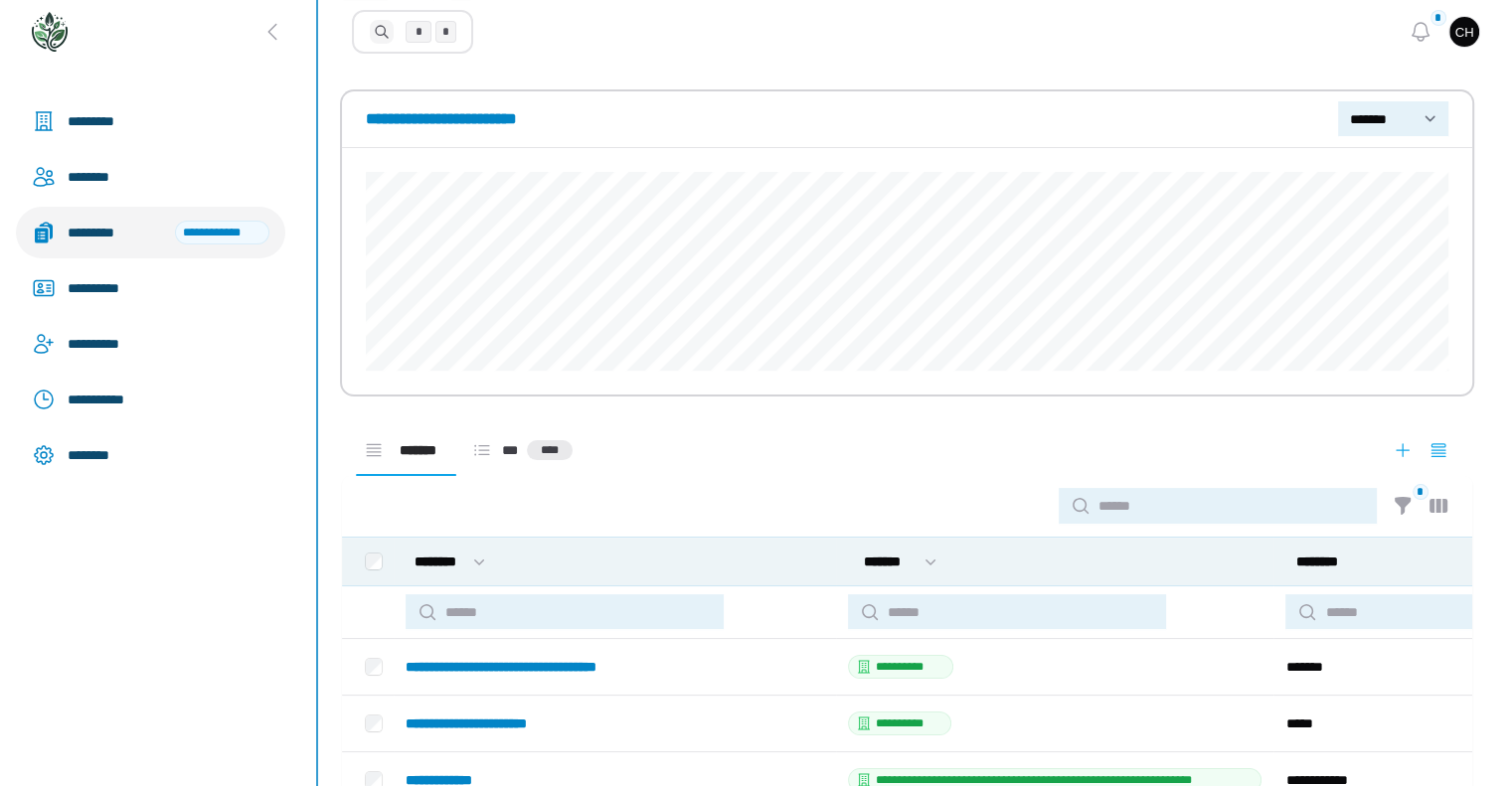 scroll, scrollTop: 0, scrollLeft: 0, axis: both 